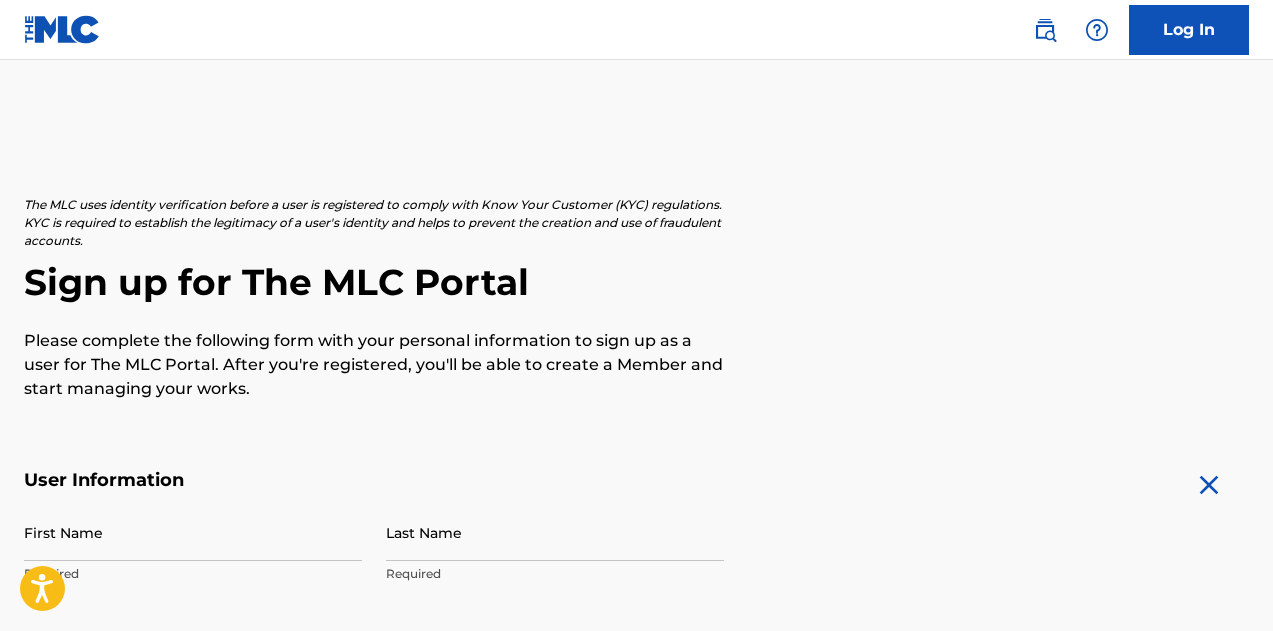 scroll, scrollTop: 274, scrollLeft: 0, axis: vertical 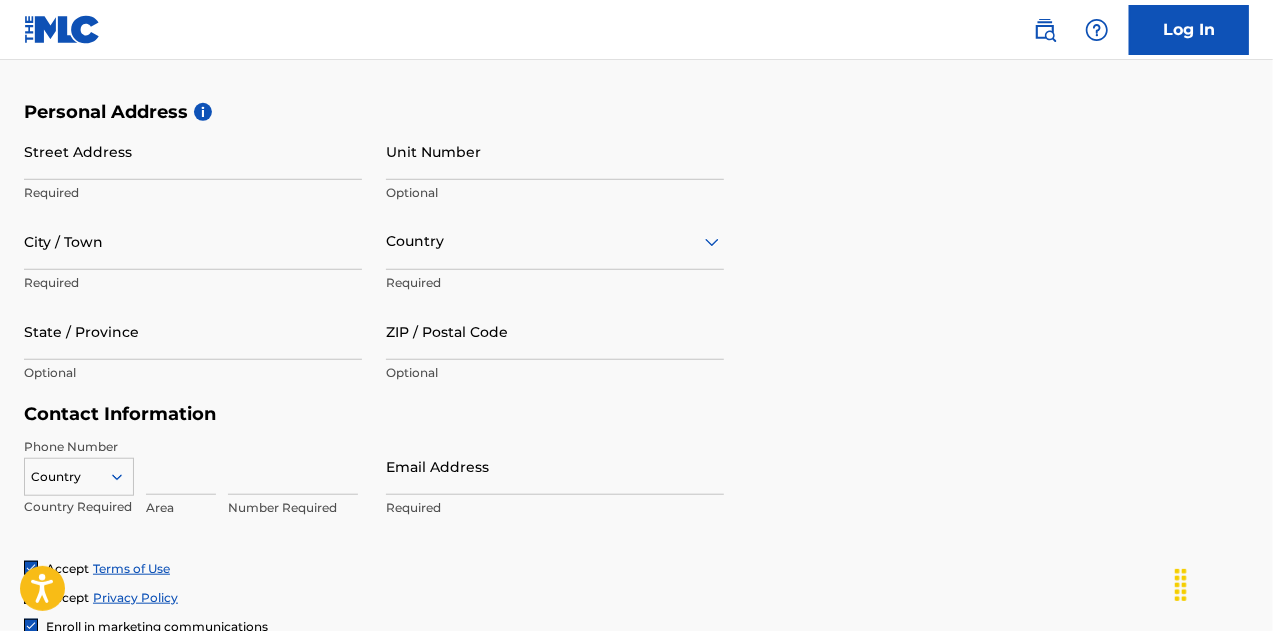 click on "Personal Address i Street Address Required Unit Number Optional City / Town Required Country Required State / Province Optional ZIP / Postal Code Optional" at bounding box center [636, 252] 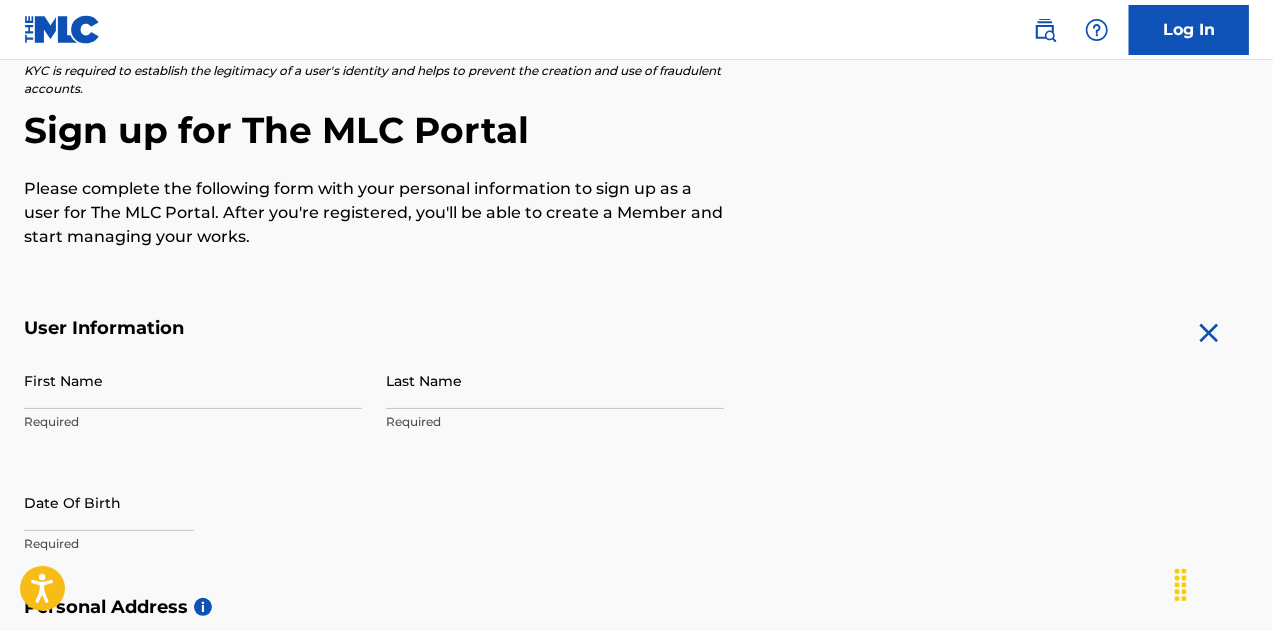 scroll, scrollTop: 0, scrollLeft: 0, axis: both 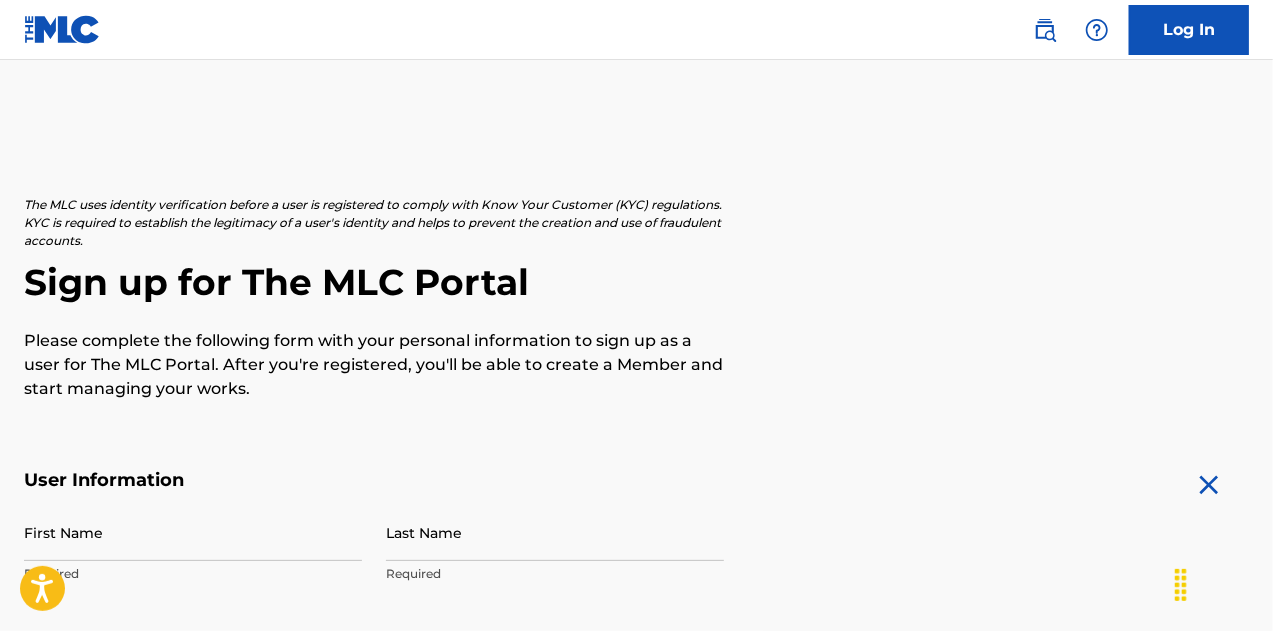 click at bounding box center [62, 29] 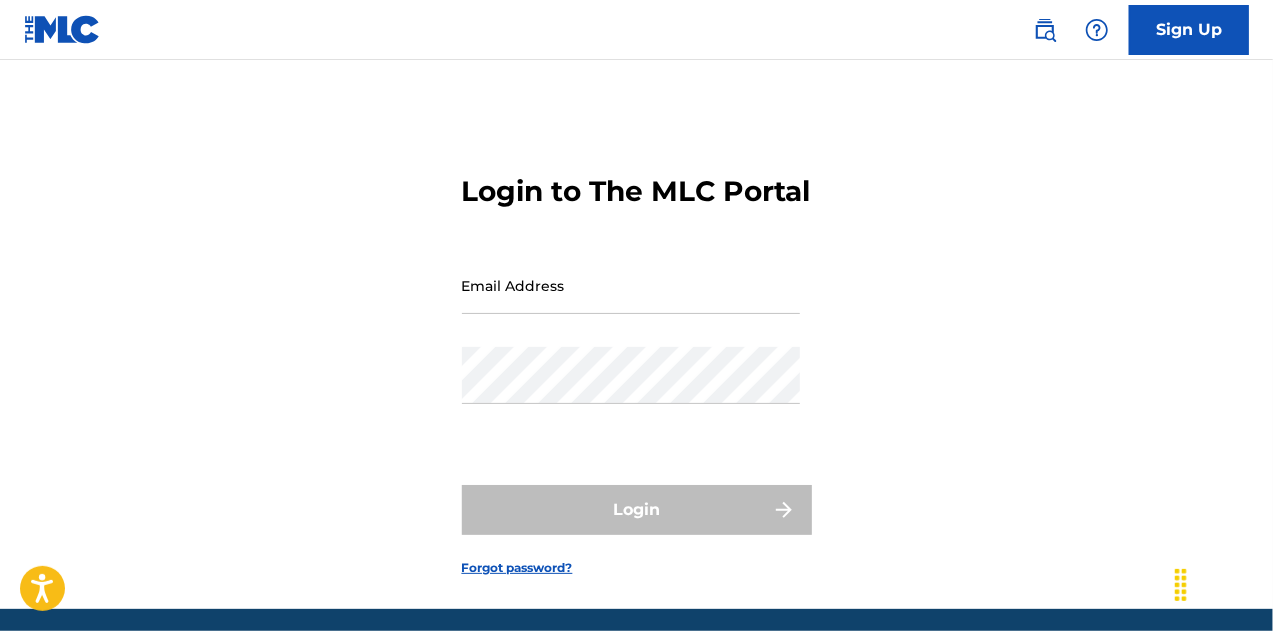 click on "Sign Up" at bounding box center [1189, 30] 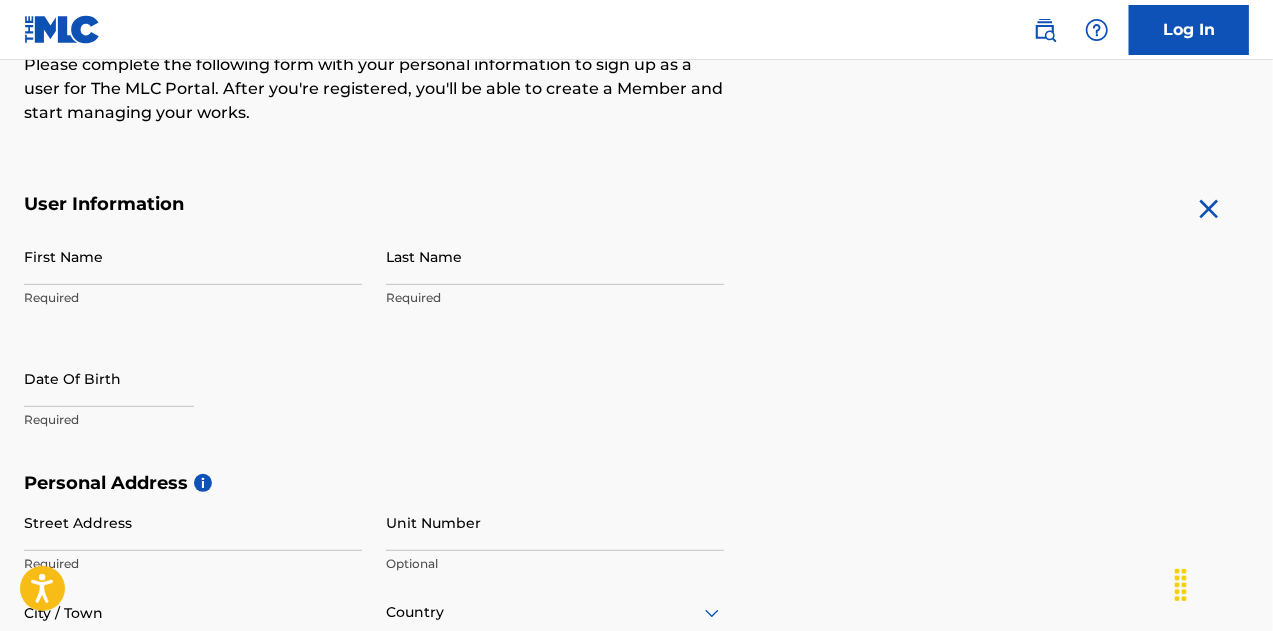 scroll, scrollTop: 0, scrollLeft: 0, axis: both 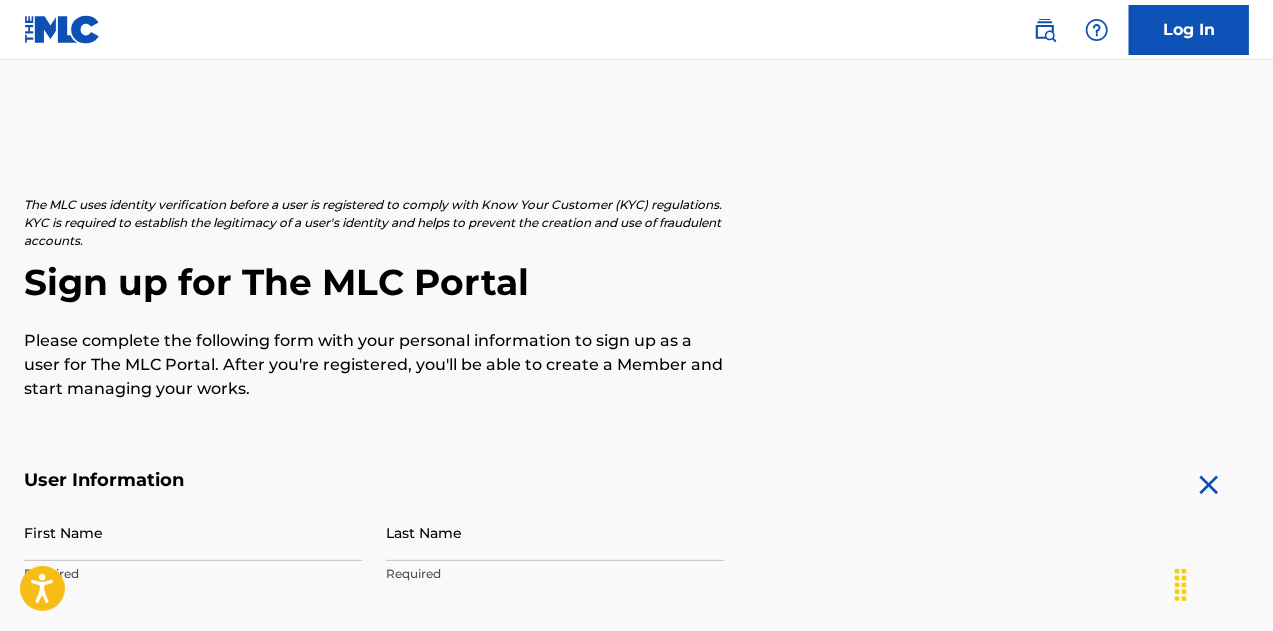 click at bounding box center [62, 29] 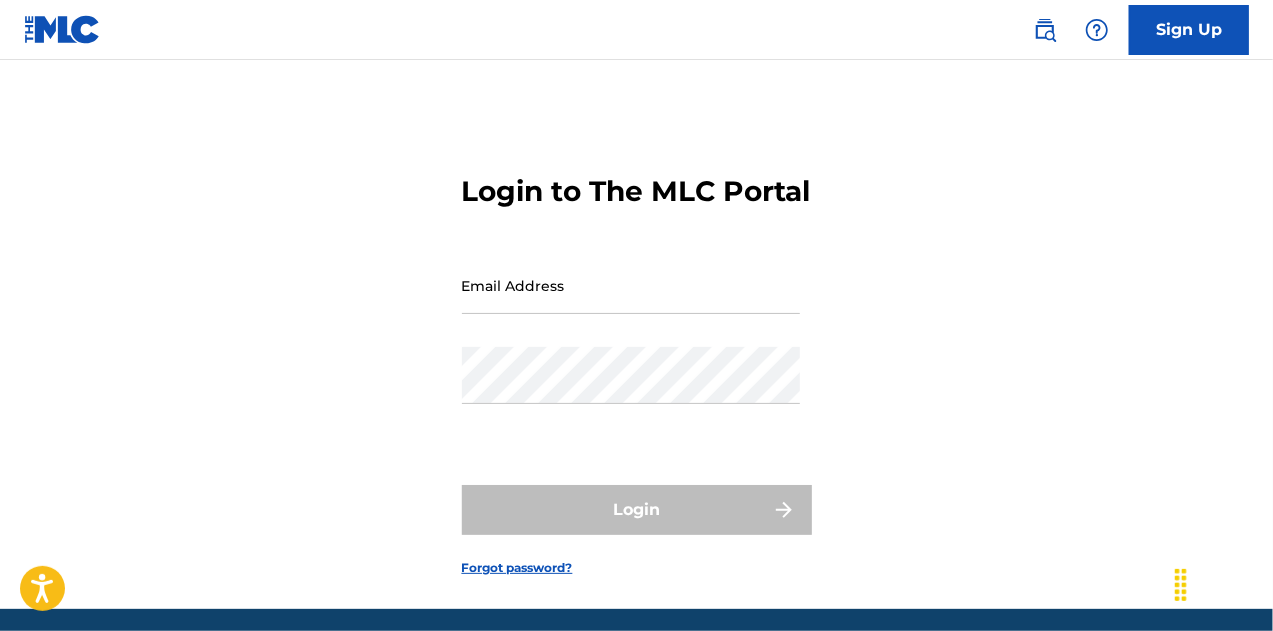 click at bounding box center [62, 29] 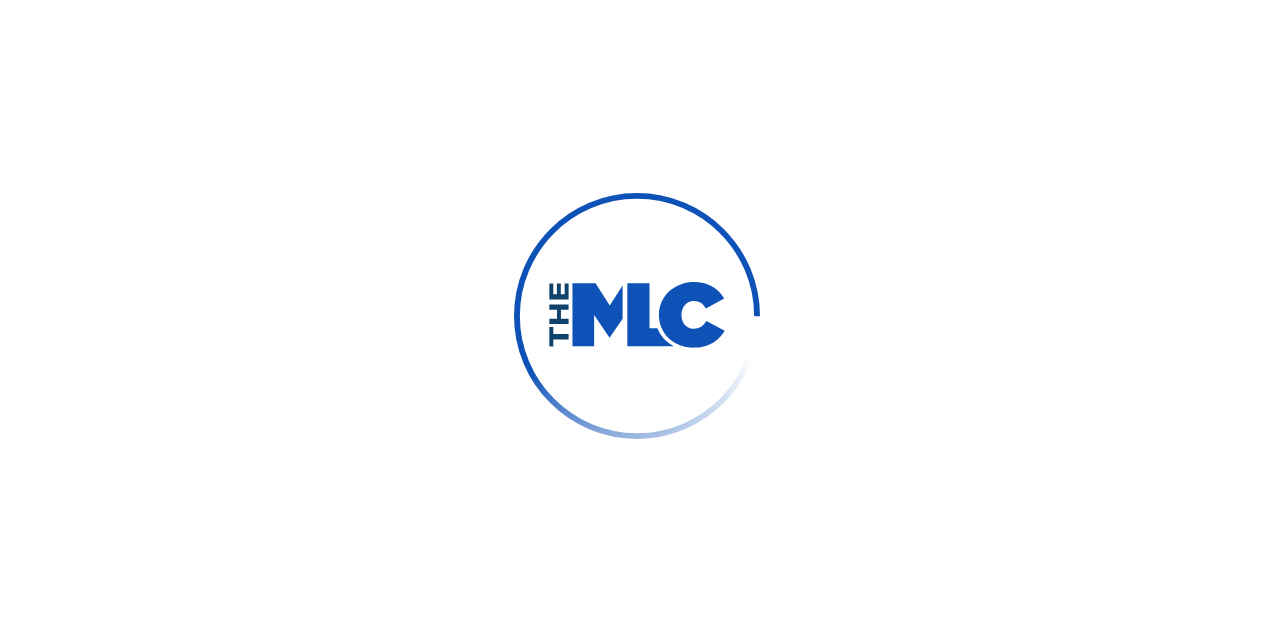 scroll, scrollTop: 0, scrollLeft: 0, axis: both 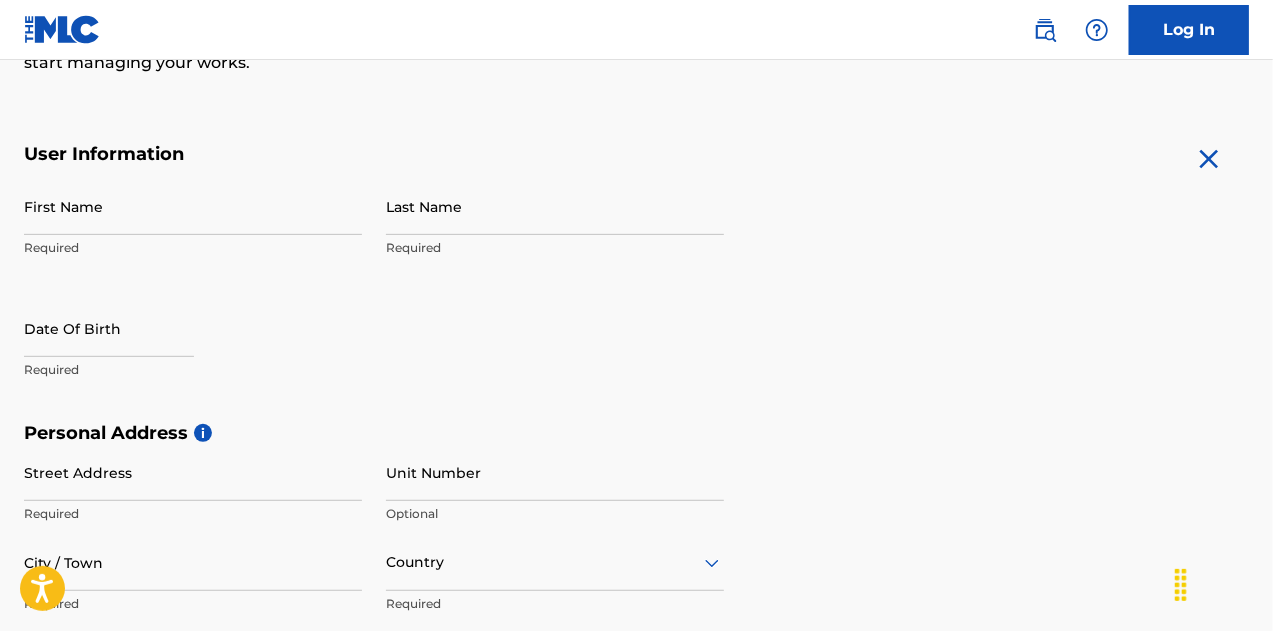 click on "First Name" at bounding box center [193, 206] 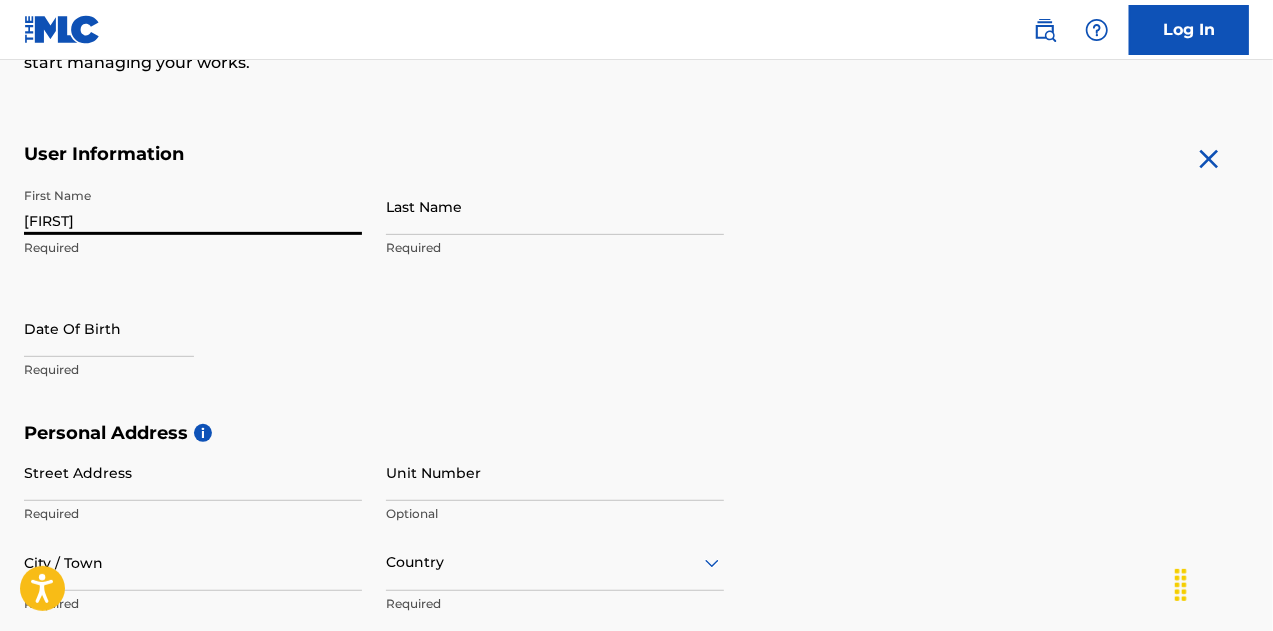 type on "[FIRST]" 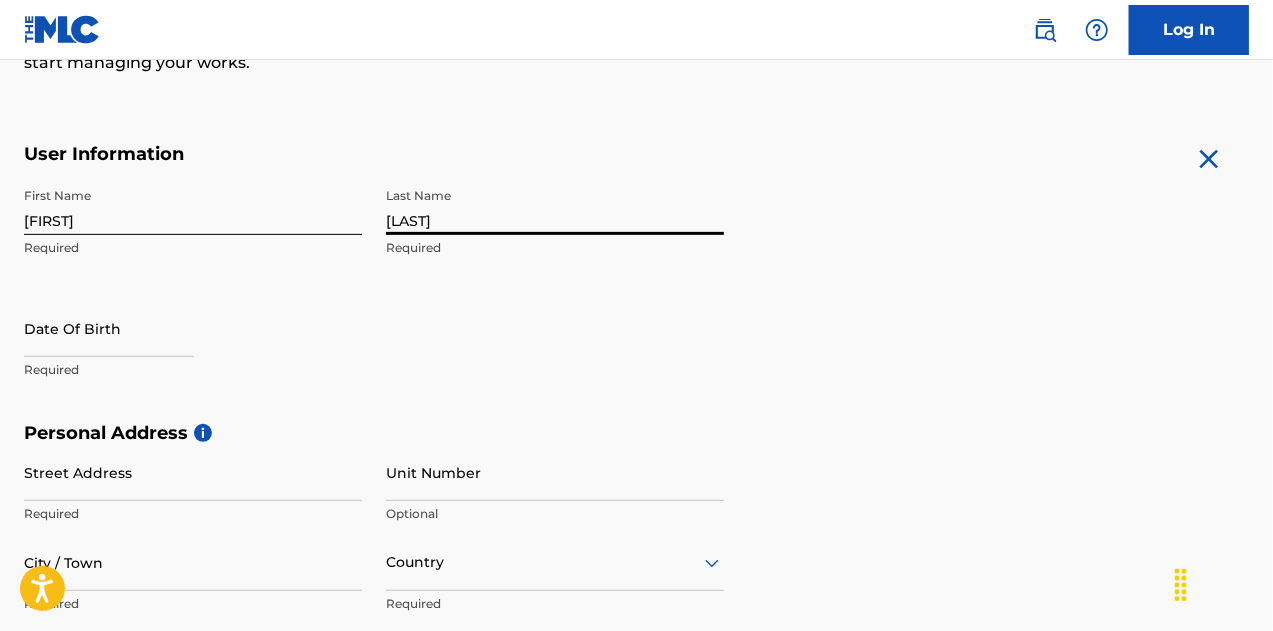 type on "[LAST]" 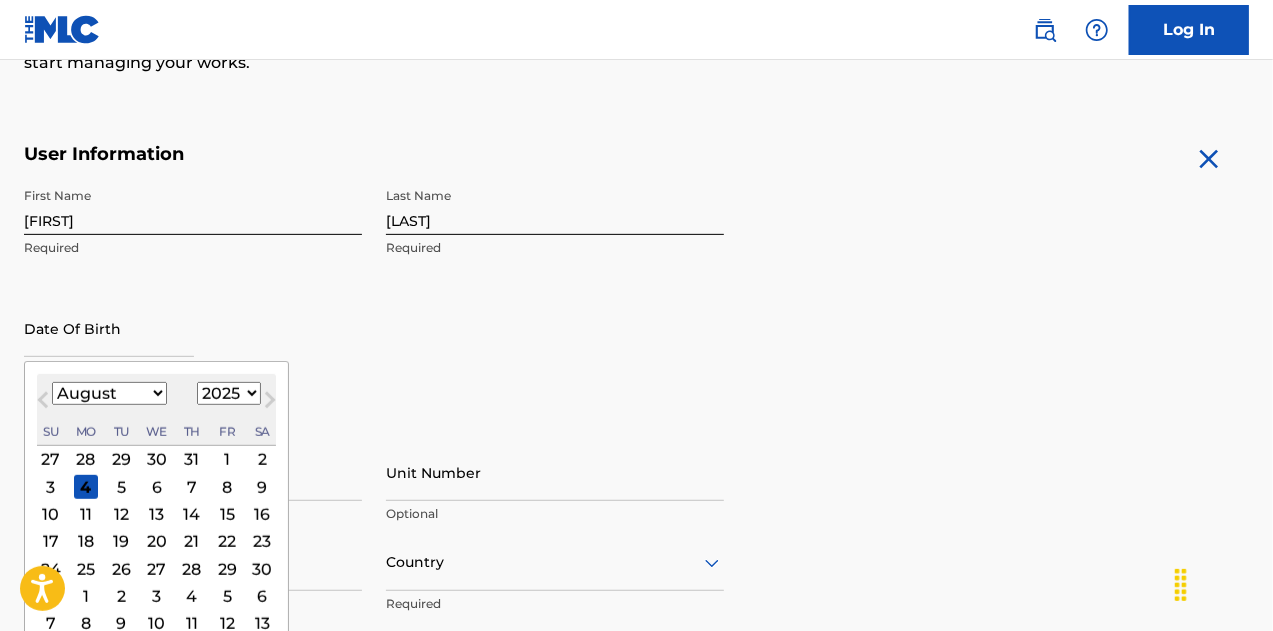 click on "1899 1900 1901 1902 1903 1904 1905 1906 1907 1908 1909 1910 1911 1912 1913 1914 1915 1916 1917 1918 1919 1920 1921 1922 1923 1924 1925 1926 1927 1928 1929 1930 1931 1932 1933 1934 1935 1936 1937 1938 1939 1940 1941 1942 1943 1944 1945 1946 1947 1948 1949 1950 1951 1952 1953 1954 1955 1956 1957 1958 1959 1960 1961 1962 1963 1964 1965 1966 1967 1968 1969 1970 1971 1972 1973 1974 1975 1976 1977 1978 1979 1980 1981 1982 1983 1984 1985 1986 1987 1988 1989 1990 1991 1992 1993 1994 1995 1996 1997 1998 1999 2000 2001 2002 2003 2004 2005 2006 2007 2008 2009 2010 2011 2012 2013 2014 2015 2016 2017 2018 2019 2020 2021 2022 2023 2024 2025 2026 2027 2028 2029 2030 2031 2032 2033 2034 2035 2036 2037 2038 2039 2040 2041 2042 2043 2044 2045 2046 2047 2048 2049 2050 2051 2052 2053 2054 2055 2056 2057 2058 2059 2060 2061 2062 2063 2064 2065 2066 2067 2068 2069 2070 2071 2072 2073 2074 2075 2076 2077 2078 2079 2080 2081 2082 2083 2084 2085 2086 2087 2088 2089 2090 2091 2092 2093 2094 2095 2096 2097 2098 2099 2100" at bounding box center [229, 393] 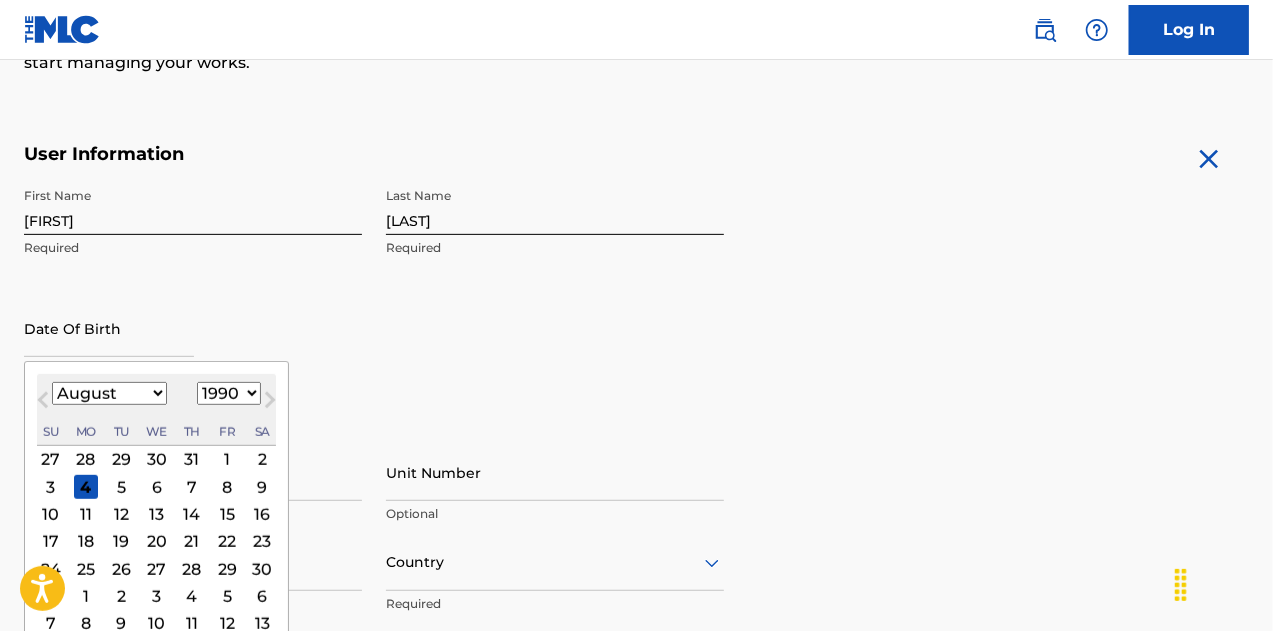 click on "1899 1900 1901 1902 1903 1904 1905 1906 1907 1908 1909 1910 1911 1912 1913 1914 1915 1916 1917 1918 1919 1920 1921 1922 1923 1924 1925 1926 1927 1928 1929 1930 1931 1932 1933 1934 1935 1936 1937 1938 1939 1940 1941 1942 1943 1944 1945 1946 1947 1948 1949 1950 1951 1952 1953 1954 1955 1956 1957 1958 1959 1960 1961 1962 1963 1964 1965 1966 1967 1968 1969 1970 1971 1972 1973 1974 1975 1976 1977 1978 1979 1980 1981 1982 1983 1984 1985 1986 1987 1988 1989 1990 1991 1992 1993 1994 1995 1996 1997 1998 1999 2000 2001 2002 2003 2004 2005 2006 2007 2008 2009 2010 2011 2012 2013 2014 2015 2016 2017 2018 2019 2020 2021 2022 2023 2024 2025 2026 2027 2028 2029 2030 2031 2032 2033 2034 2035 2036 2037 2038 2039 2040 2041 2042 2043 2044 2045 2046 2047 2048 2049 2050 2051 2052 2053 2054 2055 2056 2057 2058 2059 2060 2061 2062 2063 2064 2065 2066 2067 2068 2069 2070 2071 2072 2073 2074 2075 2076 2077 2078 2079 2080 2081 2082 2083 2084 2085 2086 2087 2088 2089 2090 2091 2092 2093 2094 2095 2096 2097 2098 2099 2100" at bounding box center (229, 393) 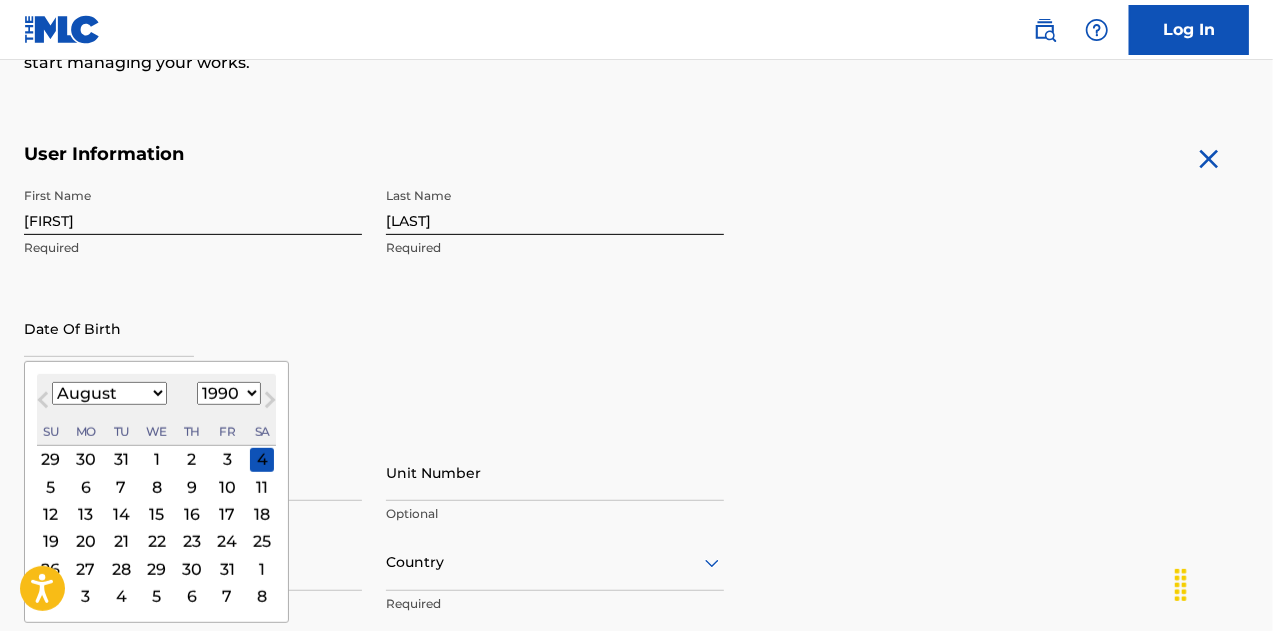 click on "19" at bounding box center [51, 541] 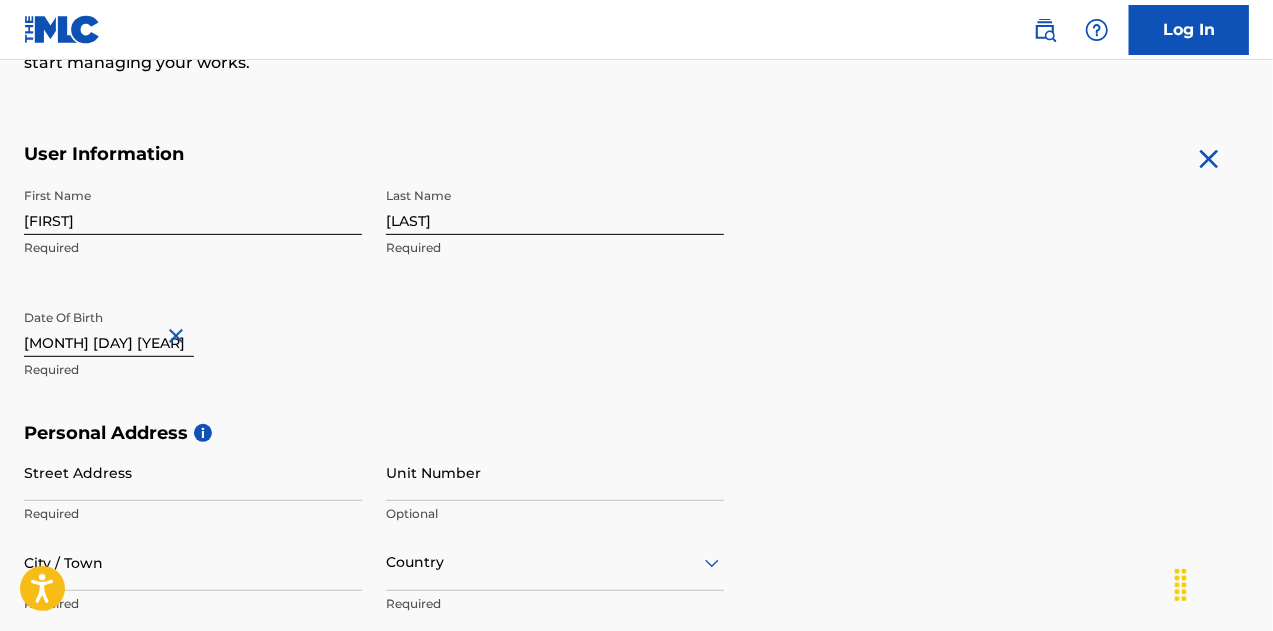 click on "First Name Brian Required Last Name Winfield Required Date Of Birth August 19 1990 Required" at bounding box center [374, 300] 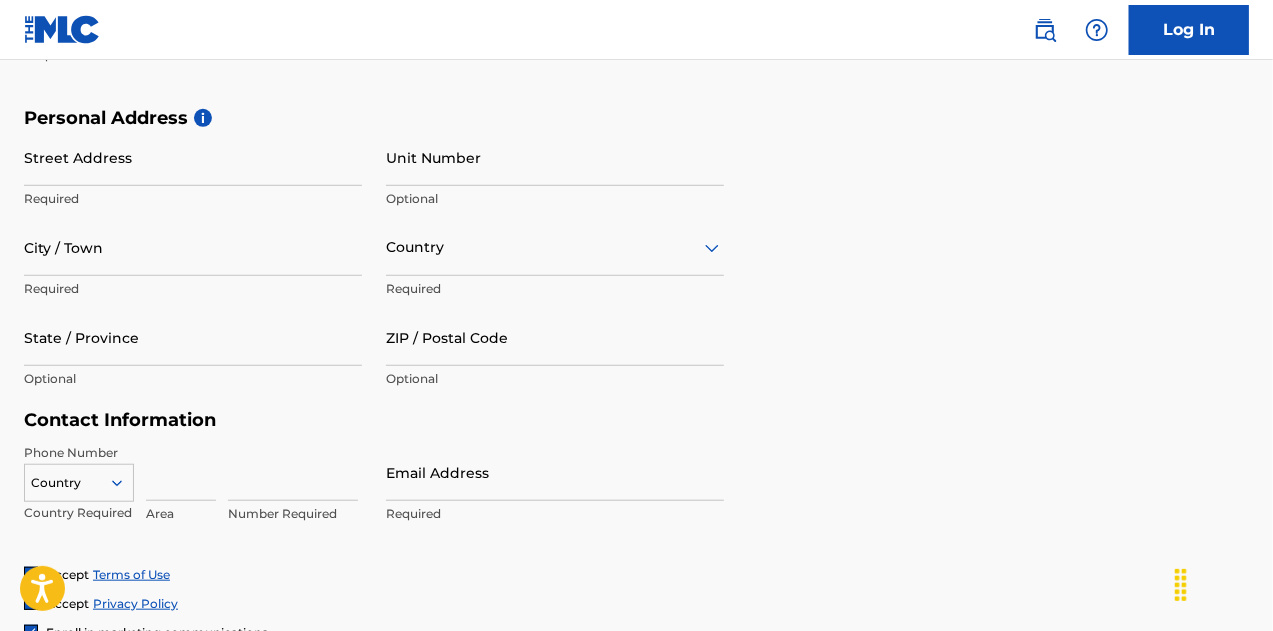 scroll, scrollTop: 642, scrollLeft: 0, axis: vertical 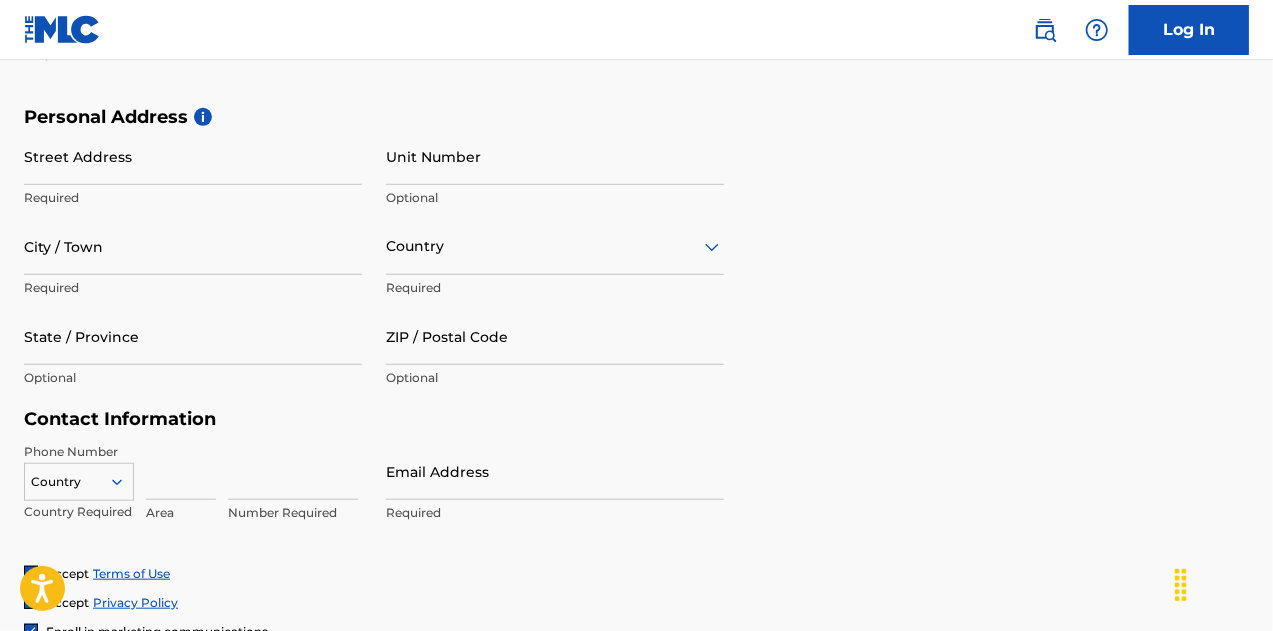 click on "Street Address" at bounding box center [193, 156] 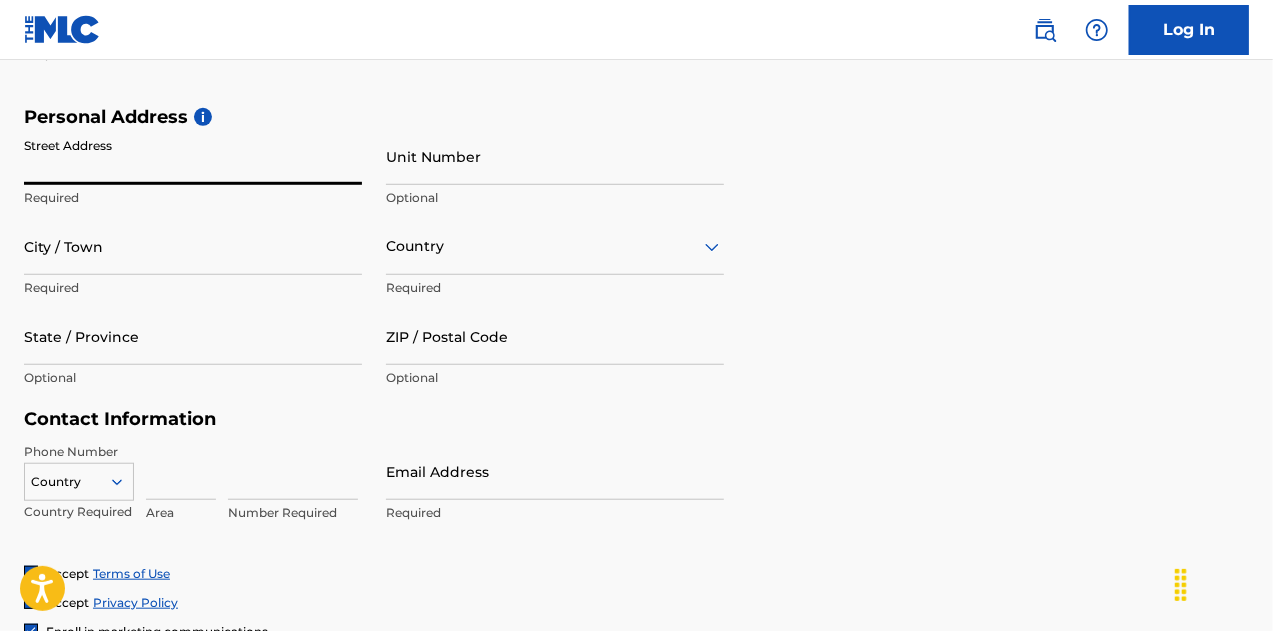 type on "[NUMBER] [STREET]" 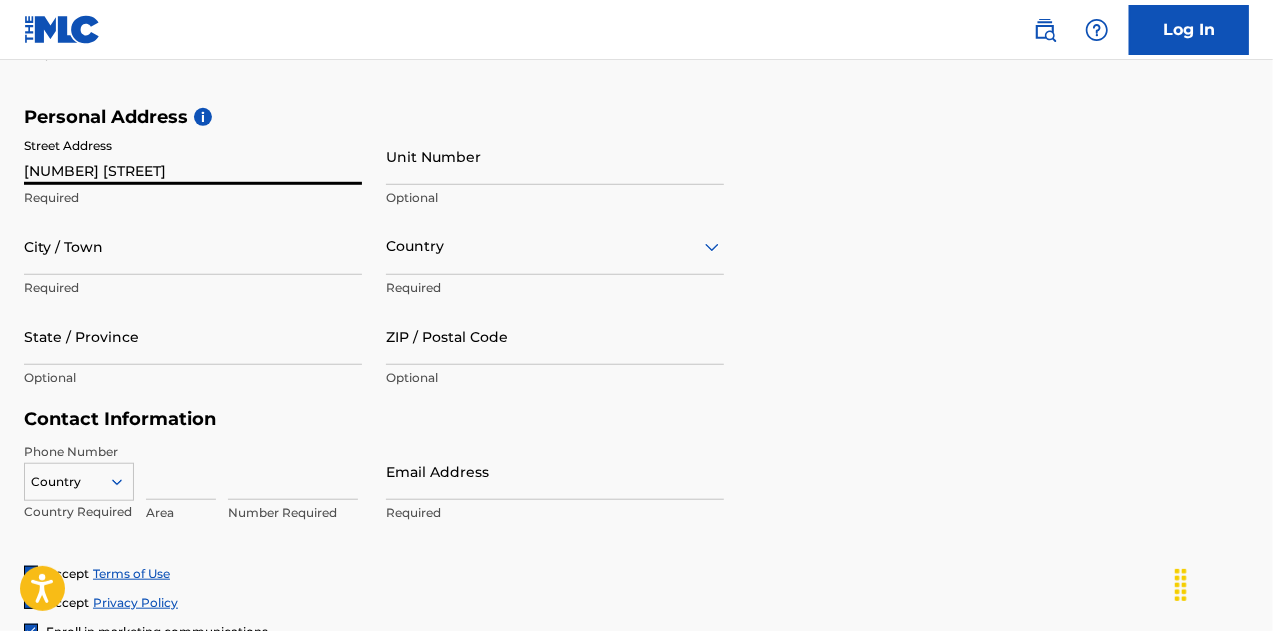 type on "East Haven" 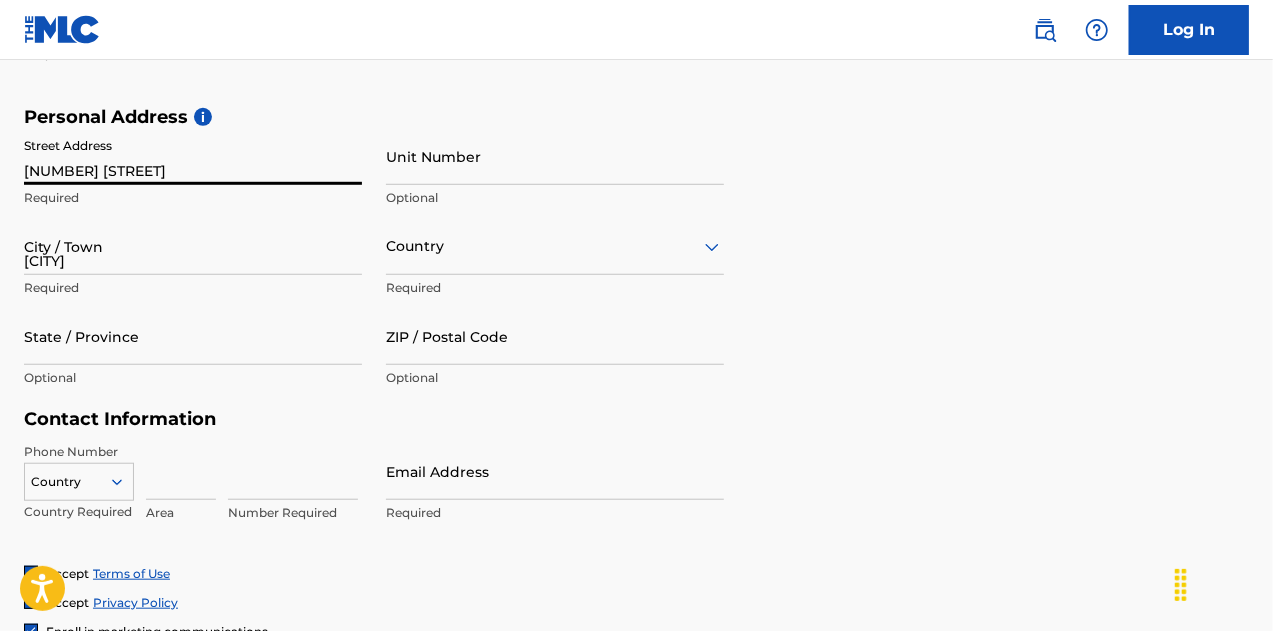 type on "United States" 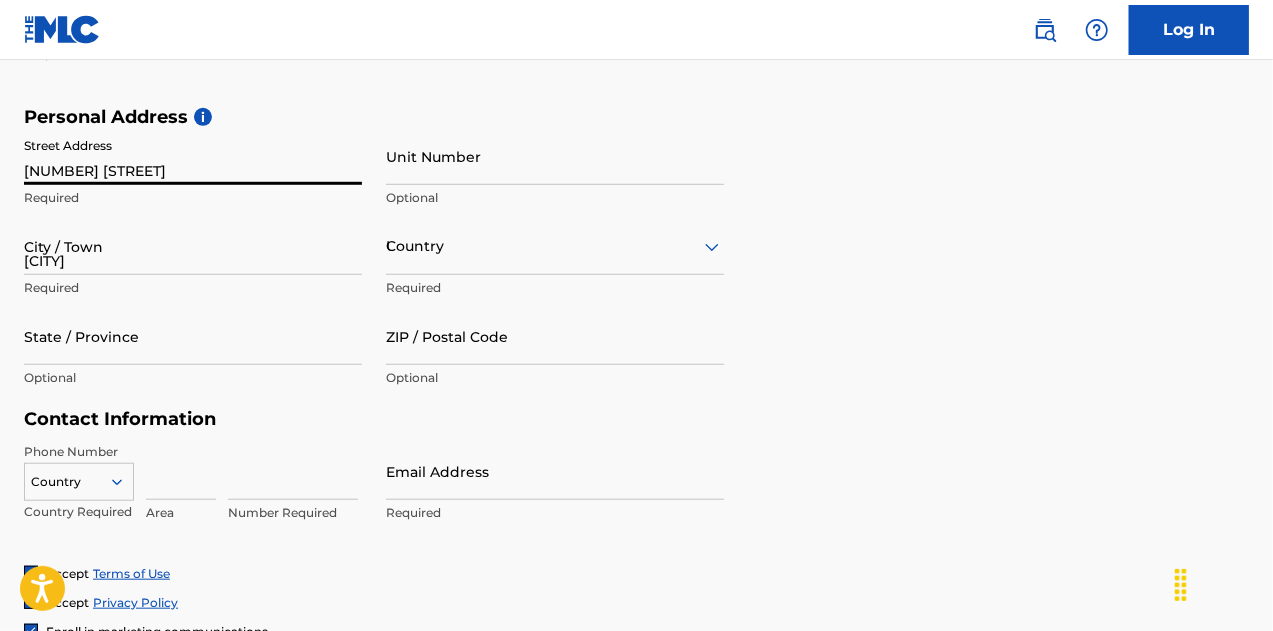 type on "CT" 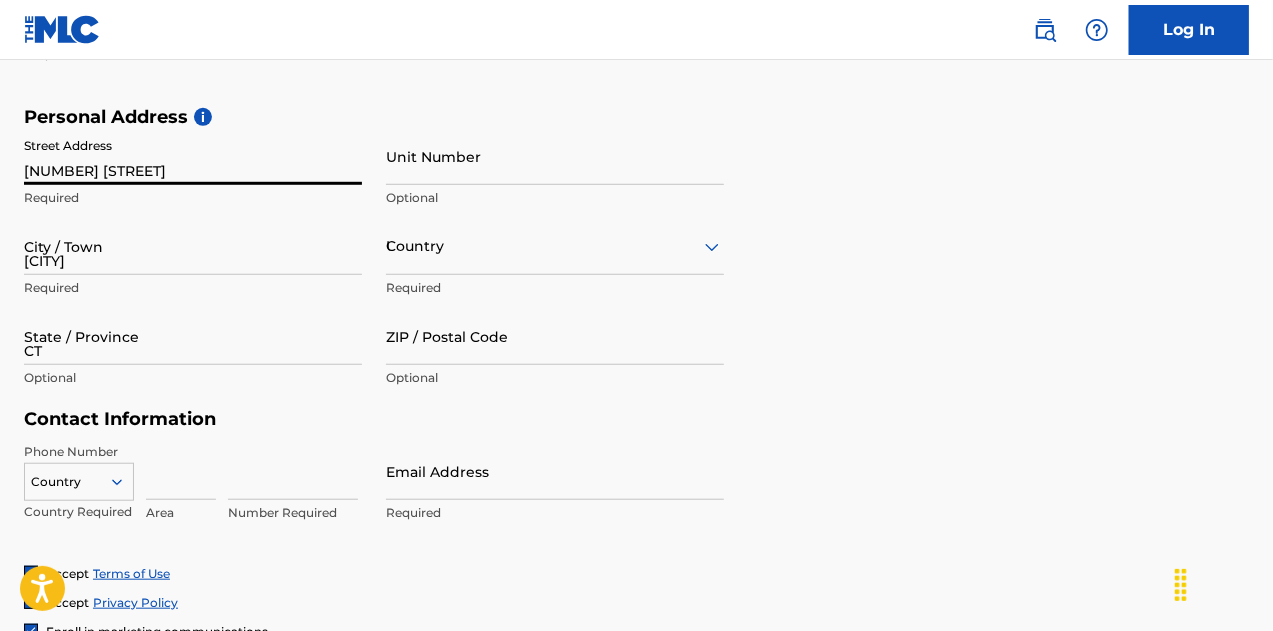 type on "[ZIP / Postal Code]" 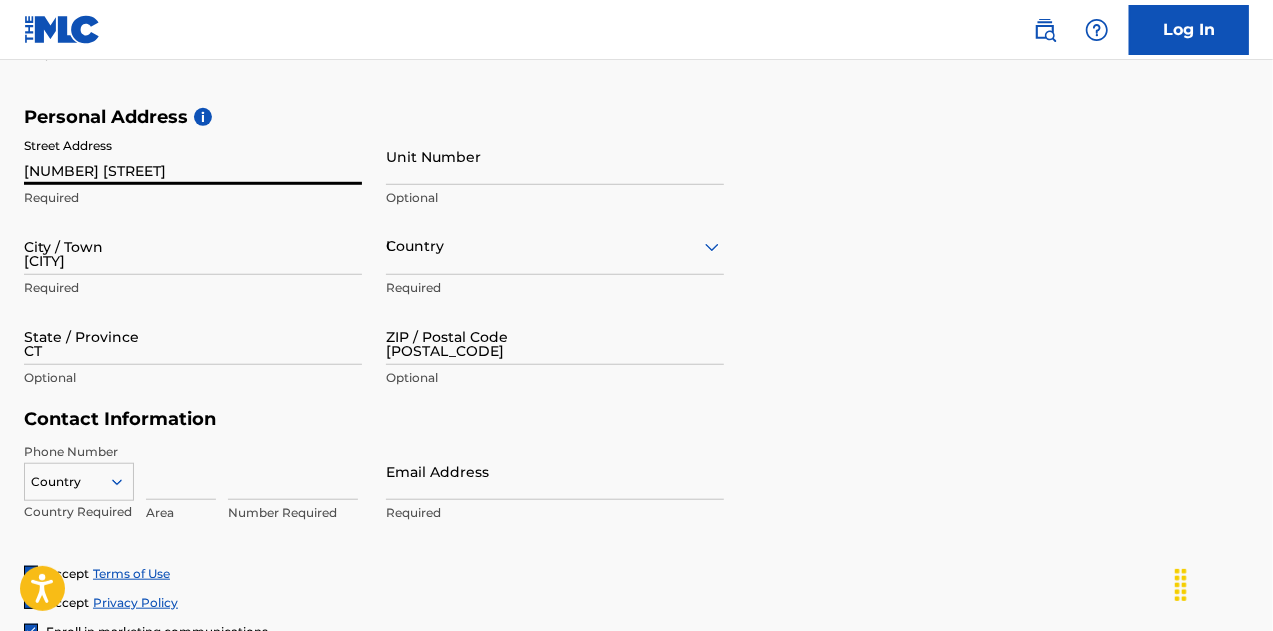 type on "1" 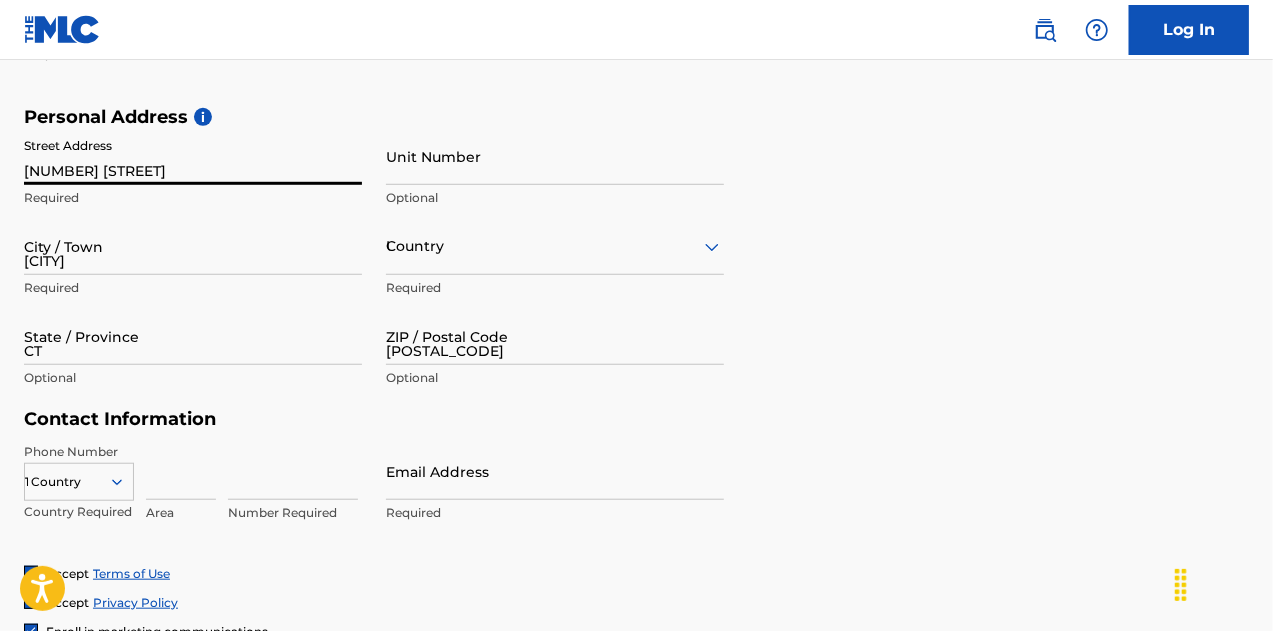 type on "203" 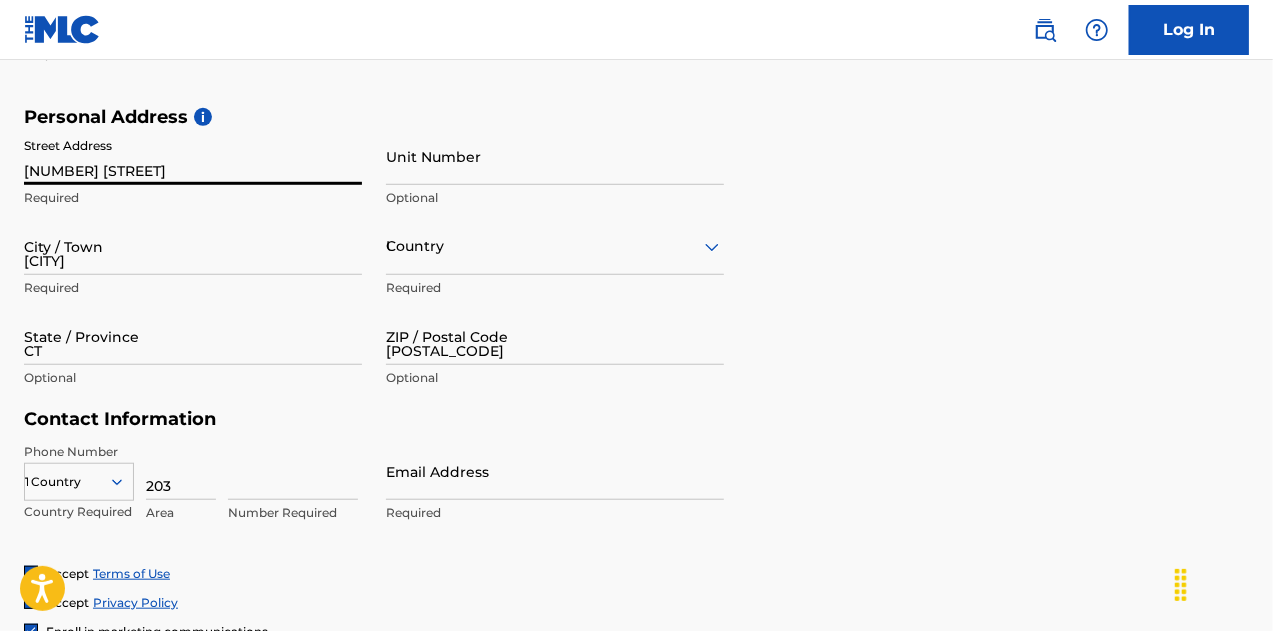type on "6872880" 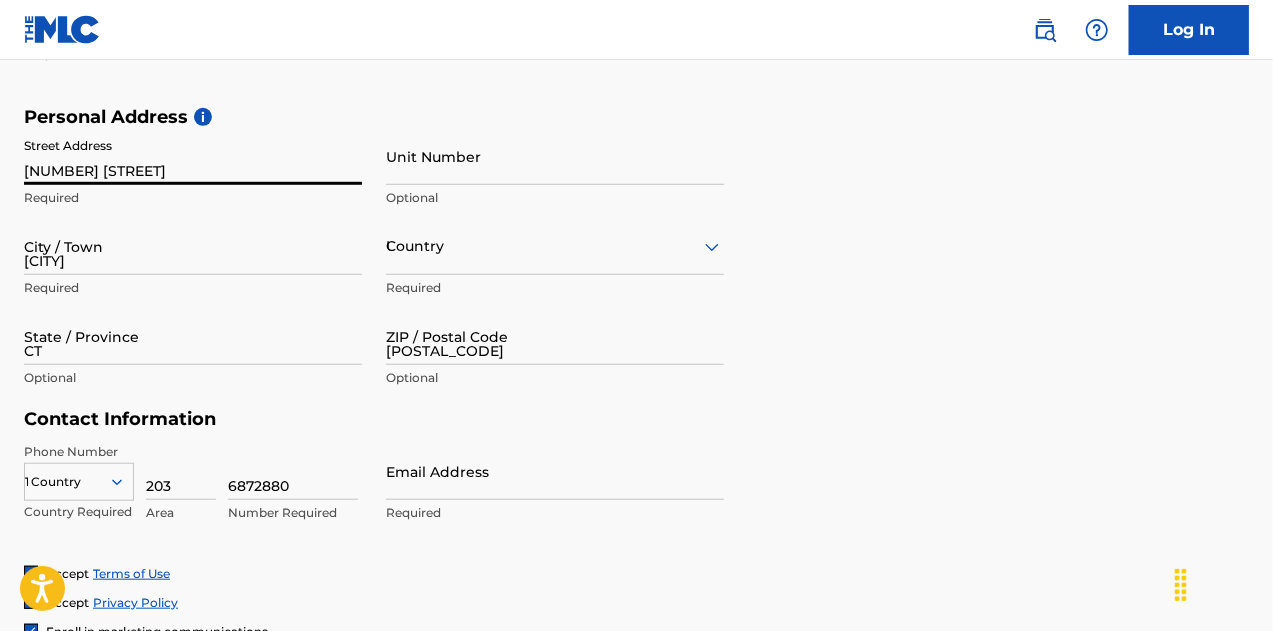 scroll, scrollTop: 804, scrollLeft: 0, axis: vertical 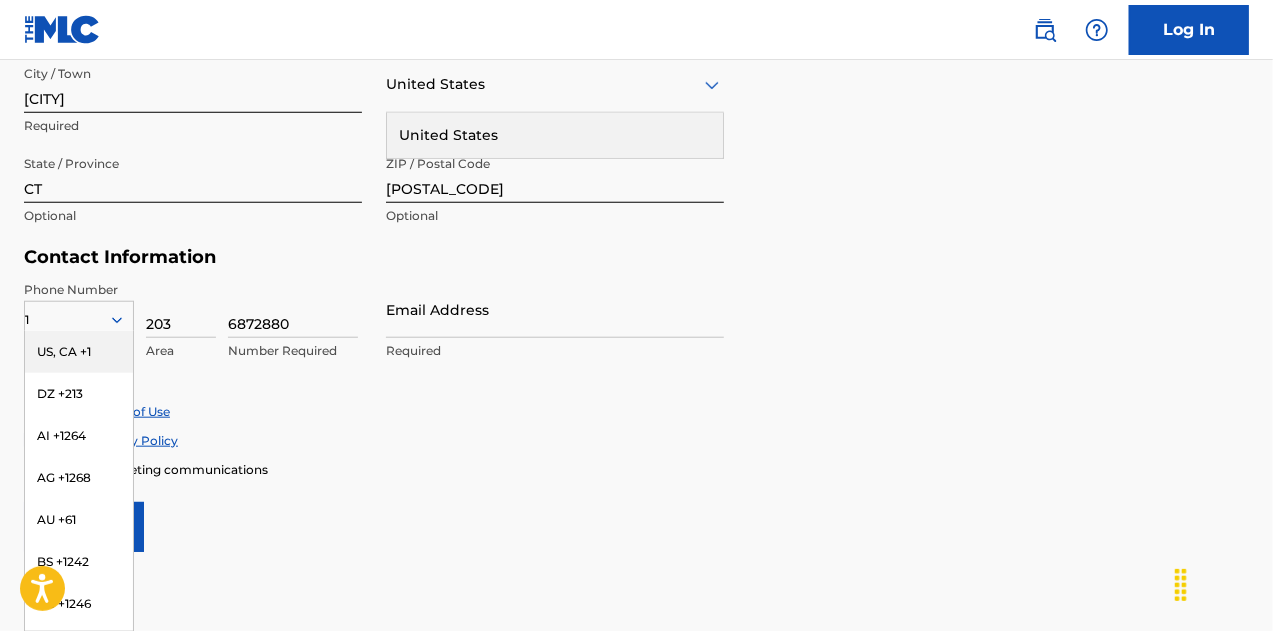 click on "US, CA +1" at bounding box center [79, 352] 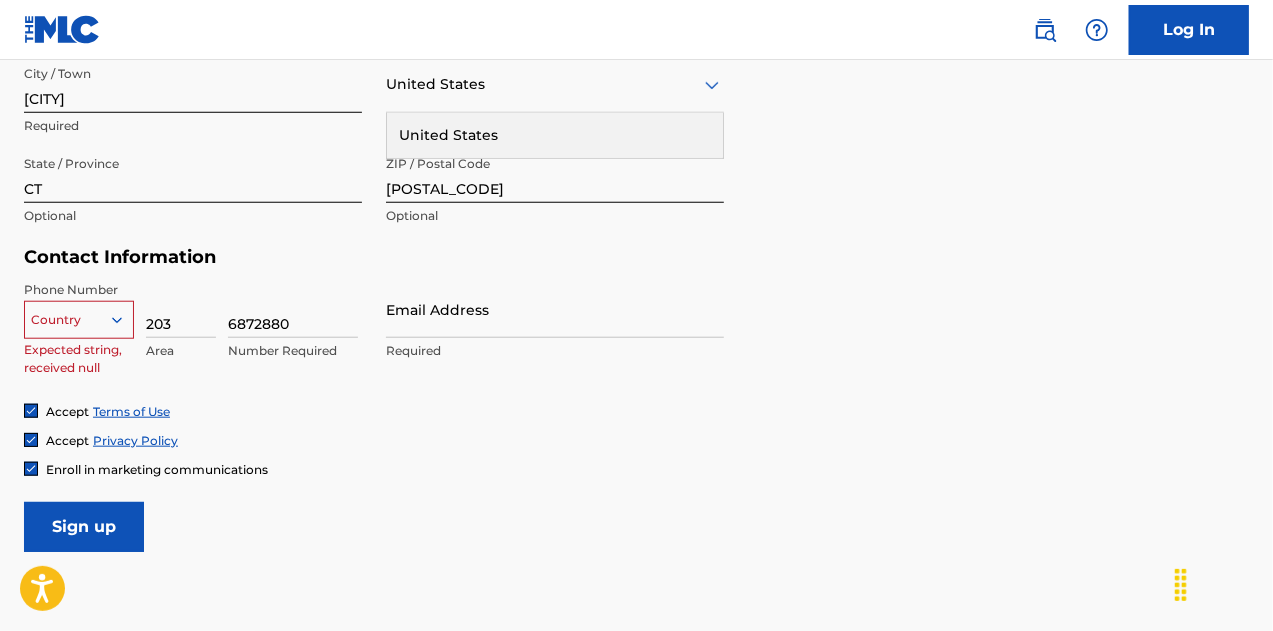 click 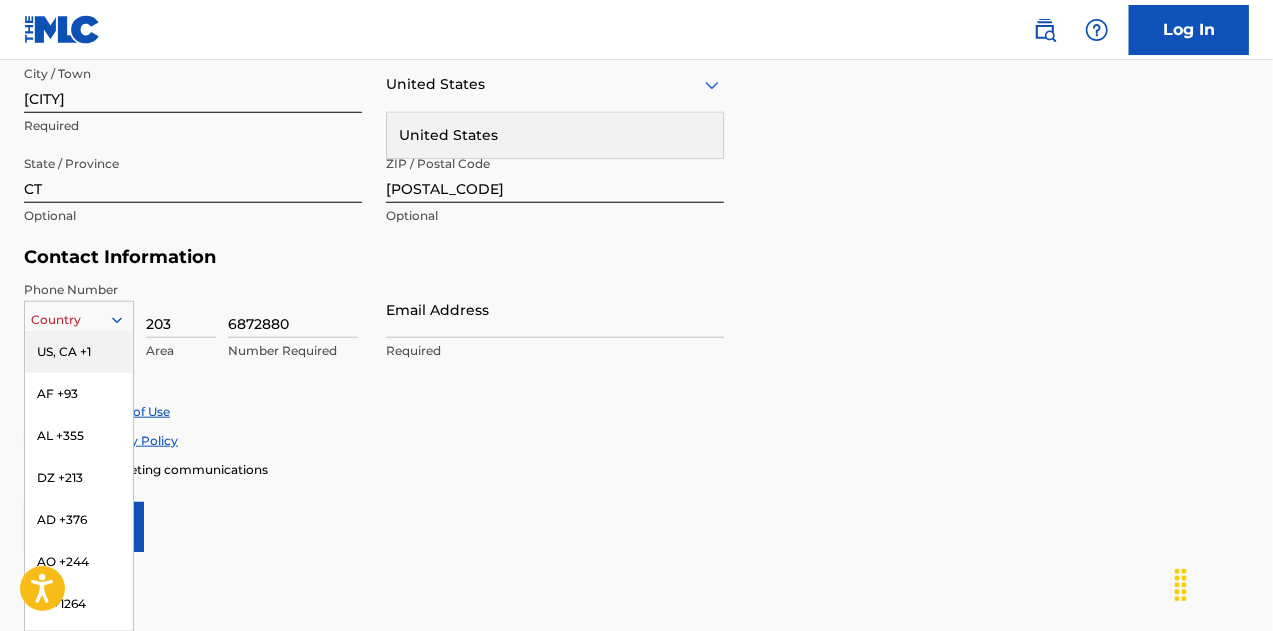 click on "US, CA +1" at bounding box center [79, 352] 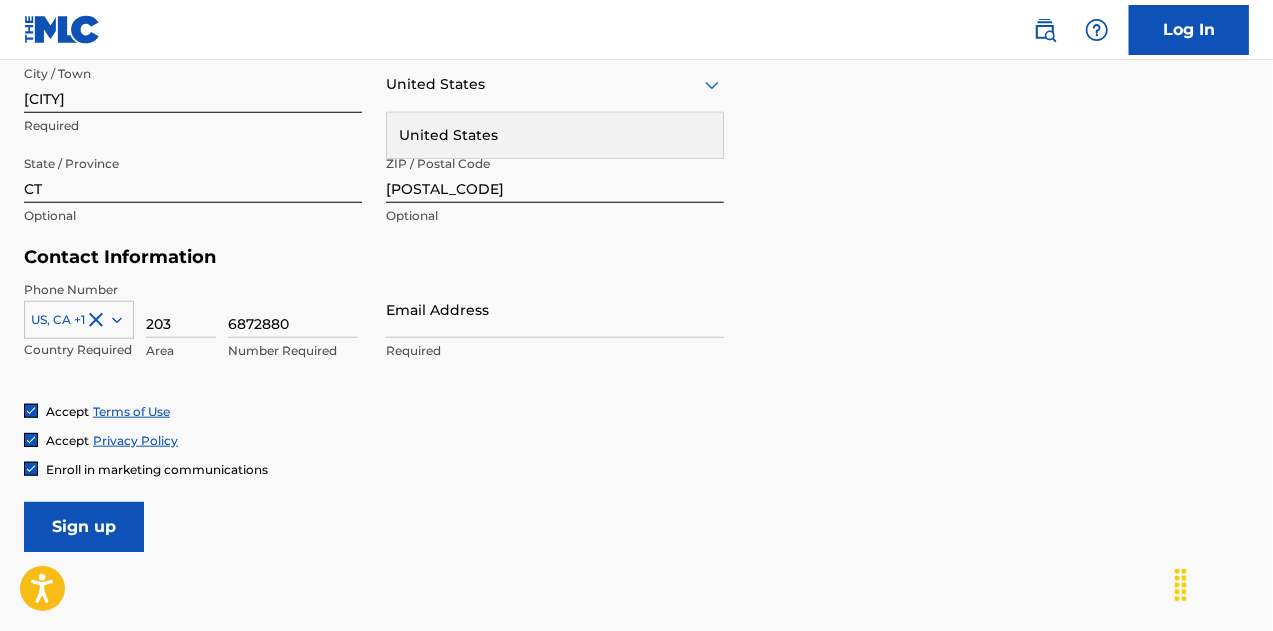 click on "Email Address" at bounding box center [555, 309] 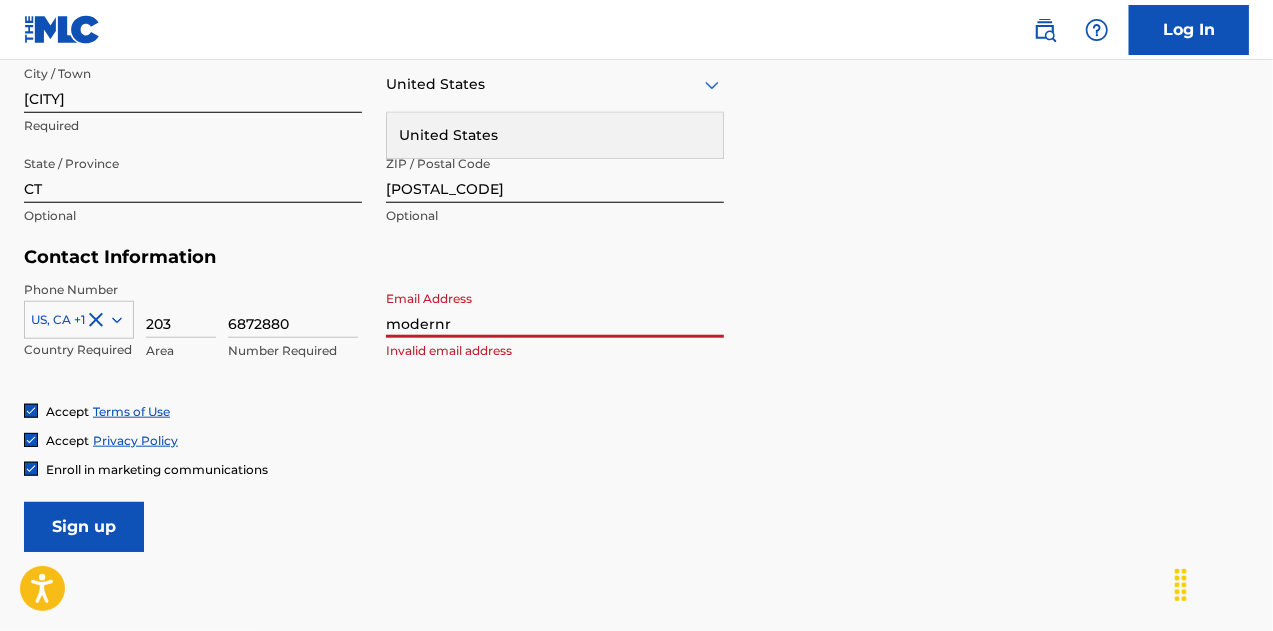 type on "[EMAIL]" 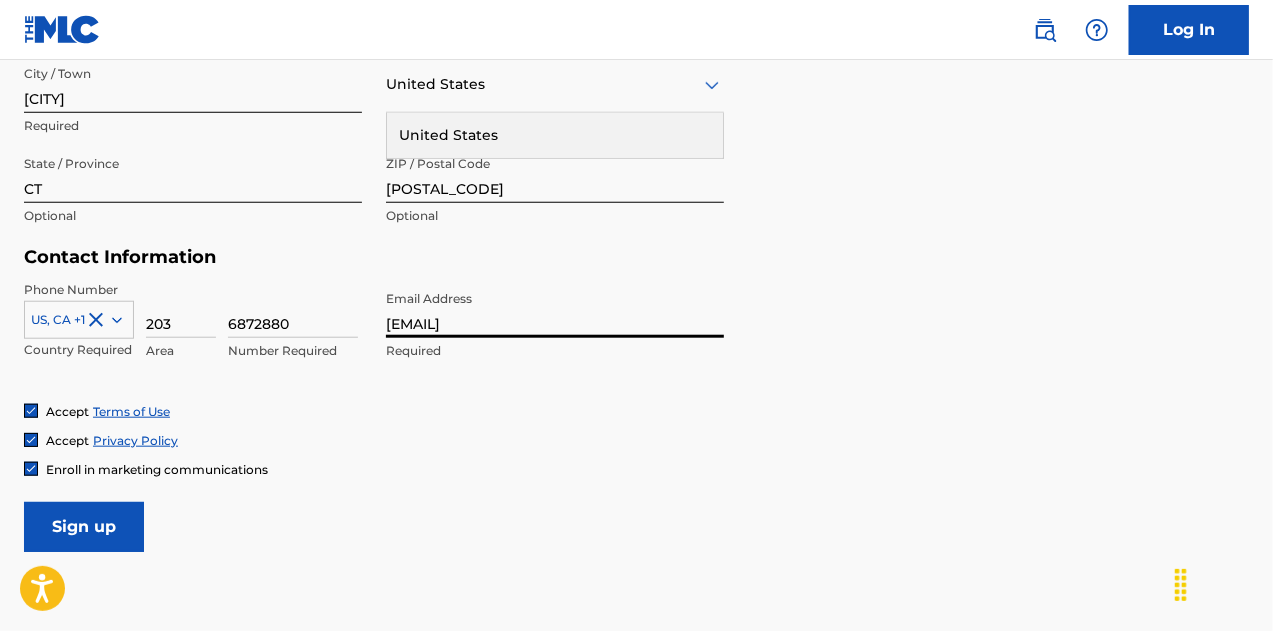 click on "Accept Terms of Use Accept Privacy Policy Enroll in marketing communications" at bounding box center (636, 440) 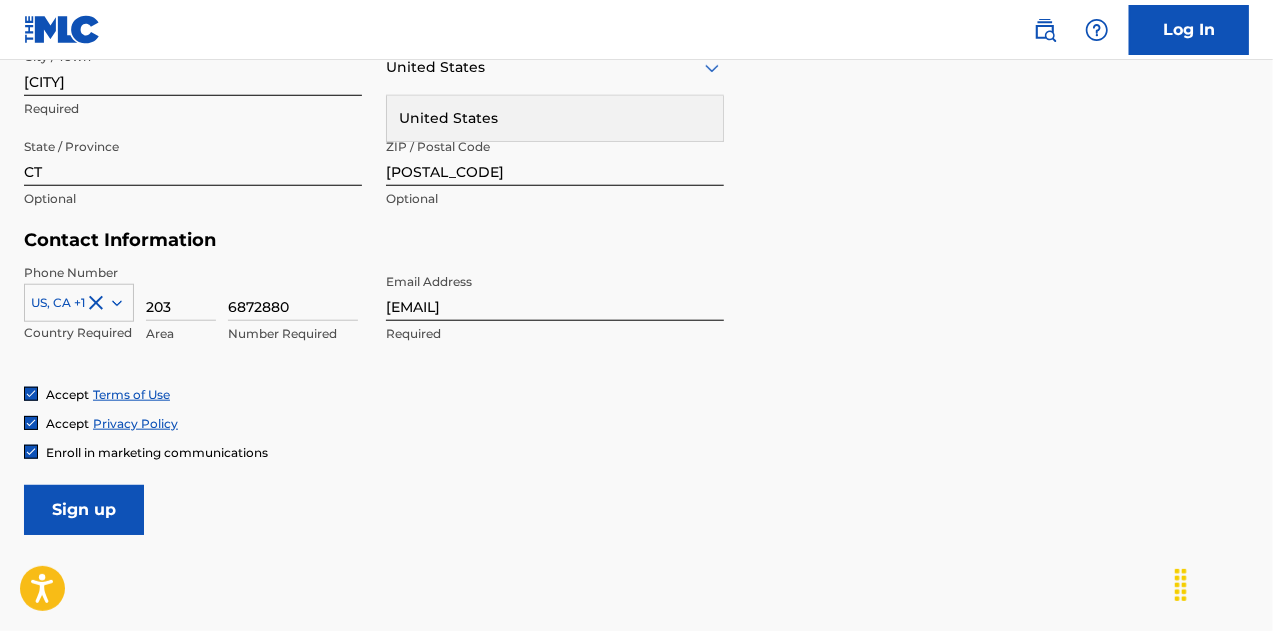 scroll, scrollTop: 823, scrollLeft: 0, axis: vertical 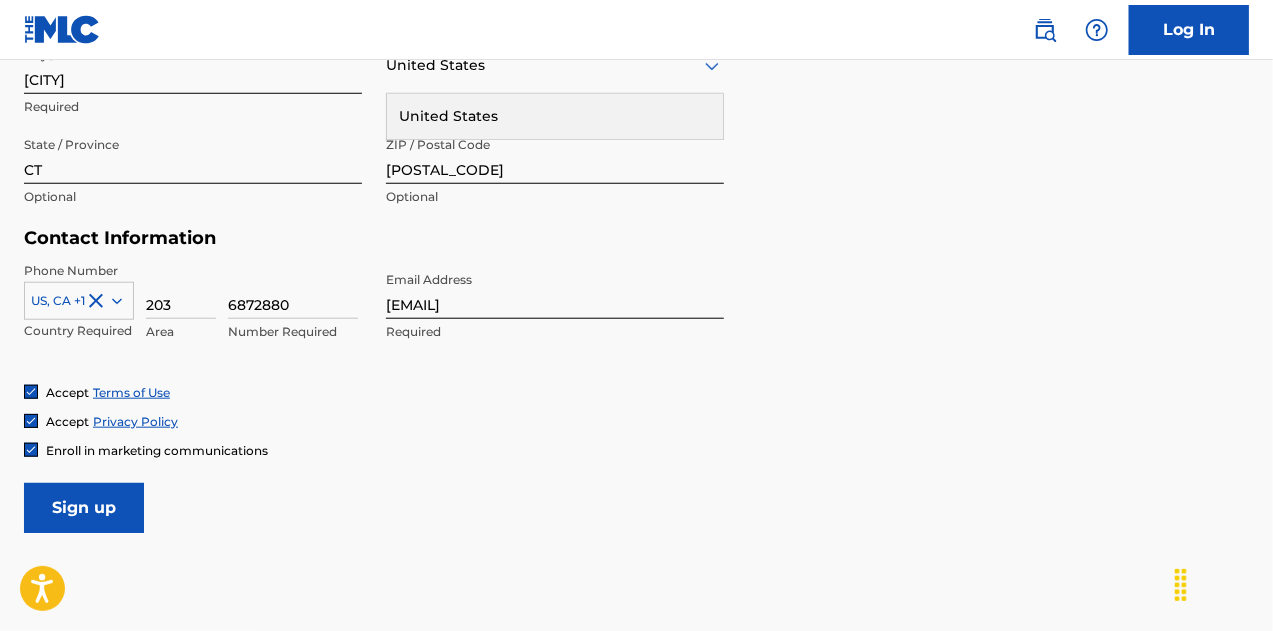 click on "Sign up" at bounding box center [84, 508] 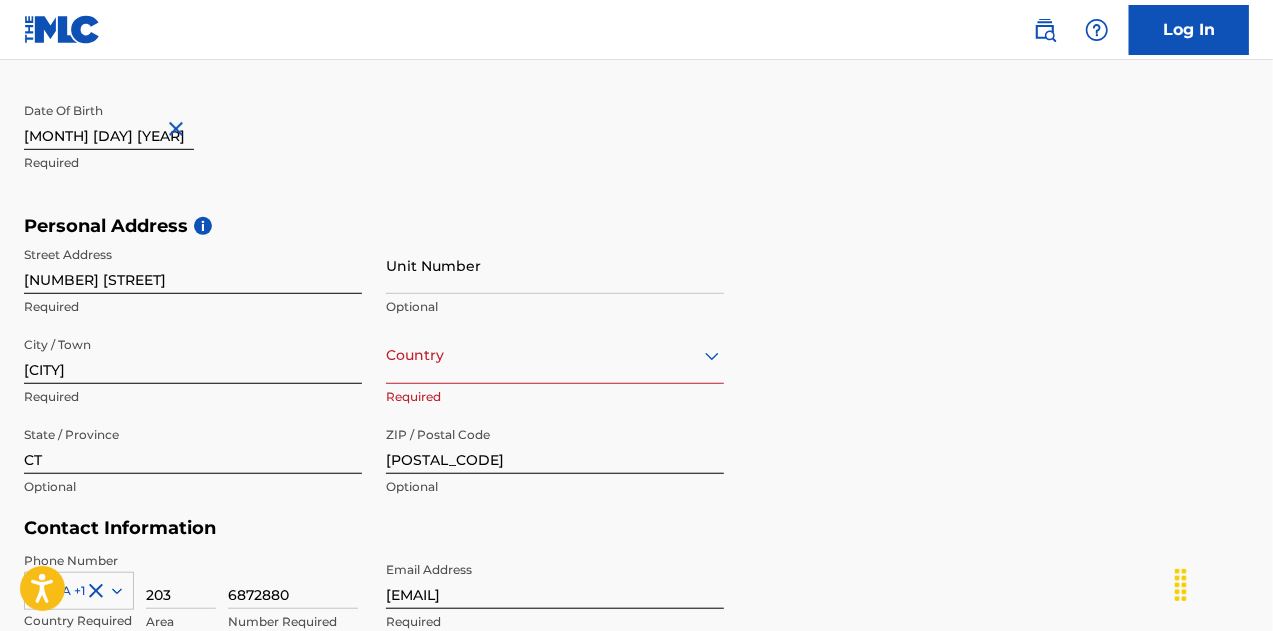scroll, scrollTop: 586, scrollLeft: 0, axis: vertical 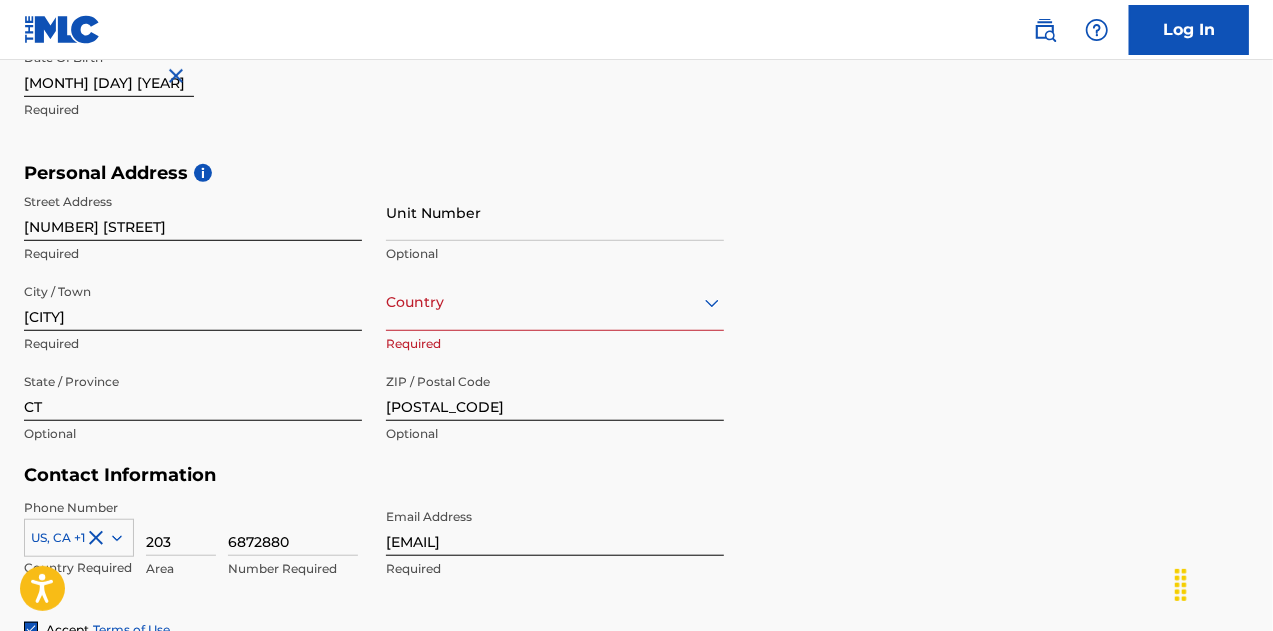 click on "option , selected. Select is focused ,type to refine list, press Down to open the menu,  Country" at bounding box center [555, 302] 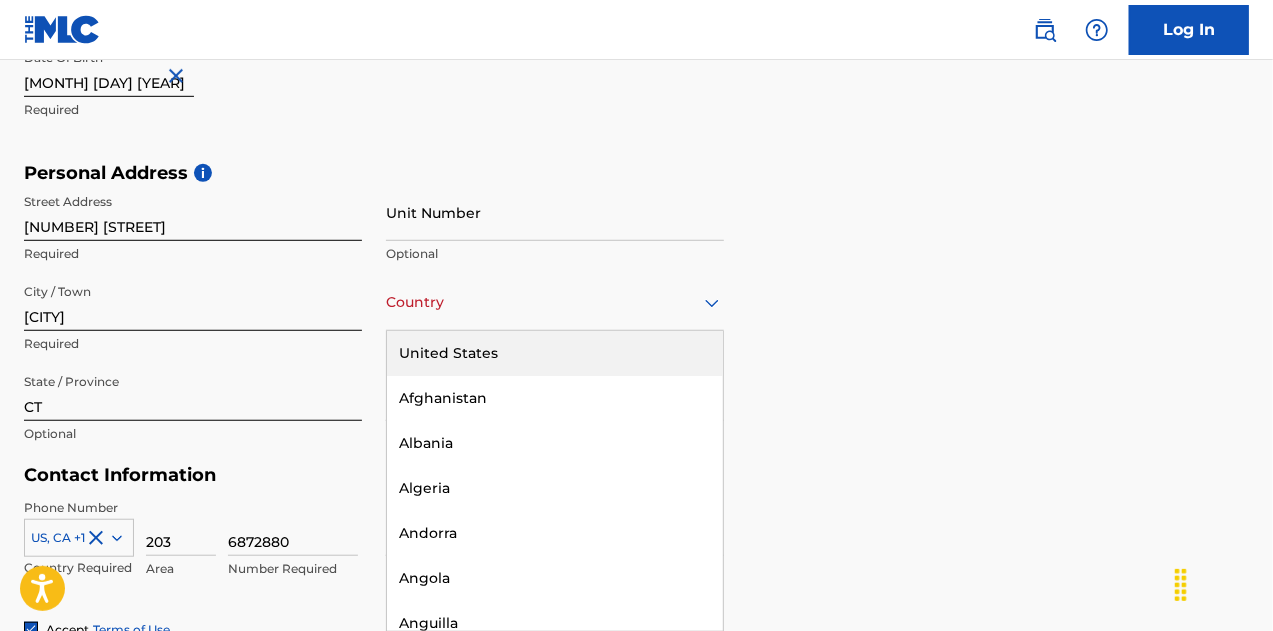 click on "United States" at bounding box center (555, 353) 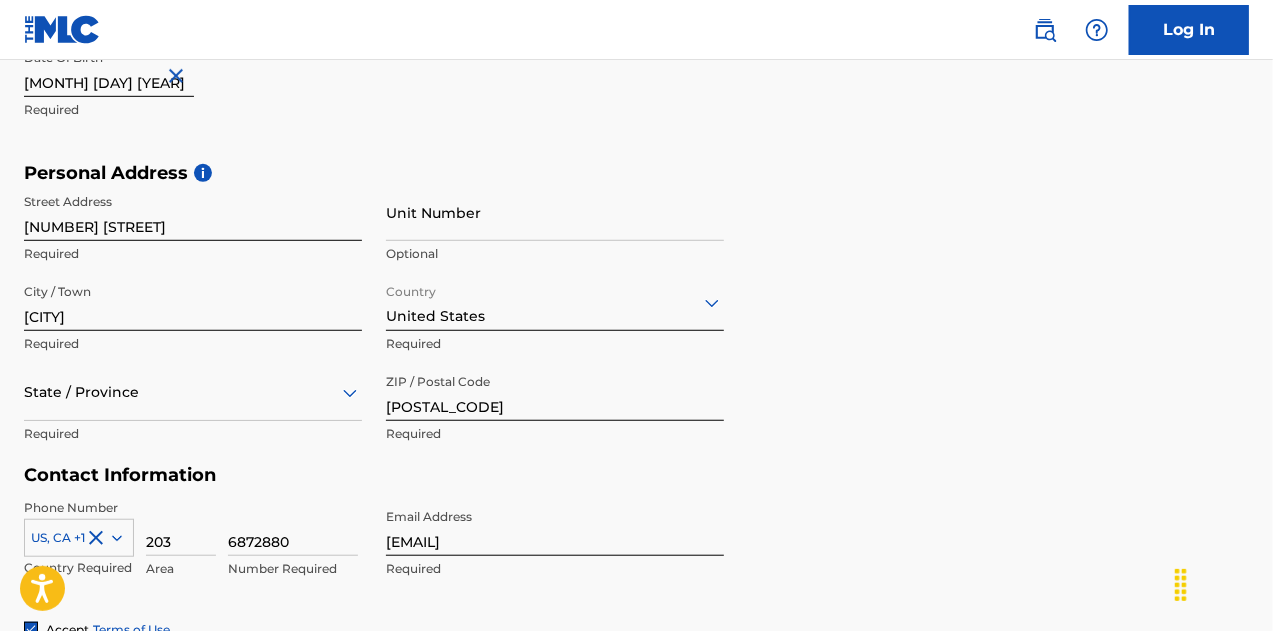 click on "Personal Address i Street Address 315 Tyler Street Required Unit Number Optional City / Town East Haven Required Country United States Required State / Province Required ZIP / Postal Code 06512 Required" at bounding box center (636, 313) 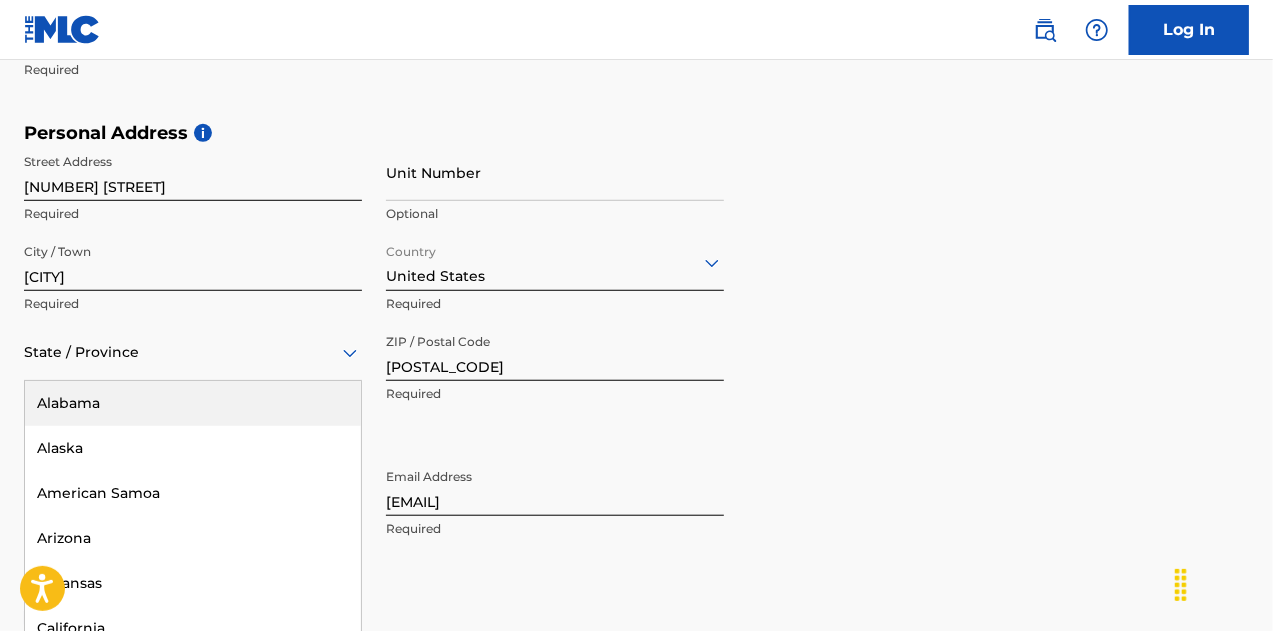 click on "57 results available. Use Up and Down to choose options, press Enter to select the currently focused option, press Escape to exit the menu, press Tab to select the option and exit the menu. State / Province Alabama Alaska American Samoa Arizona Arkansas California Colorado Connecticut Delaware District of Columbia Florida Georgia Guam Hawaii Idaho Illinois Indiana Iowa Kansas Kentucky Louisiana Maine Maryland Massachusetts Michigan Minnesota Mississippi Missouri Montana Nebraska Nevada New Hampshire New Jersey New Mexico New York North Carolina North Dakota Northern Mariana Islands Ohio Oklahoma Oregon Pennsylvania Puerto Rico Puerto Rico Rhode Island South Carolina South Dakota Tennessee Texas Utah Vermont Virgin Islands, U.S. Virginia Washington West Virginia Wisconsin Wyoming" at bounding box center (193, 352) 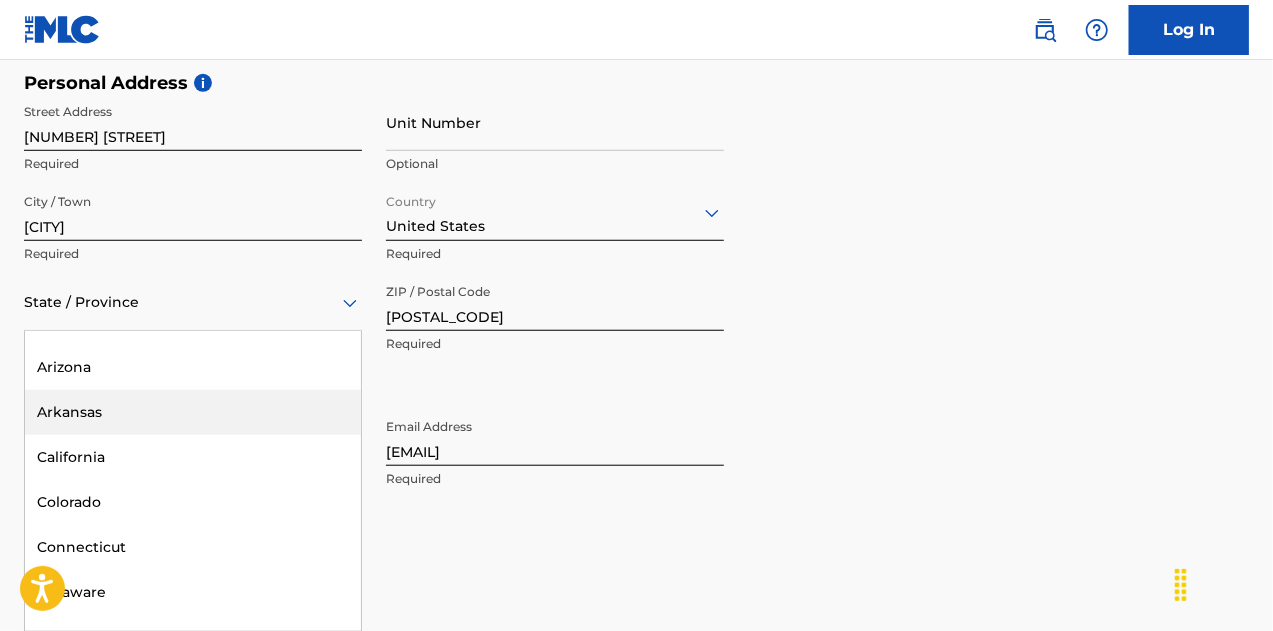scroll, scrollTop: 126, scrollLeft: 0, axis: vertical 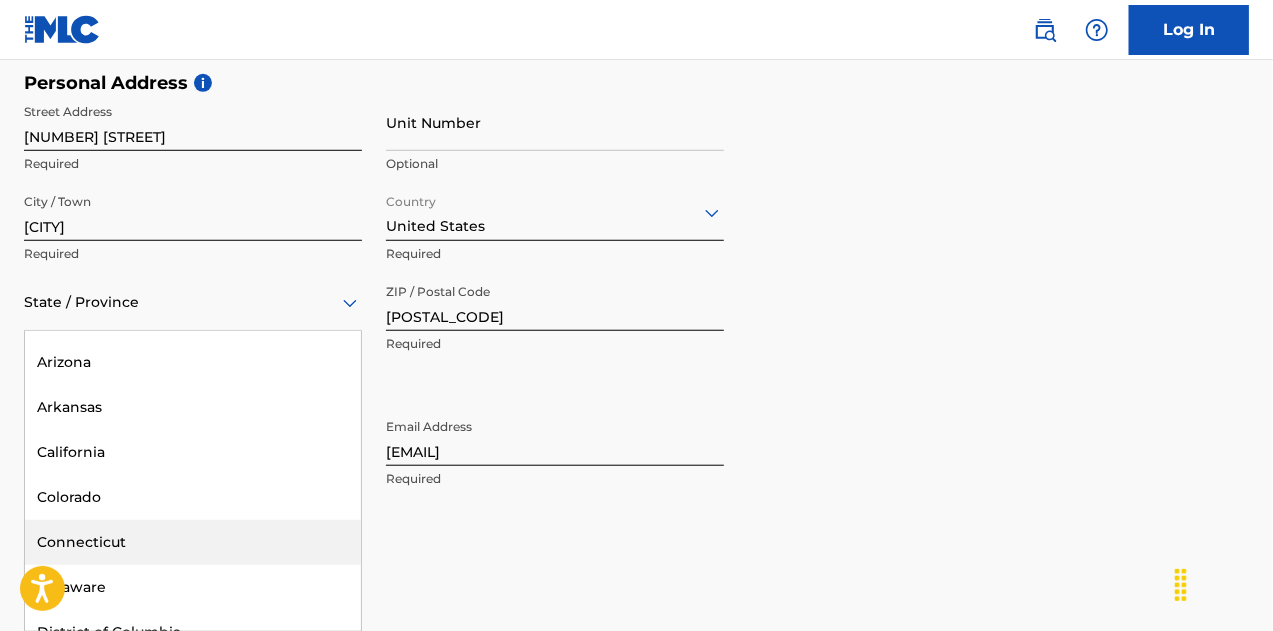 click on "Connecticut" at bounding box center [193, 542] 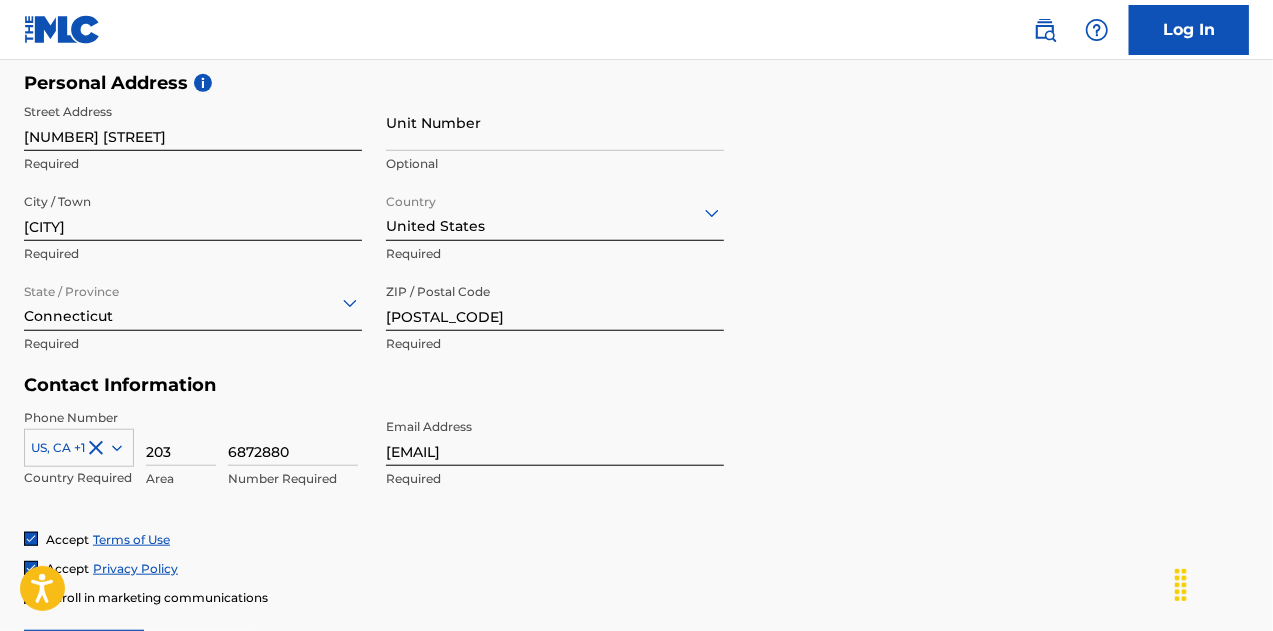 click on "Accept Terms of Use" at bounding box center [636, 539] 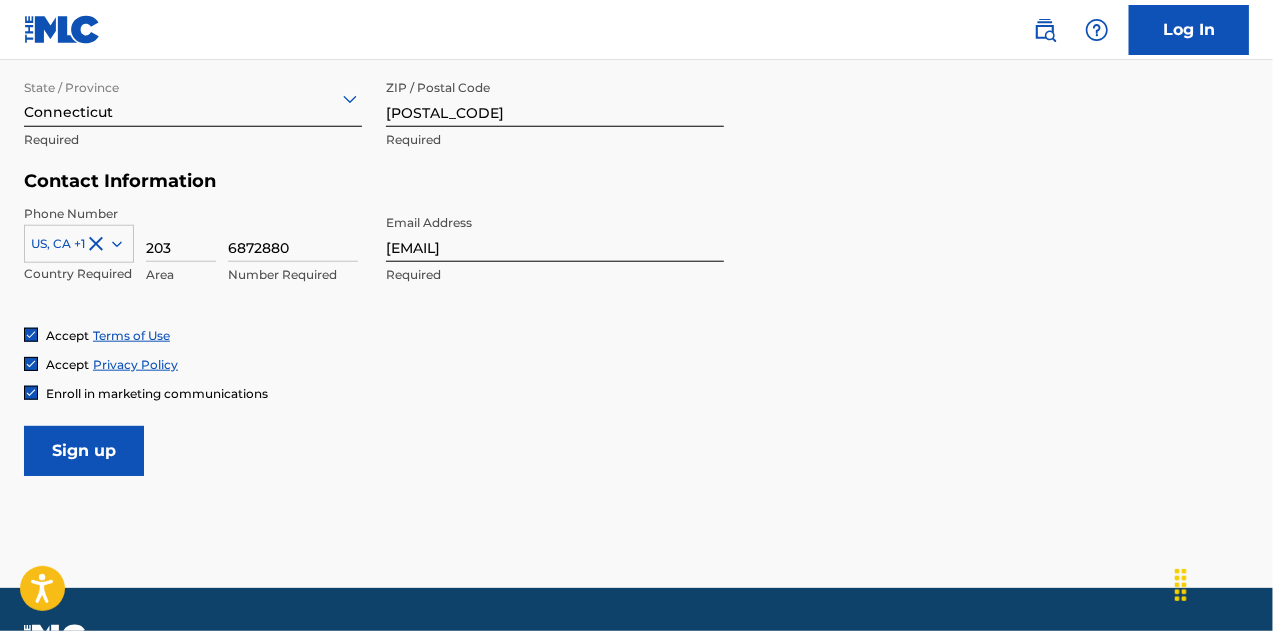 scroll, scrollTop: 882, scrollLeft: 0, axis: vertical 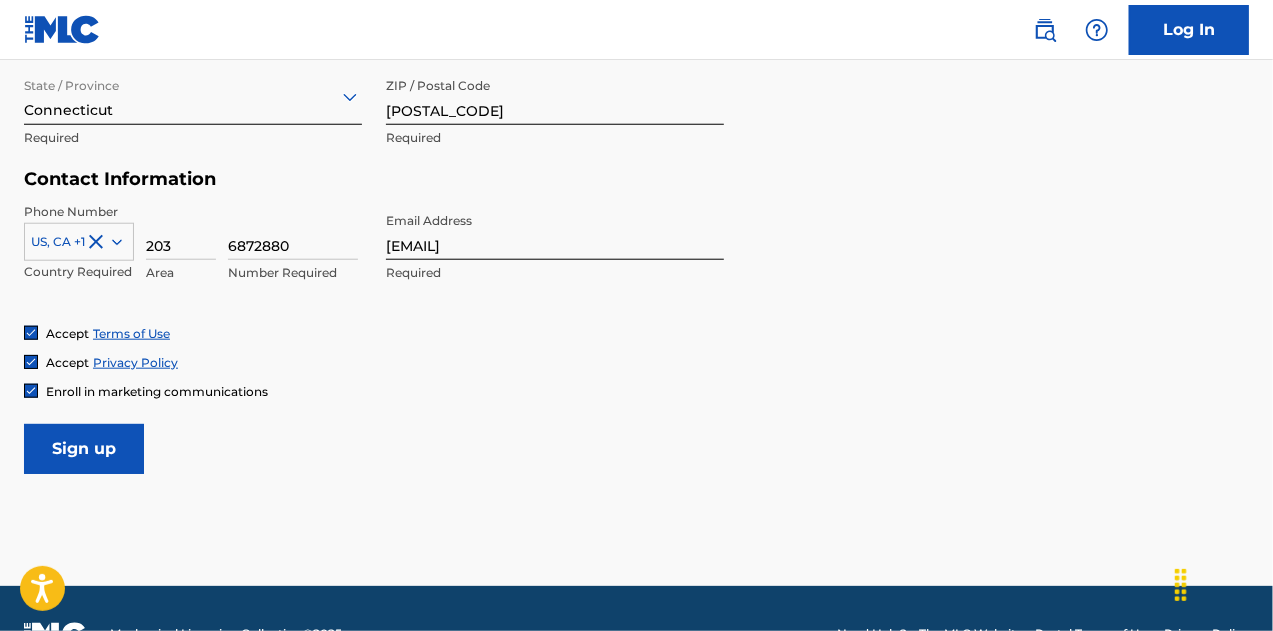 click on "Sign up" at bounding box center [84, 449] 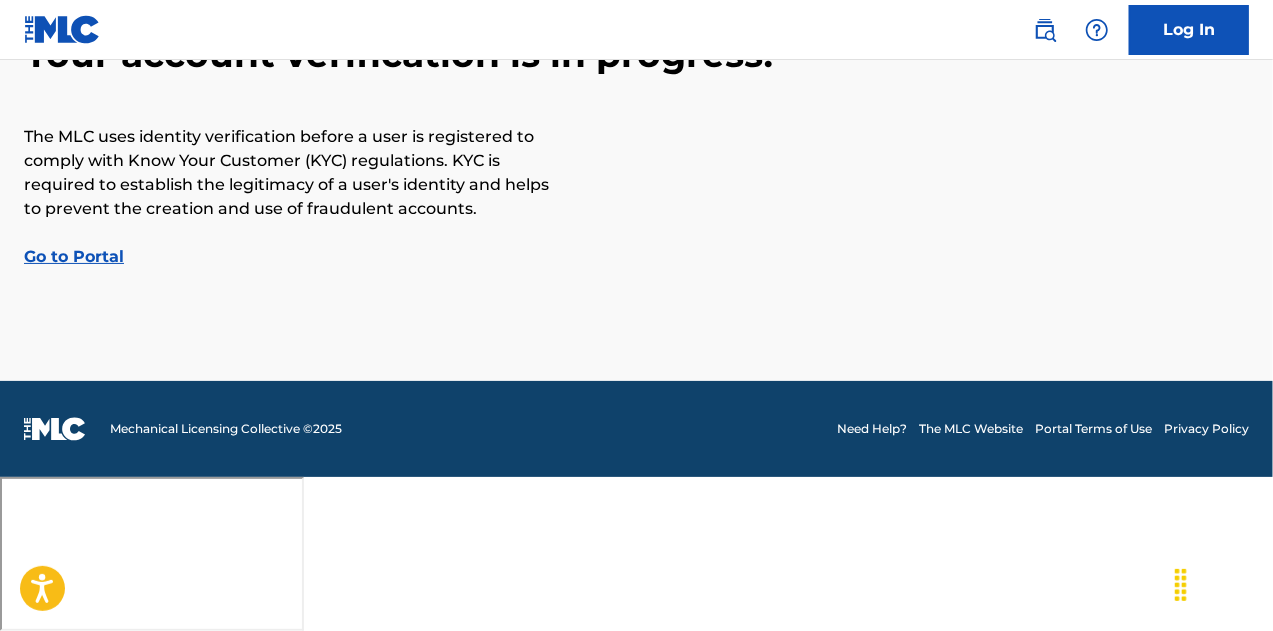 scroll, scrollTop: 0, scrollLeft: 0, axis: both 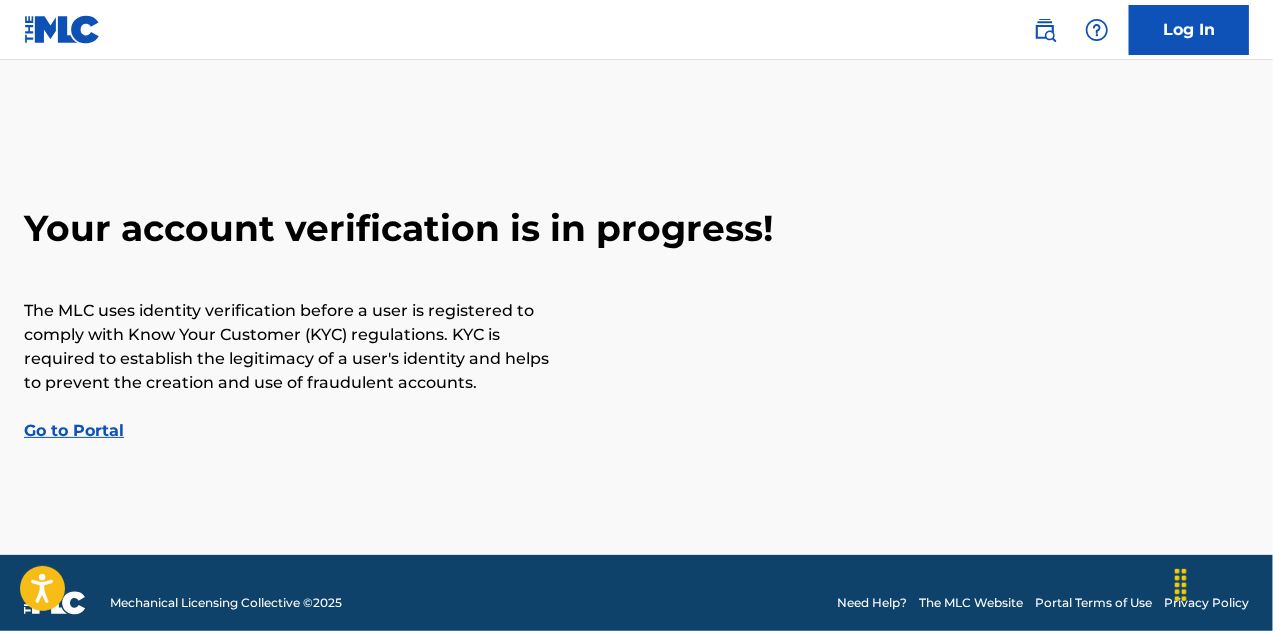 click on "Go to Portal" at bounding box center (74, 430) 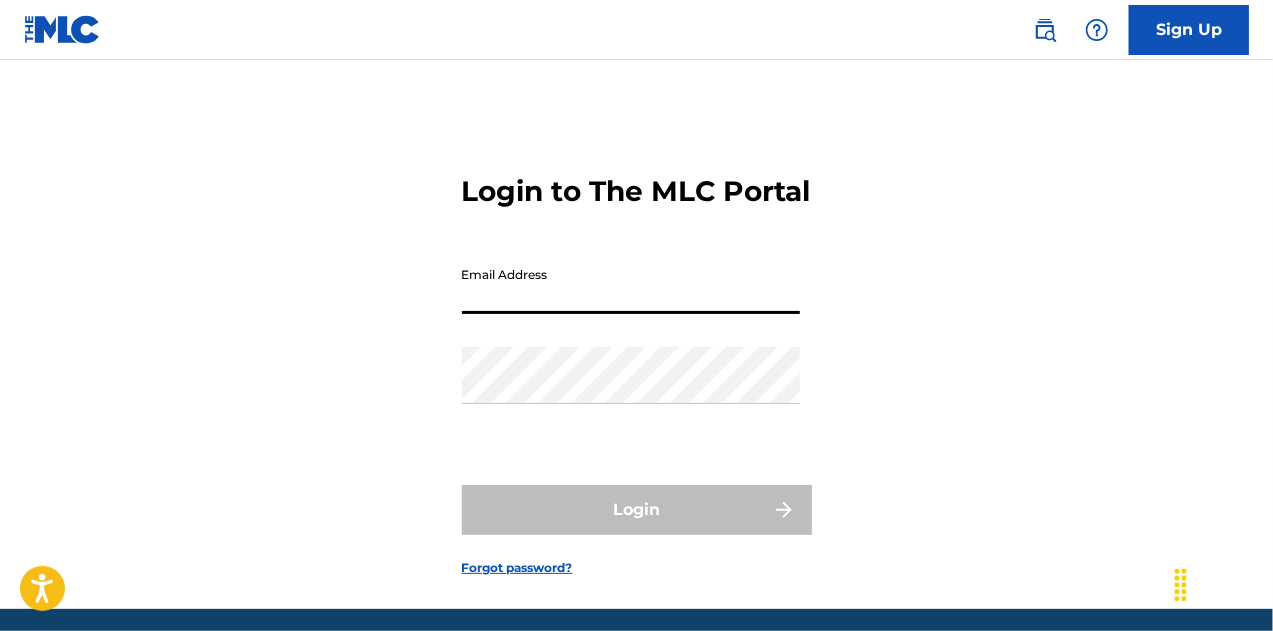 click on "Email Address" at bounding box center [631, 285] 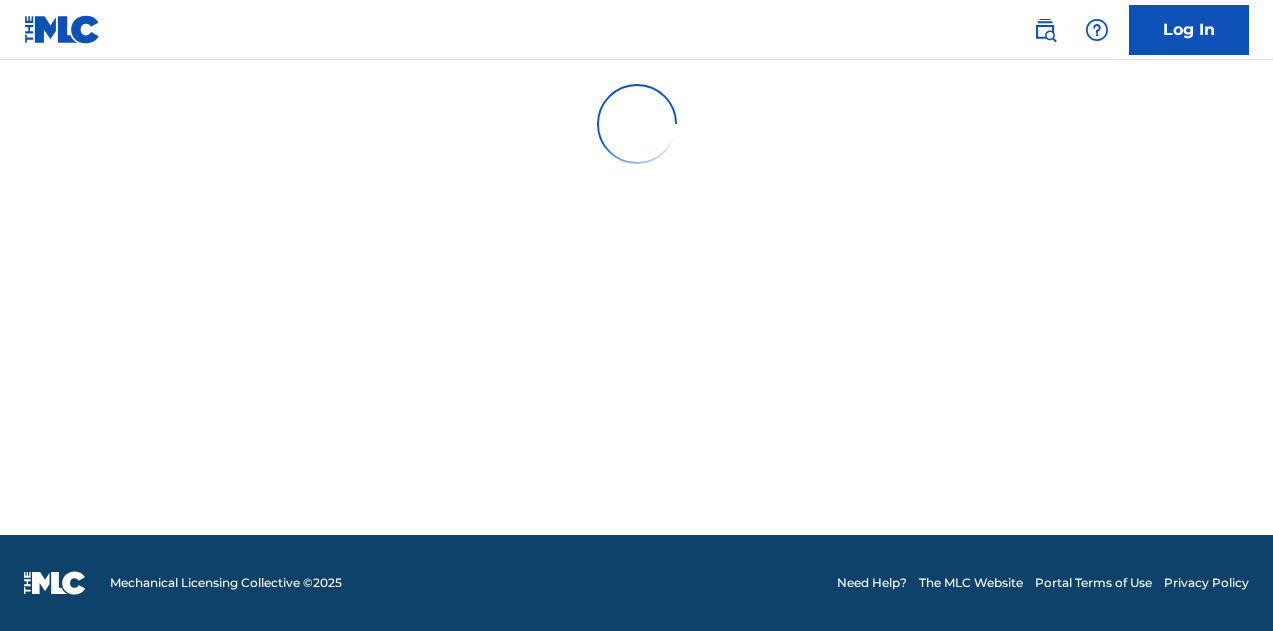 scroll, scrollTop: 0, scrollLeft: 0, axis: both 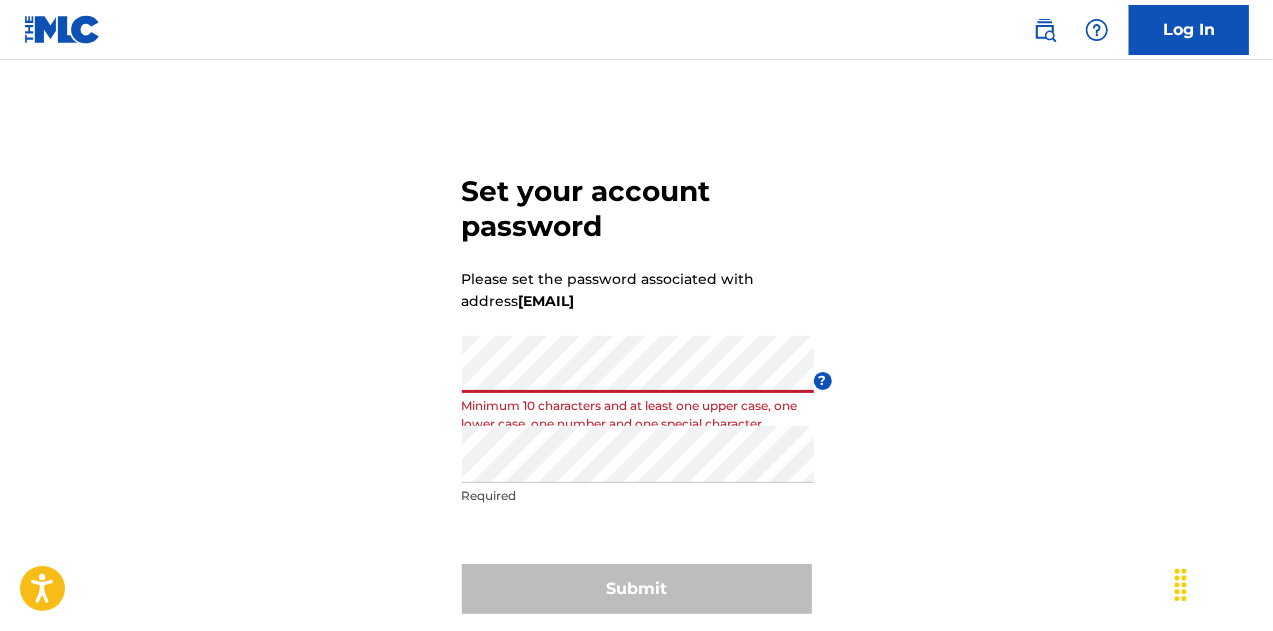 click on "Set your account password Please set the password associated with   address  [EMAIL] Password   Minimum 10 characters and at least one upper case, one lower case, one number and one special character ? Re enter password   Required Submit" at bounding box center (636, 390) 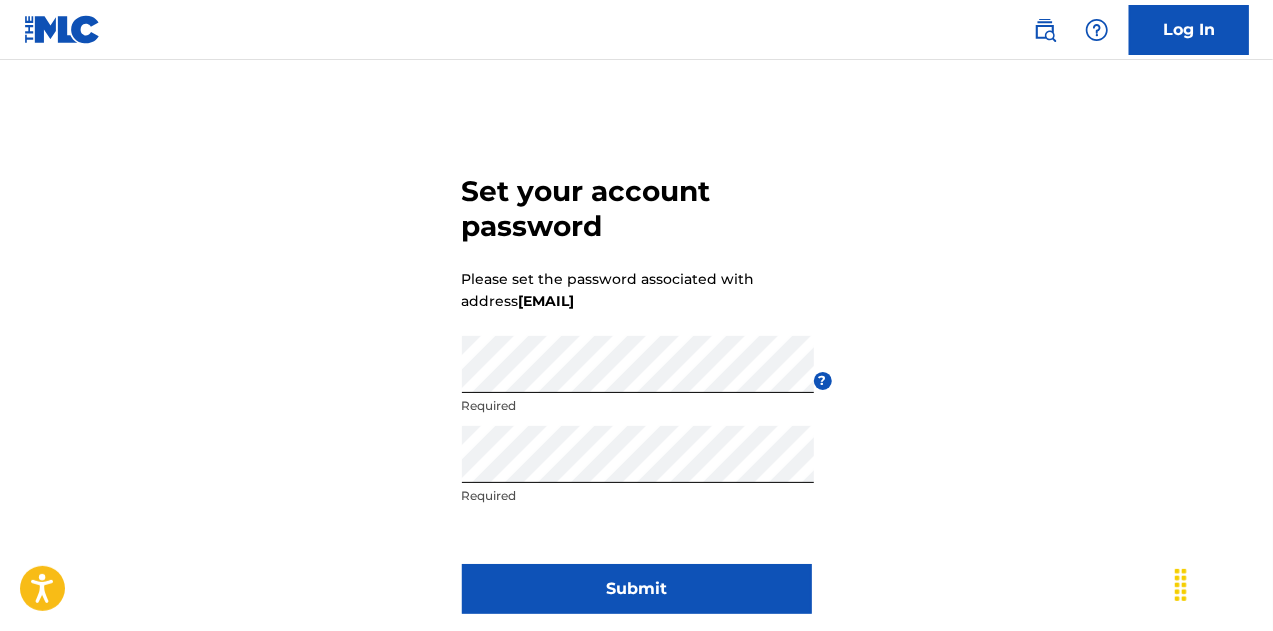 click on "Submit" at bounding box center [637, 589] 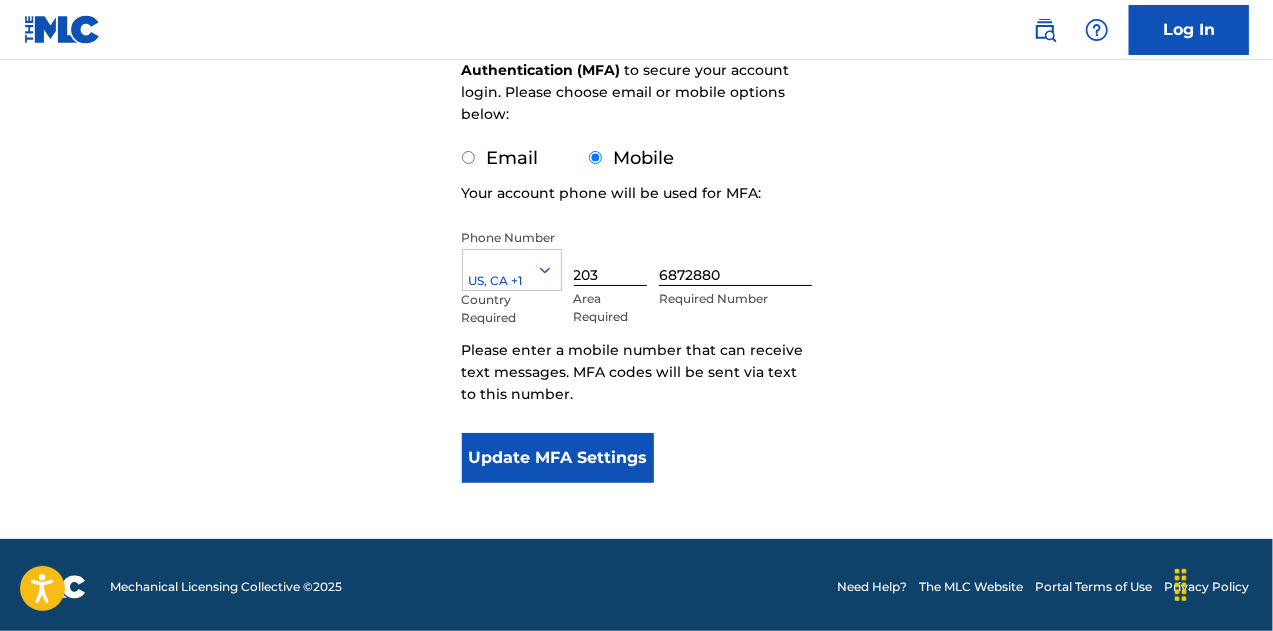scroll, scrollTop: 328, scrollLeft: 0, axis: vertical 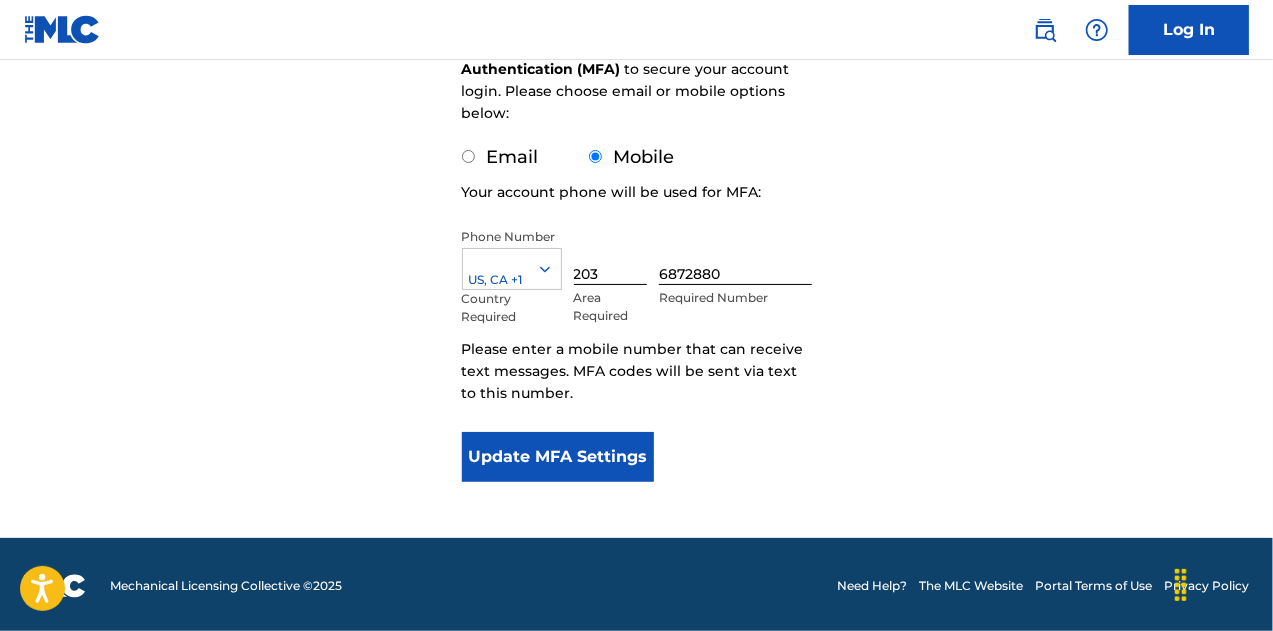 click on "Update MFA Settings" at bounding box center [558, 457] 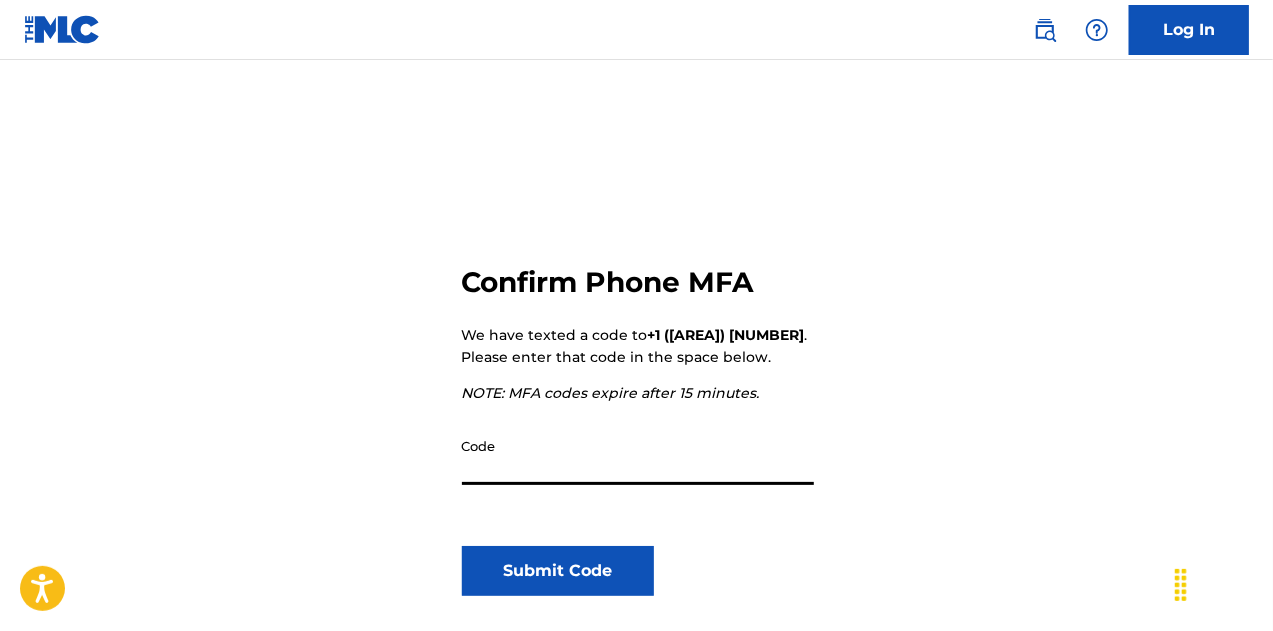 scroll, scrollTop: 94, scrollLeft: 0, axis: vertical 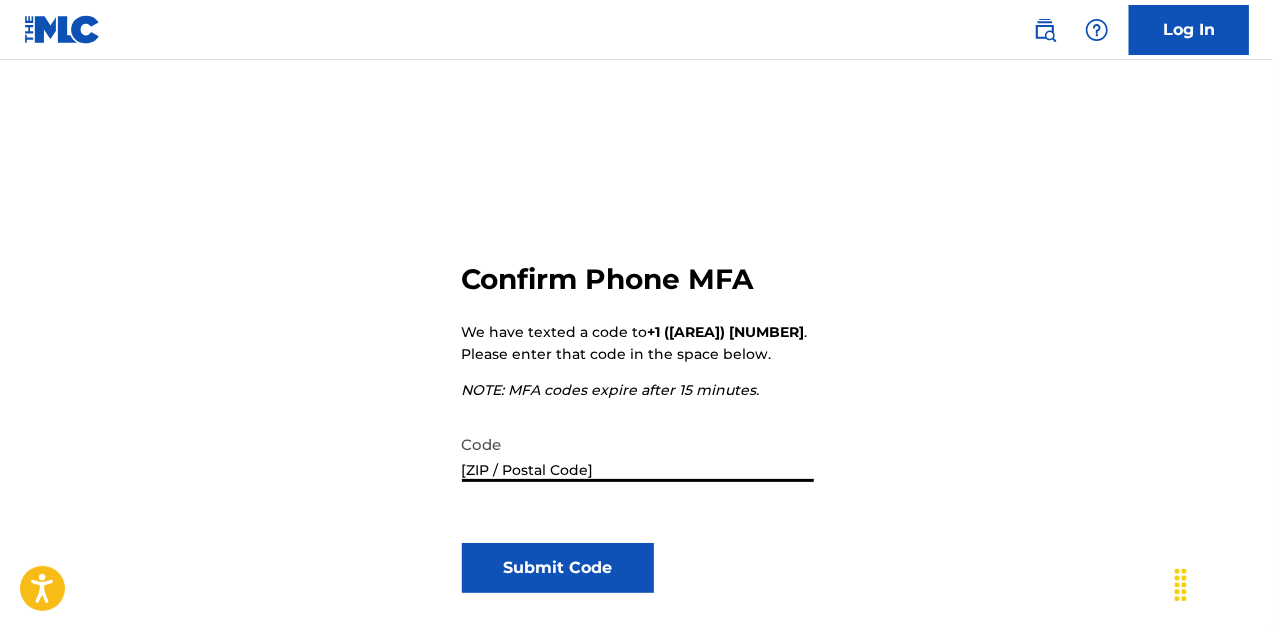 type on "[ZIP / Postal Code]" 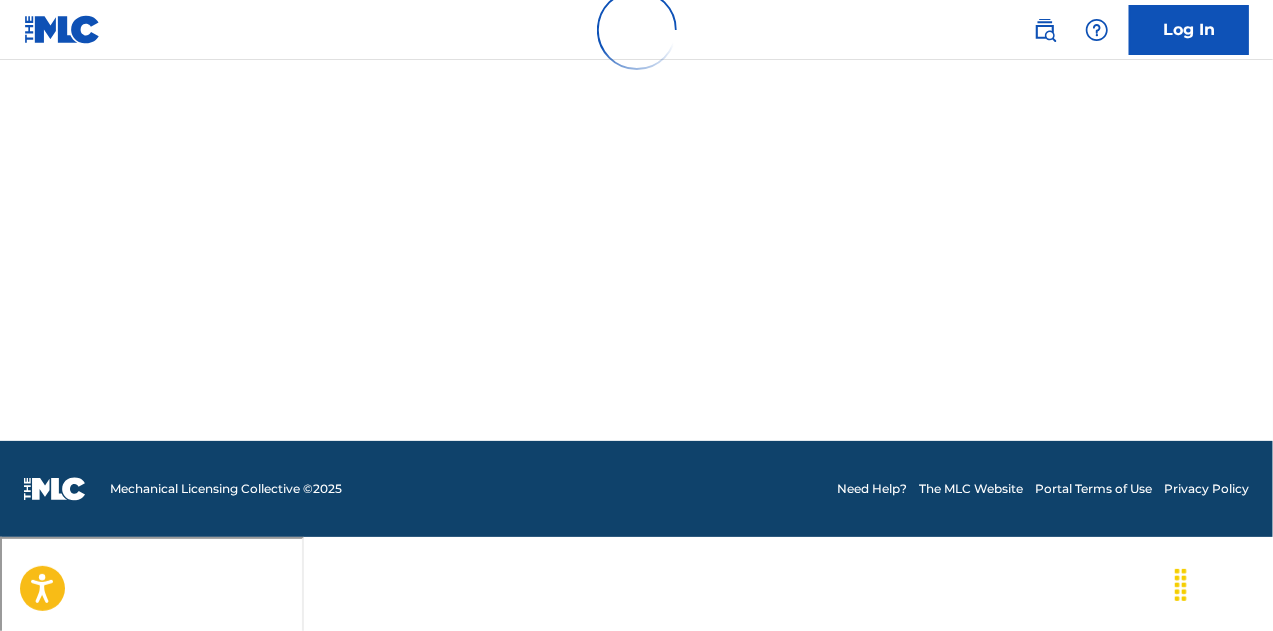 scroll, scrollTop: 0, scrollLeft: 0, axis: both 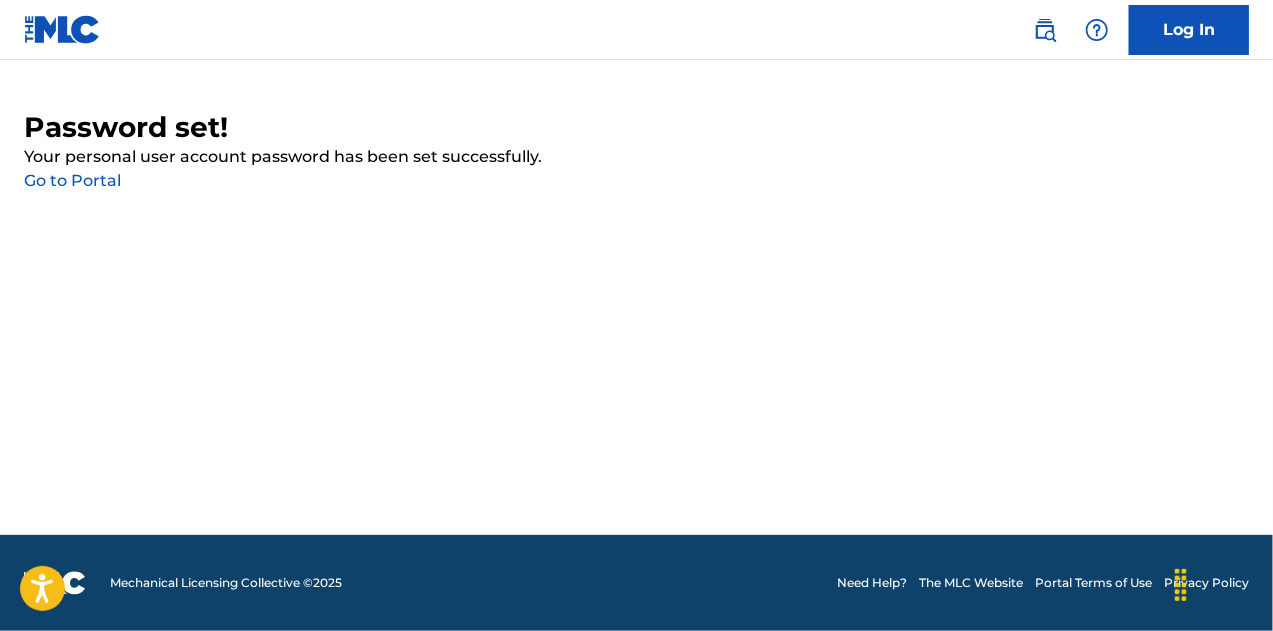 click on "Go to Portal" at bounding box center [72, 180] 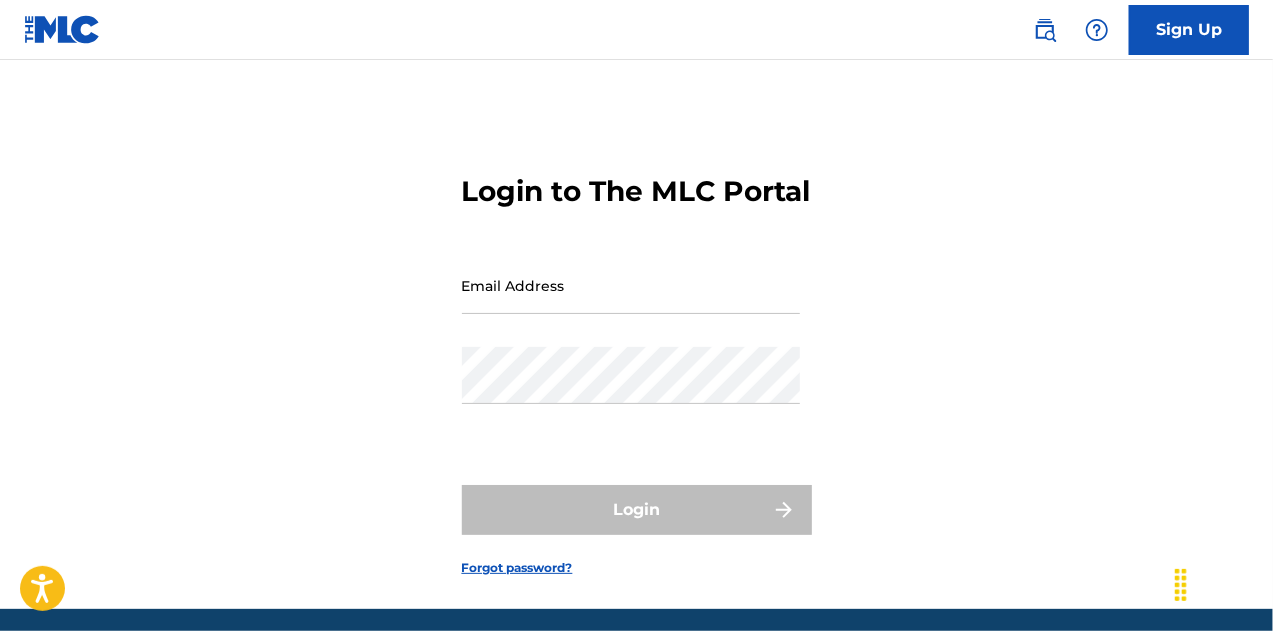 click on "Email Address" at bounding box center (631, 285) 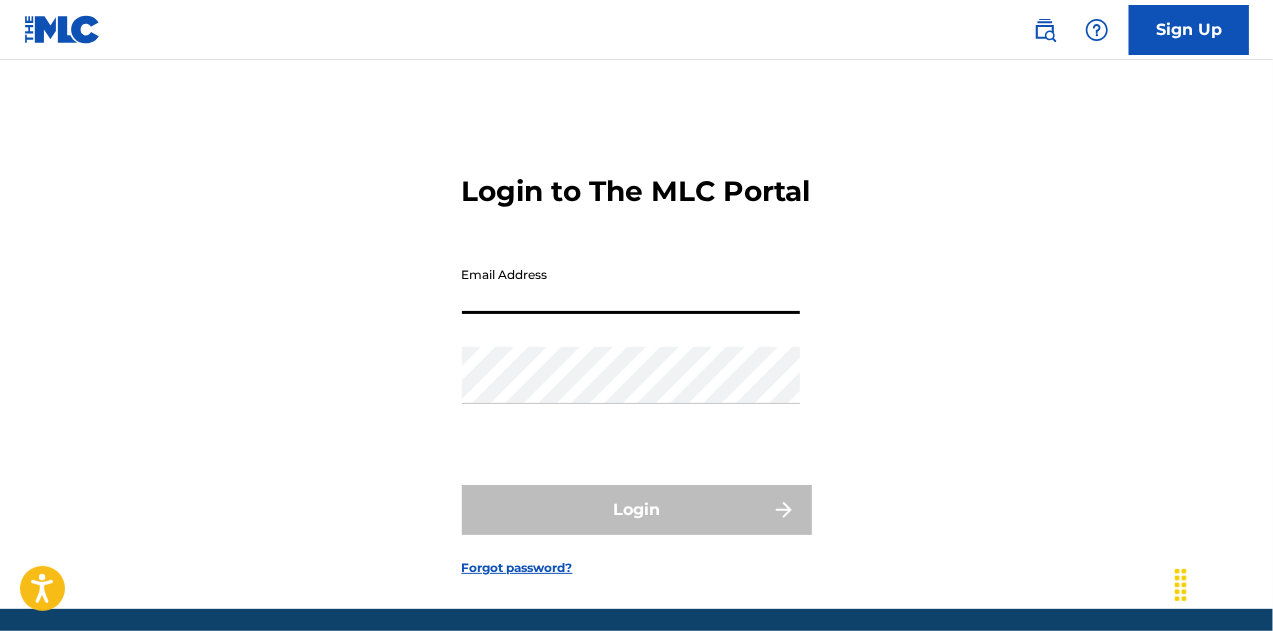type on "[EMAIL]" 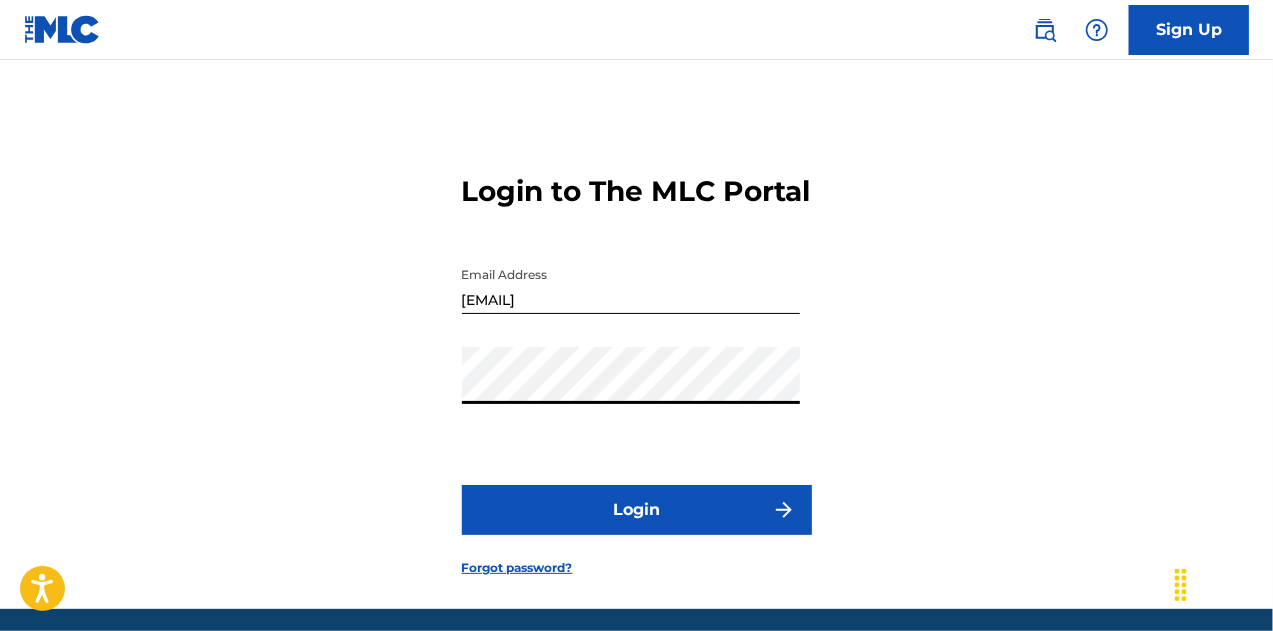 click on "Login" at bounding box center [637, 510] 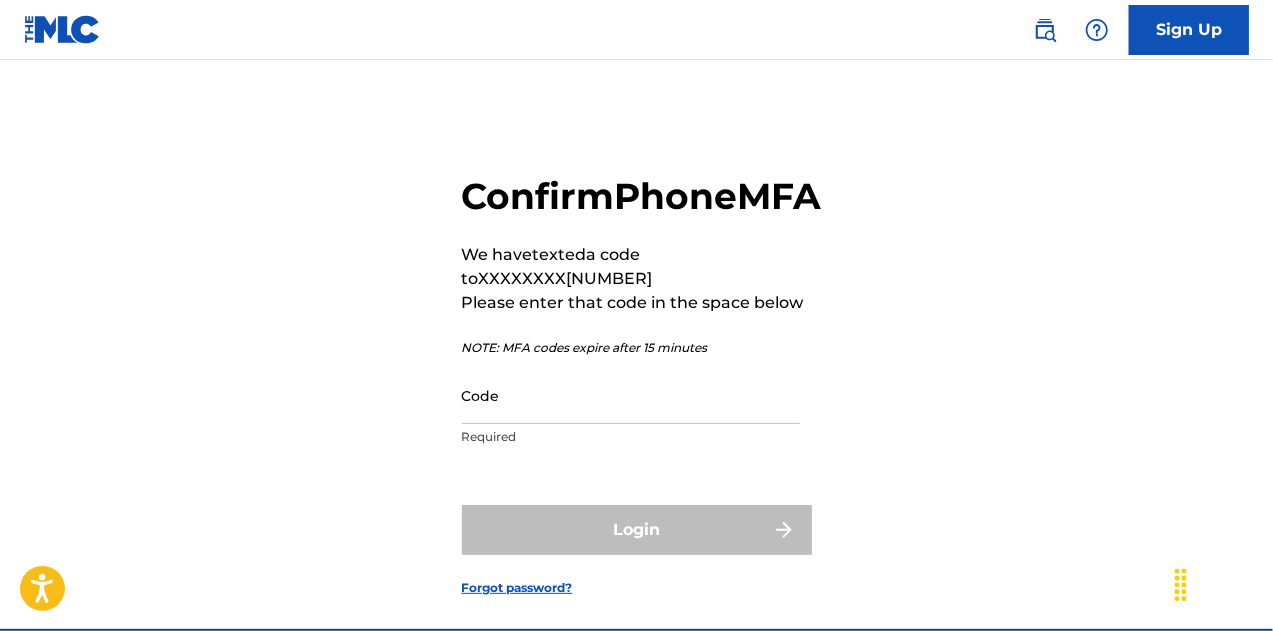 click on "Code" at bounding box center (631, 395) 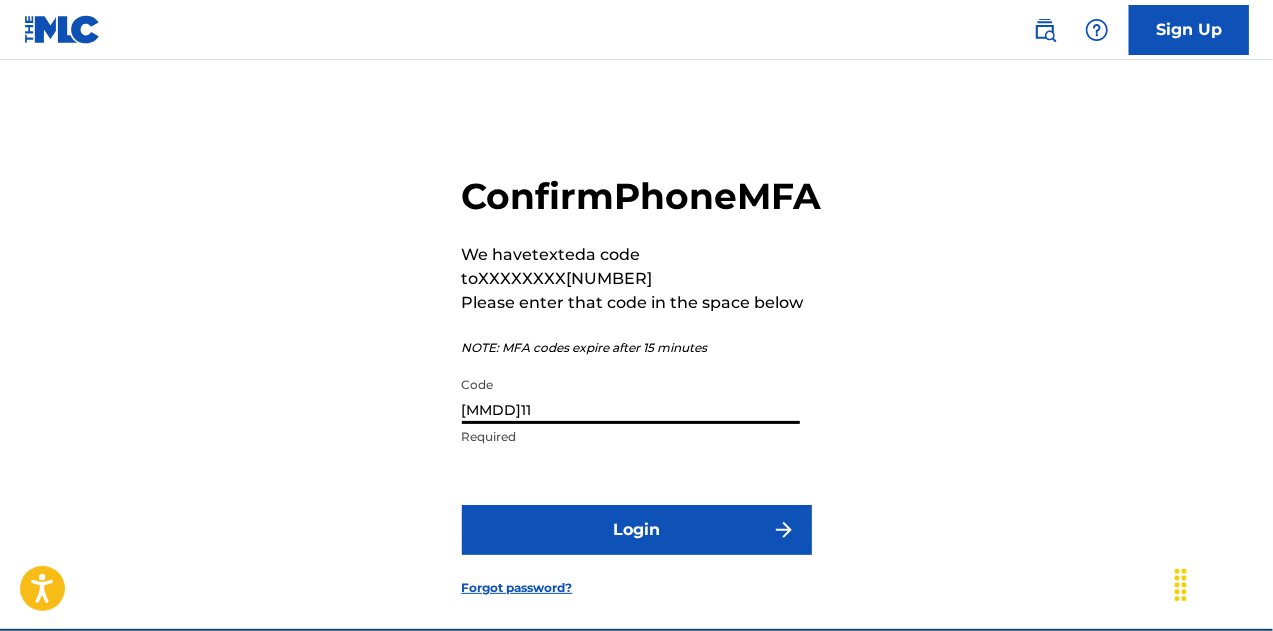 type on "[MMDD]11" 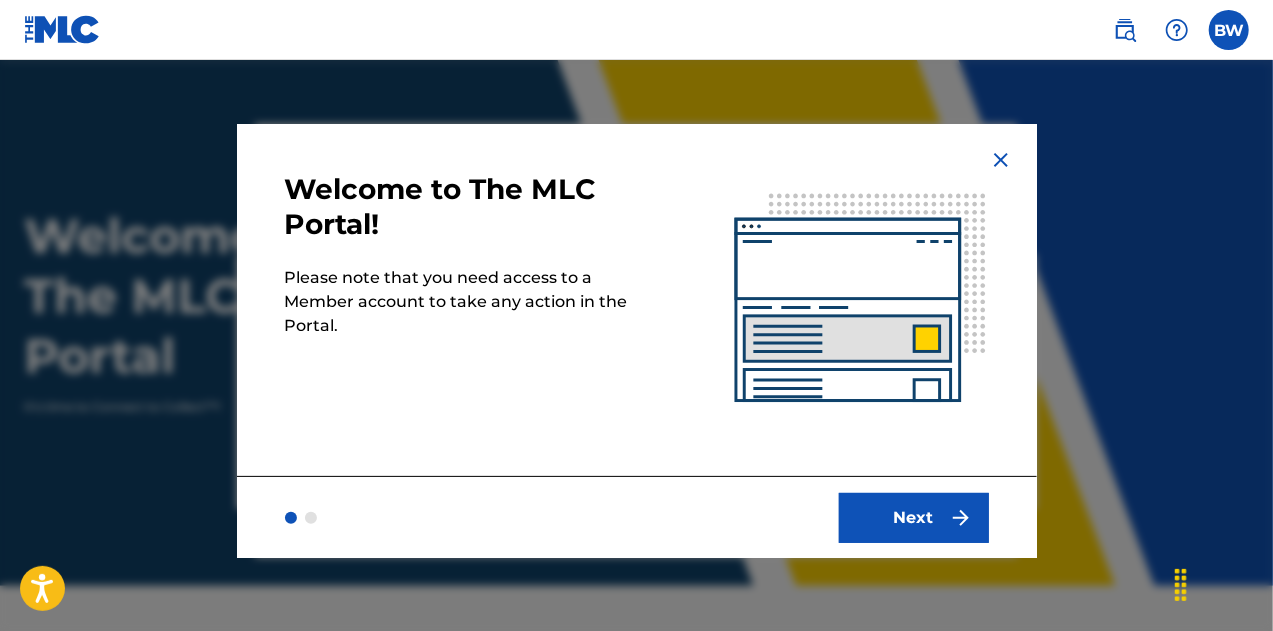 scroll, scrollTop: 0, scrollLeft: 0, axis: both 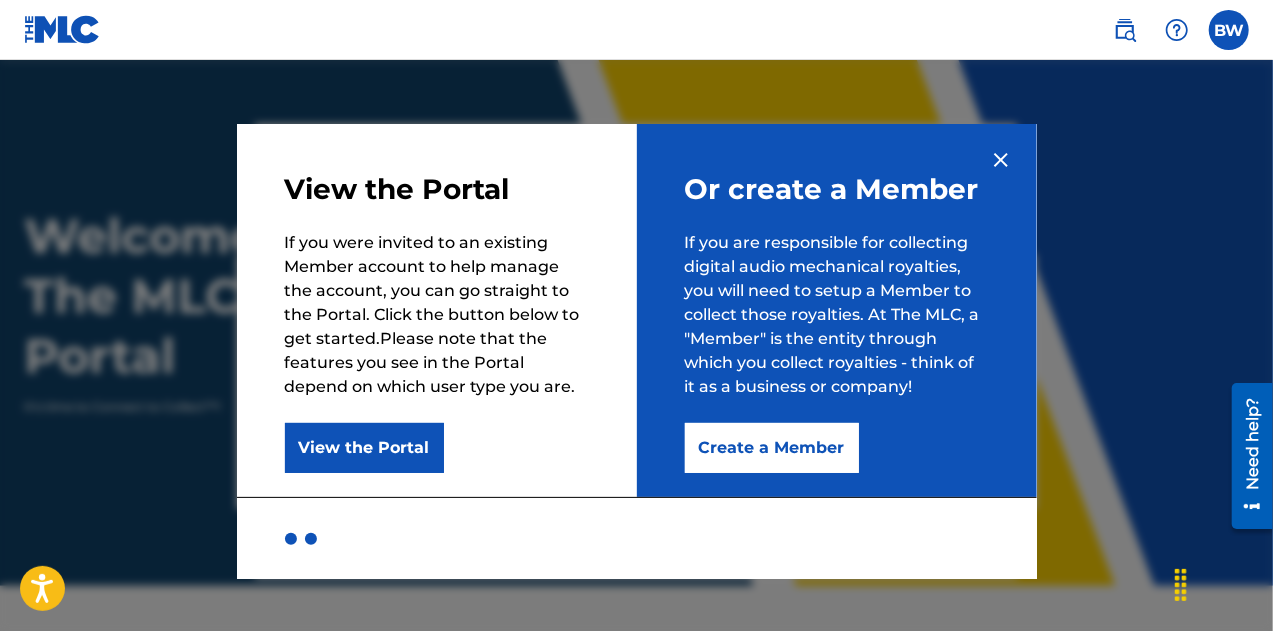 click on "Create a Member" at bounding box center [772, 448] 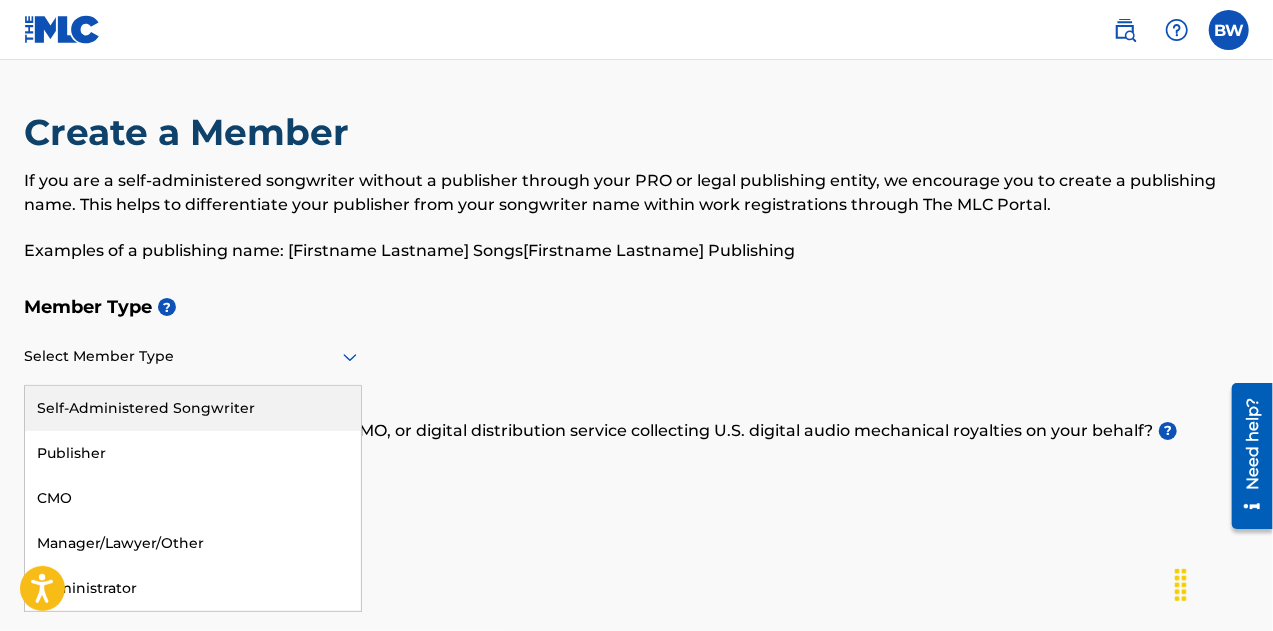 click at bounding box center (193, 356) 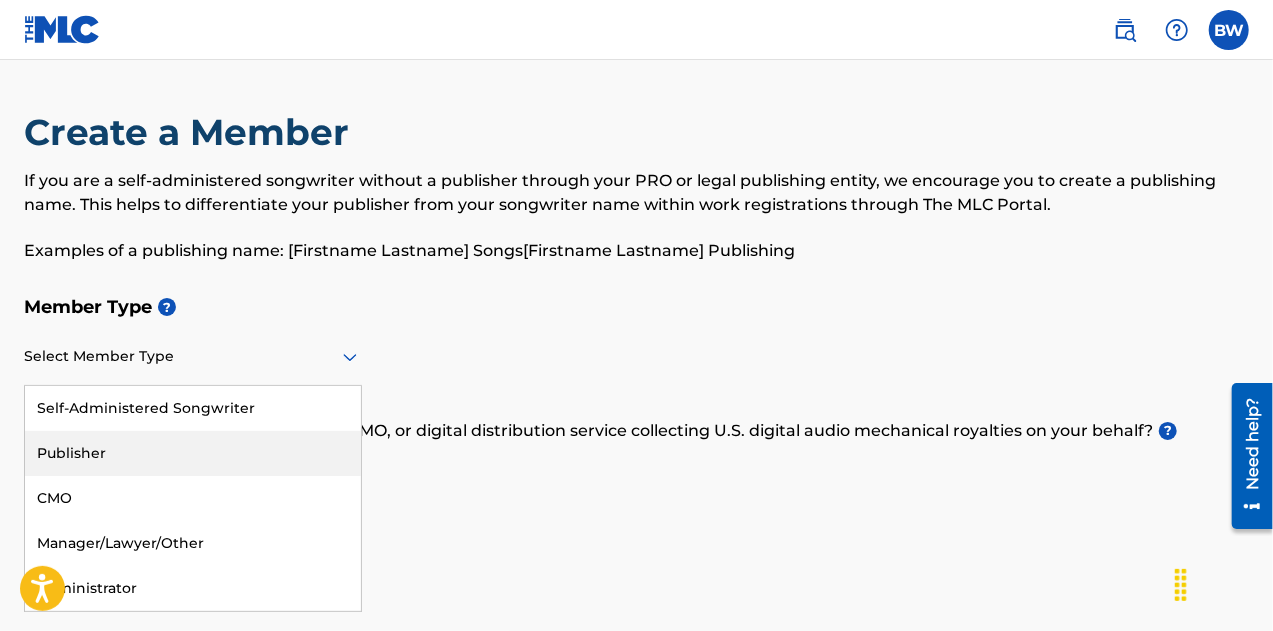 click on "Publisher" at bounding box center (193, 453) 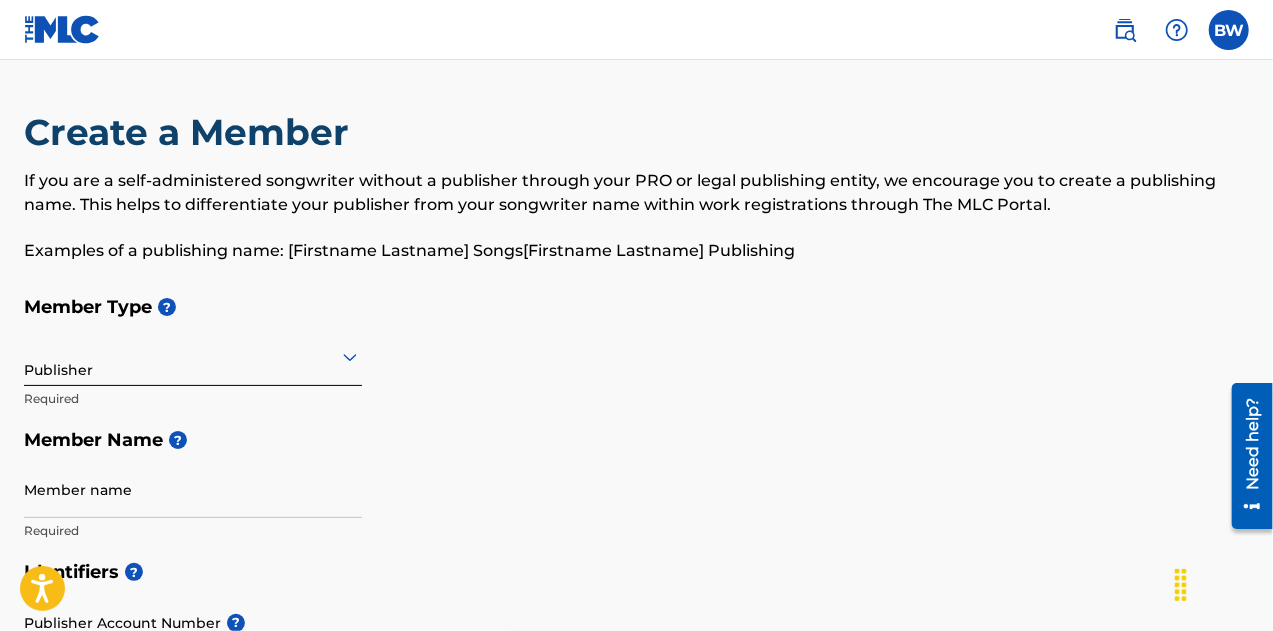 click on "Member Type ? Publisher Required Member Name ? Member name Required" at bounding box center (636, 418) 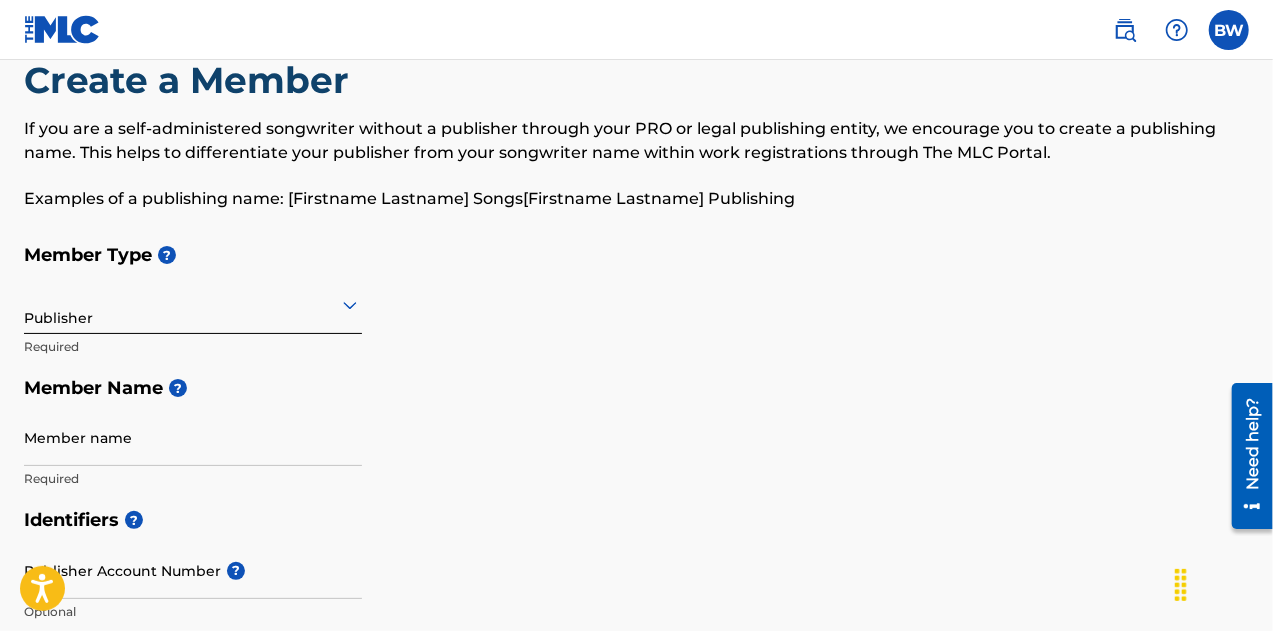 scroll, scrollTop: 53, scrollLeft: 0, axis: vertical 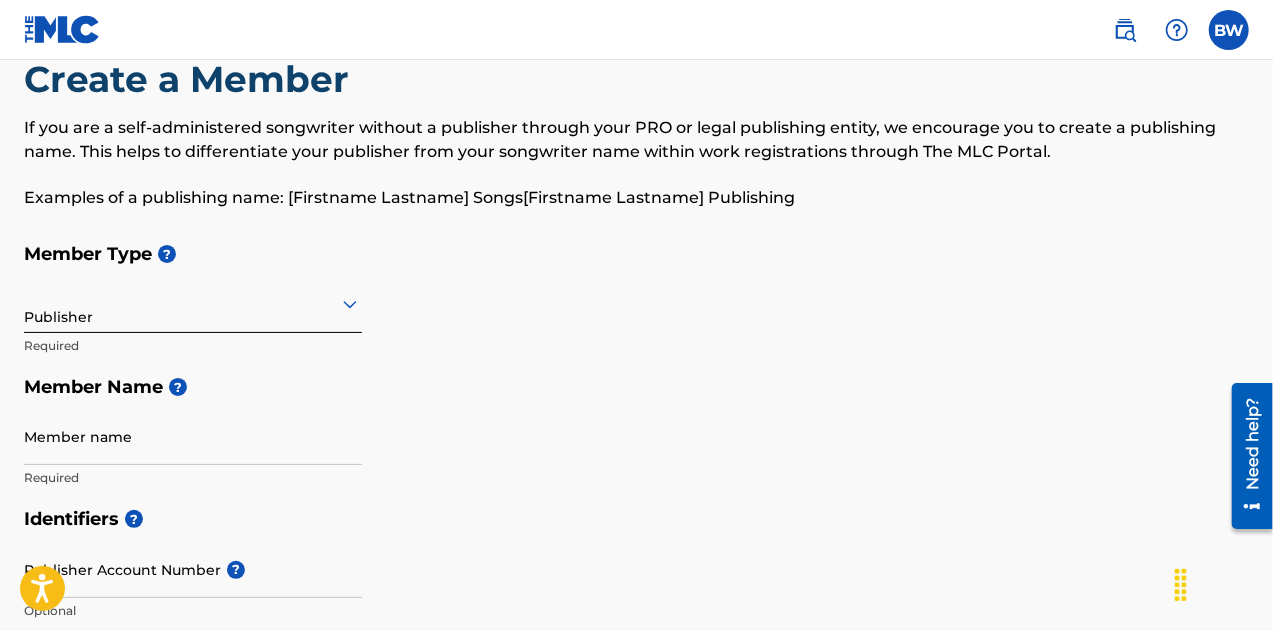 click on "Member Type ? Publisher Required Member Name ? Member name Required" at bounding box center (636, 365) 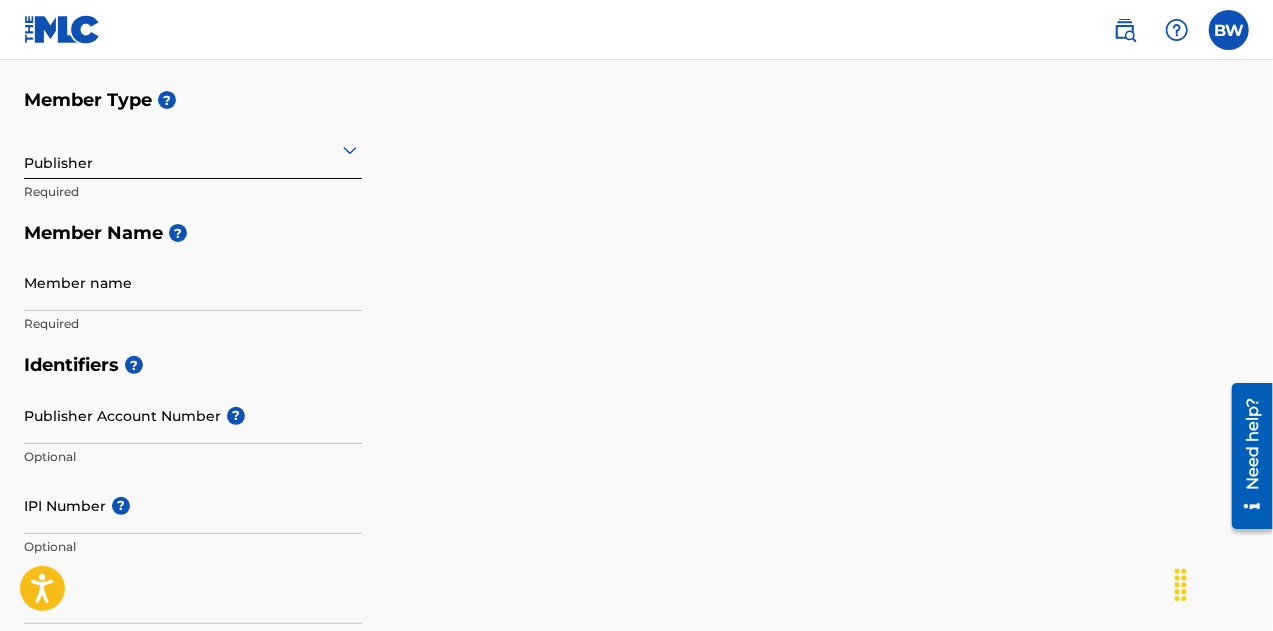 scroll, scrollTop: 208, scrollLeft: 0, axis: vertical 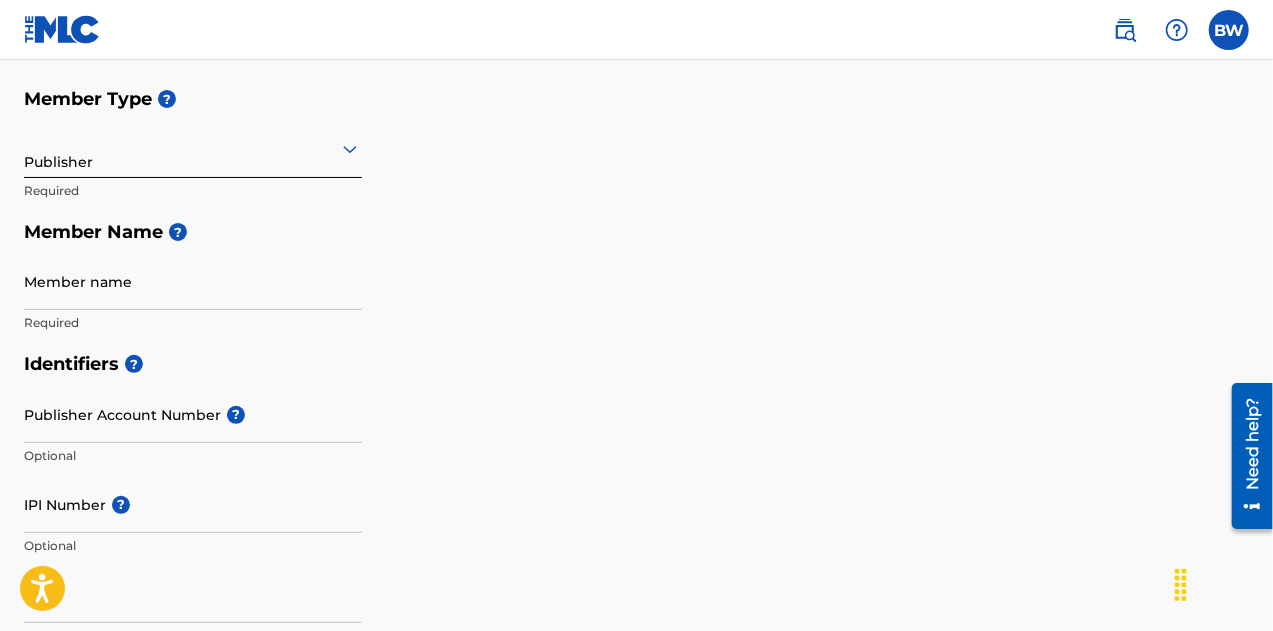 click on "Member name" at bounding box center [193, 281] 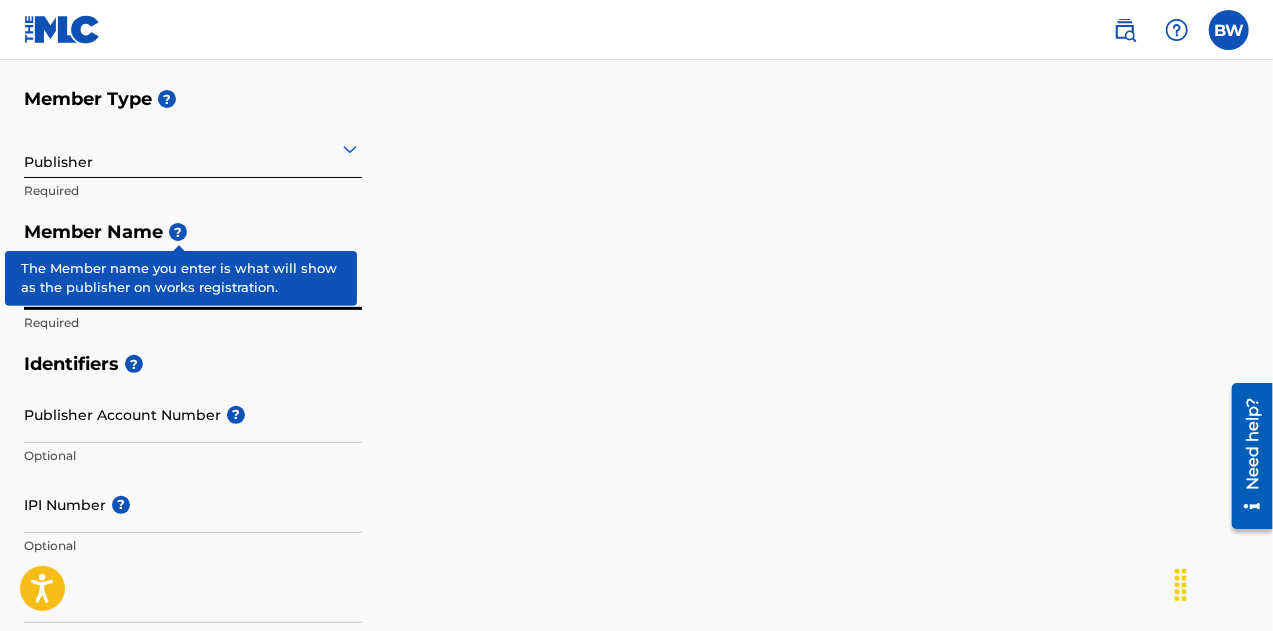 type on "Modern Refuge LLC" 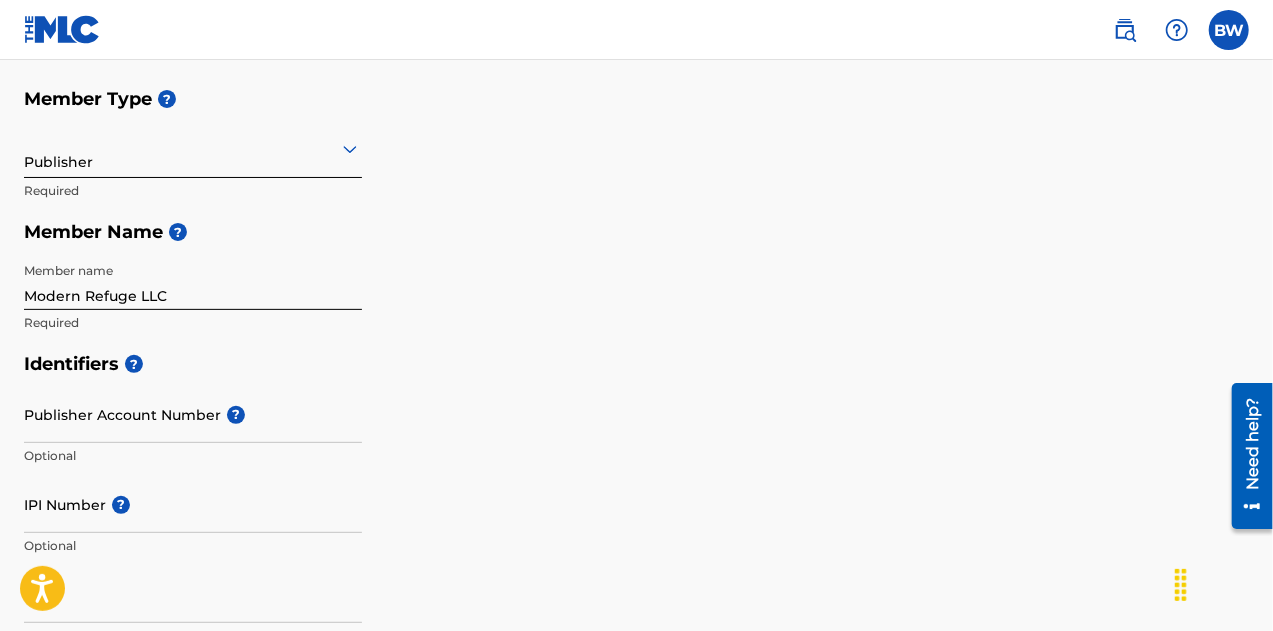 click on "Identifiers ? Publisher Account Number ? Optional IPI Number ? Optional ISNI Optional" at bounding box center (636, 499) 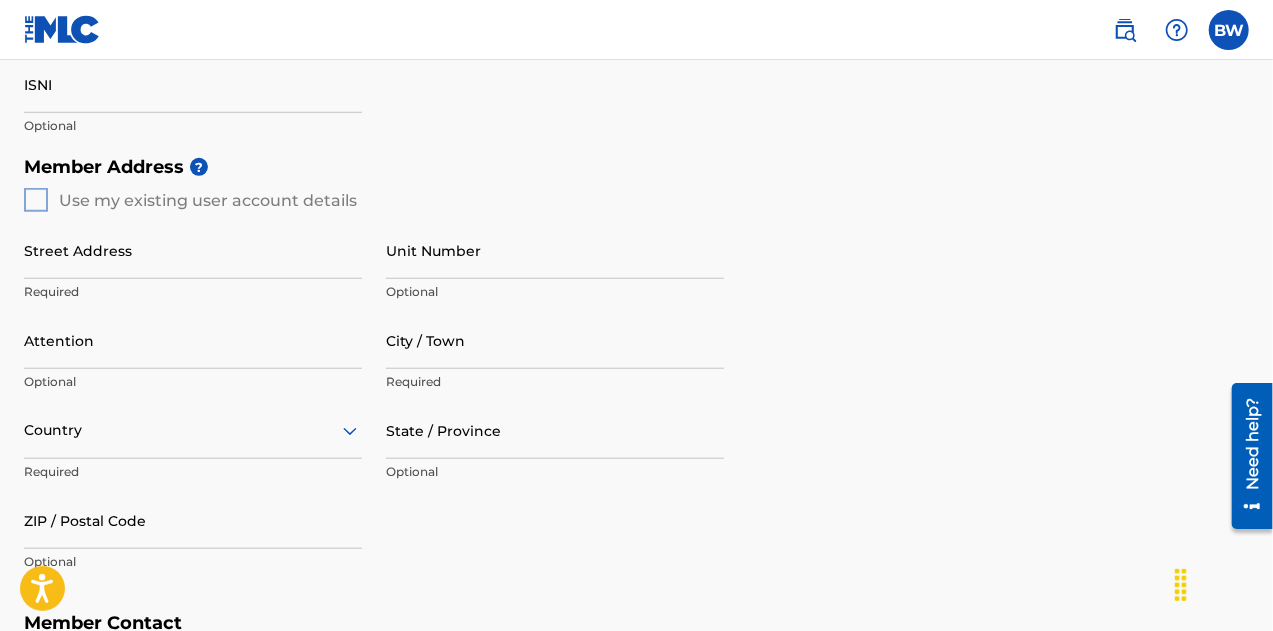 scroll, scrollTop: 719, scrollLeft: 0, axis: vertical 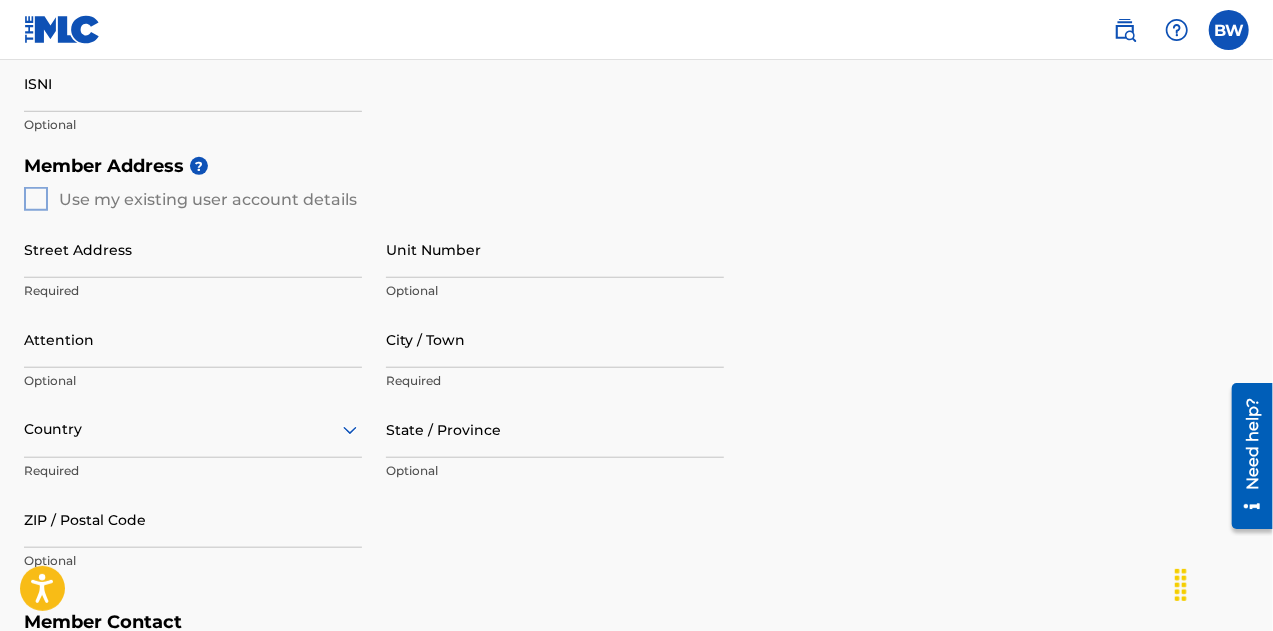 click on "Member Address ? Use my existing user account details Street Address Required Unit Number Optional Attention Optional City / Town Required Country Required State / Province Optional ZIP / Postal Code Optional" at bounding box center (636, 373) 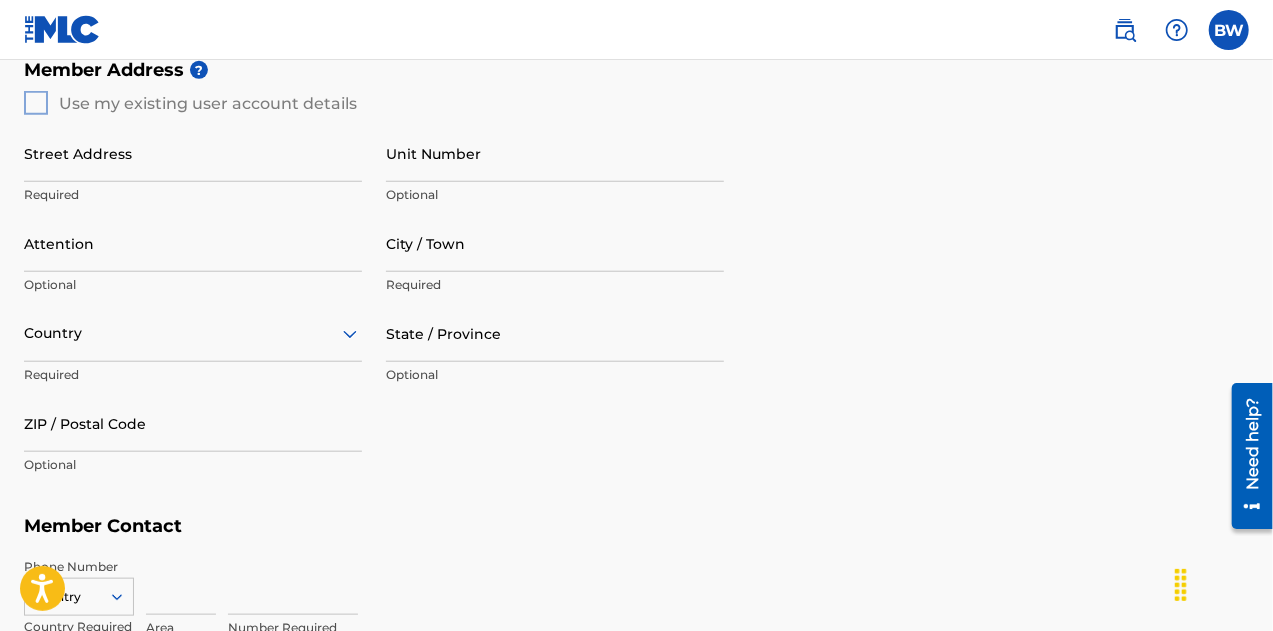 scroll, scrollTop: 817, scrollLeft: 0, axis: vertical 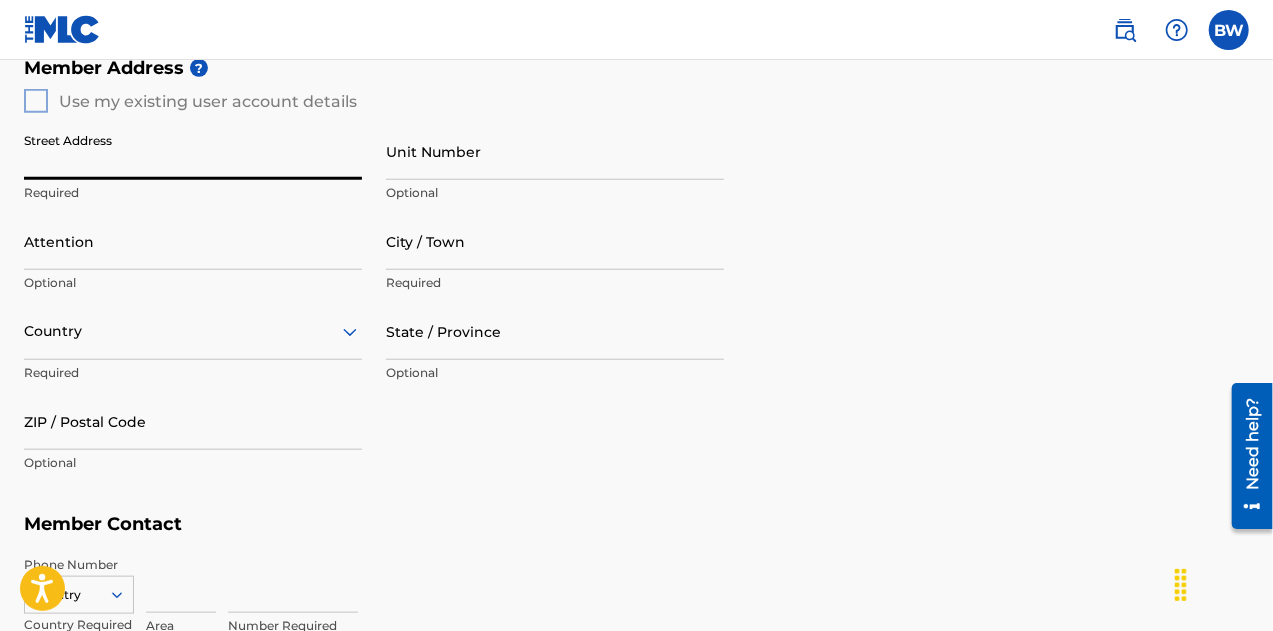 click on "Street Address" at bounding box center (193, 151) 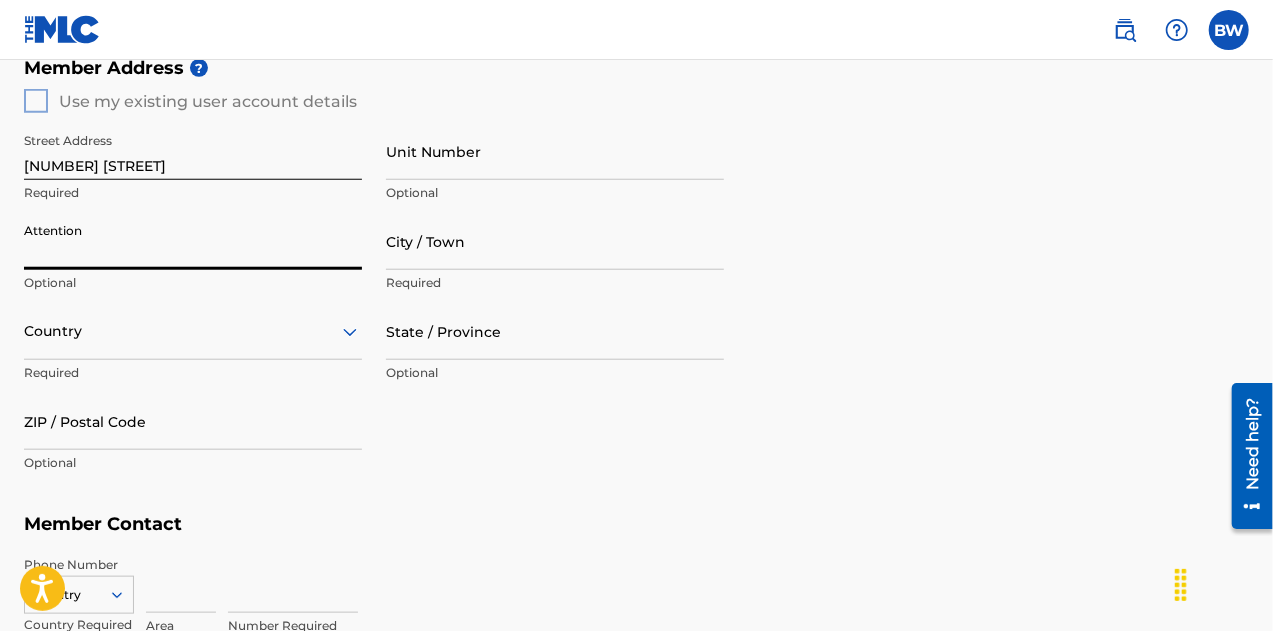 click on "Attention" at bounding box center (193, 241) 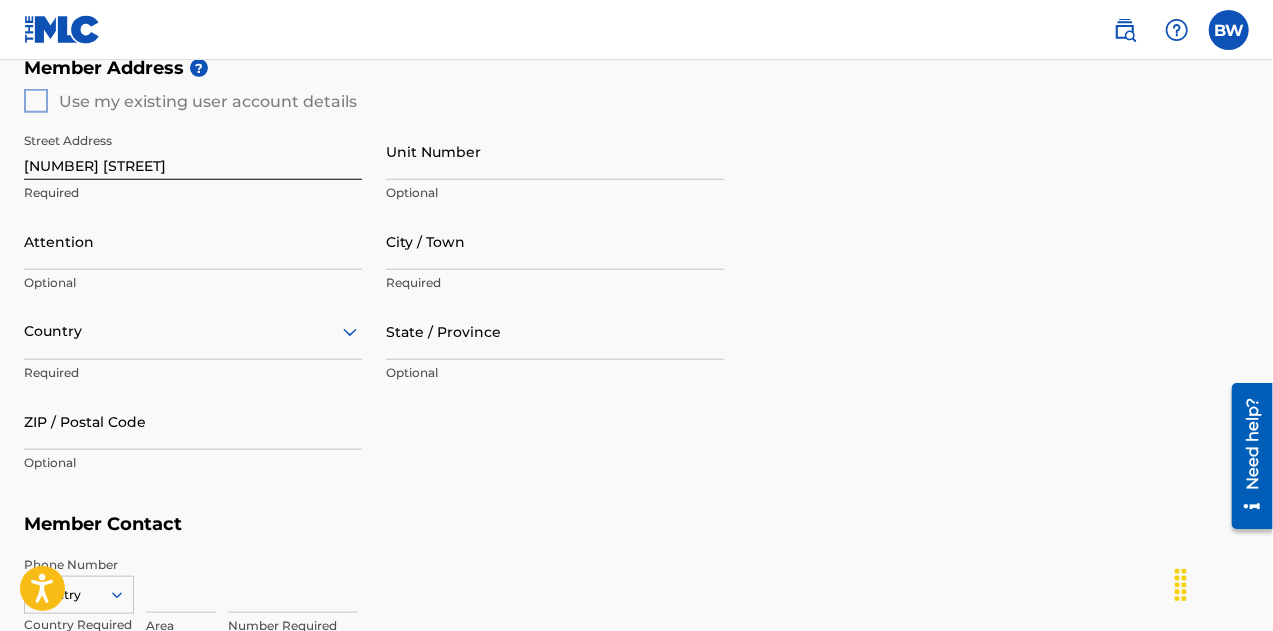 click on "City / Town" at bounding box center (555, 241) 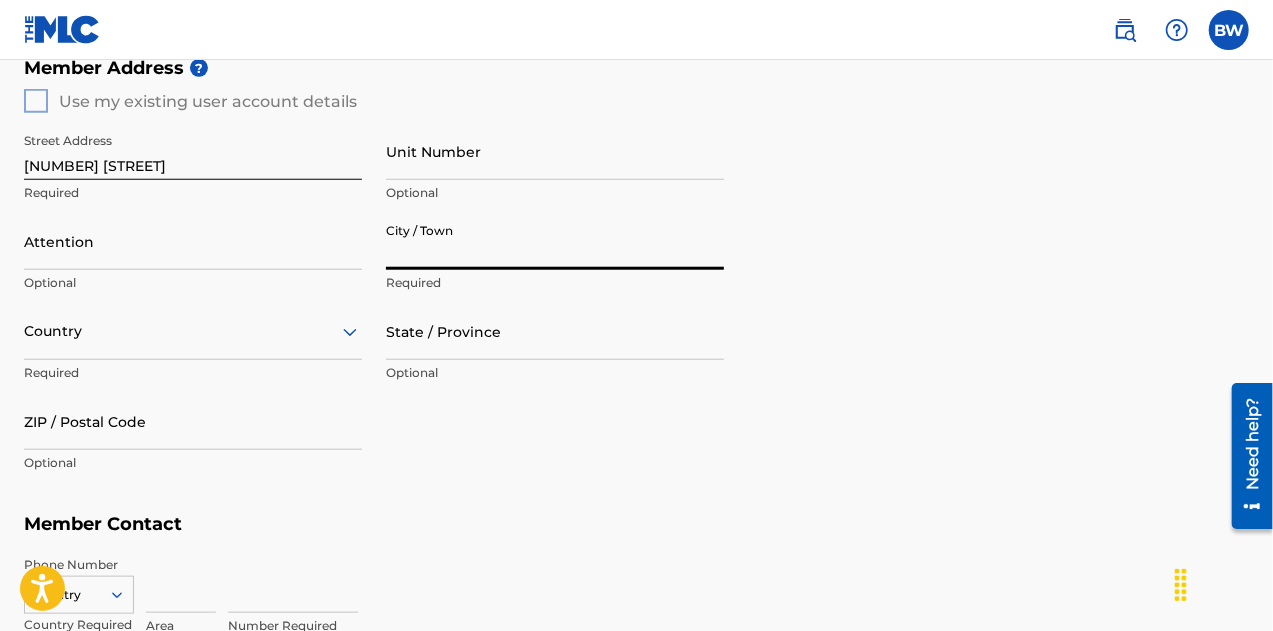 type on "East Haven" 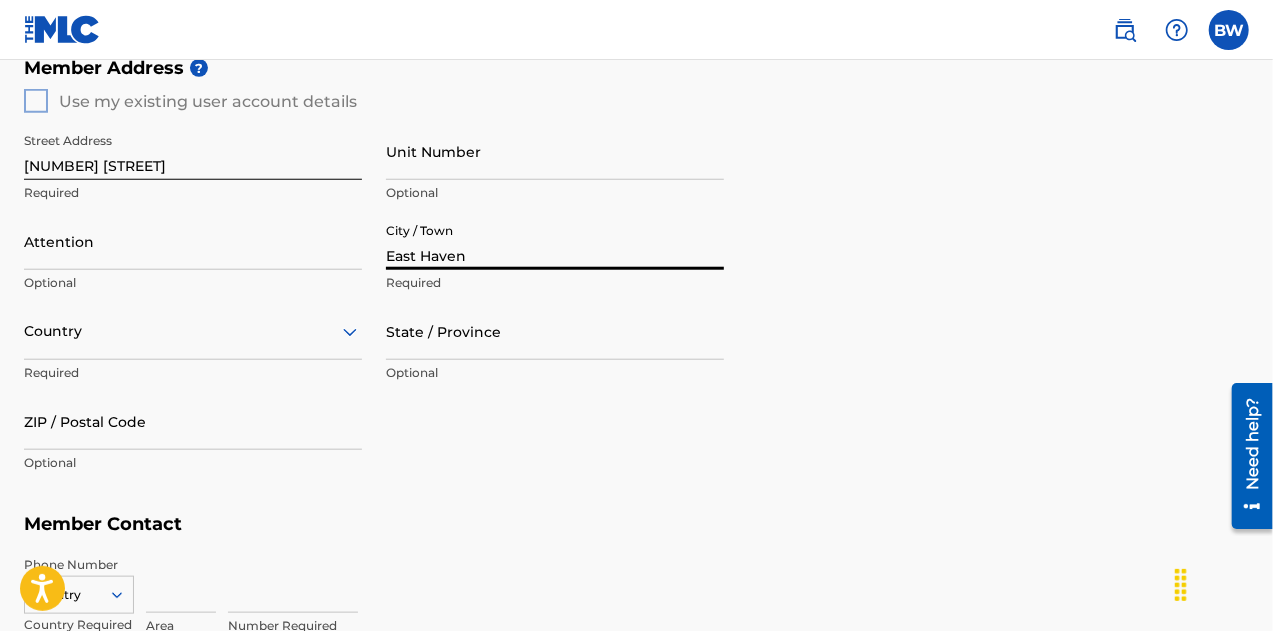 type on "[FIRST] [MIDDLE] [LAST]" 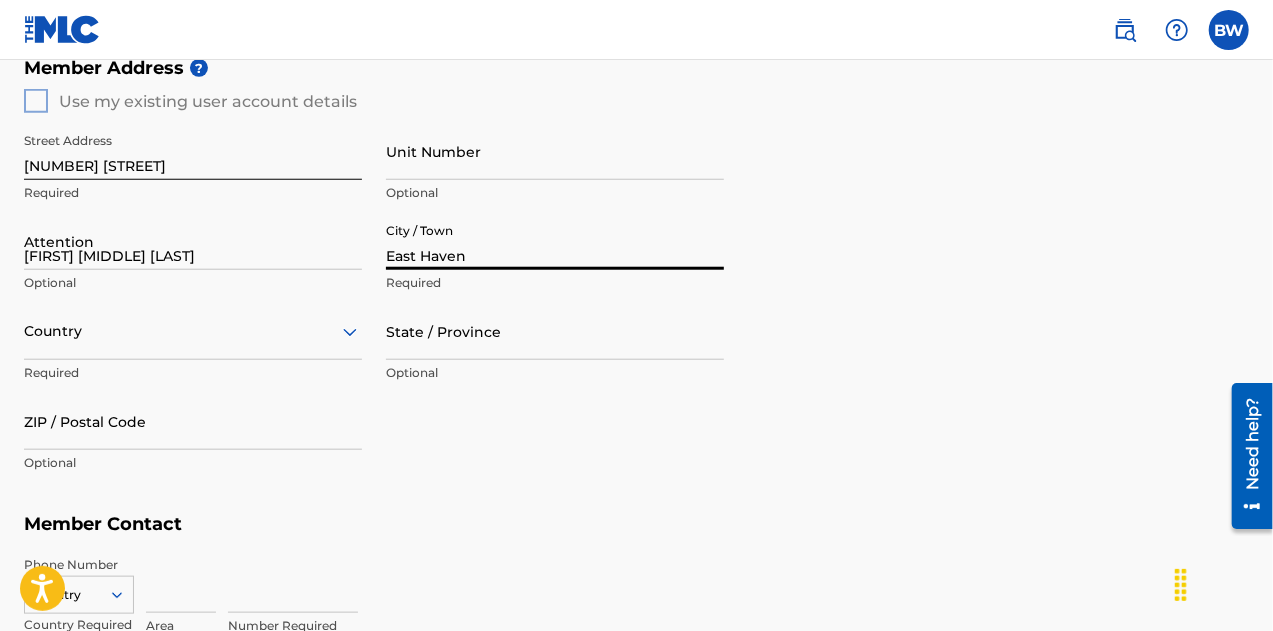 type on "United States" 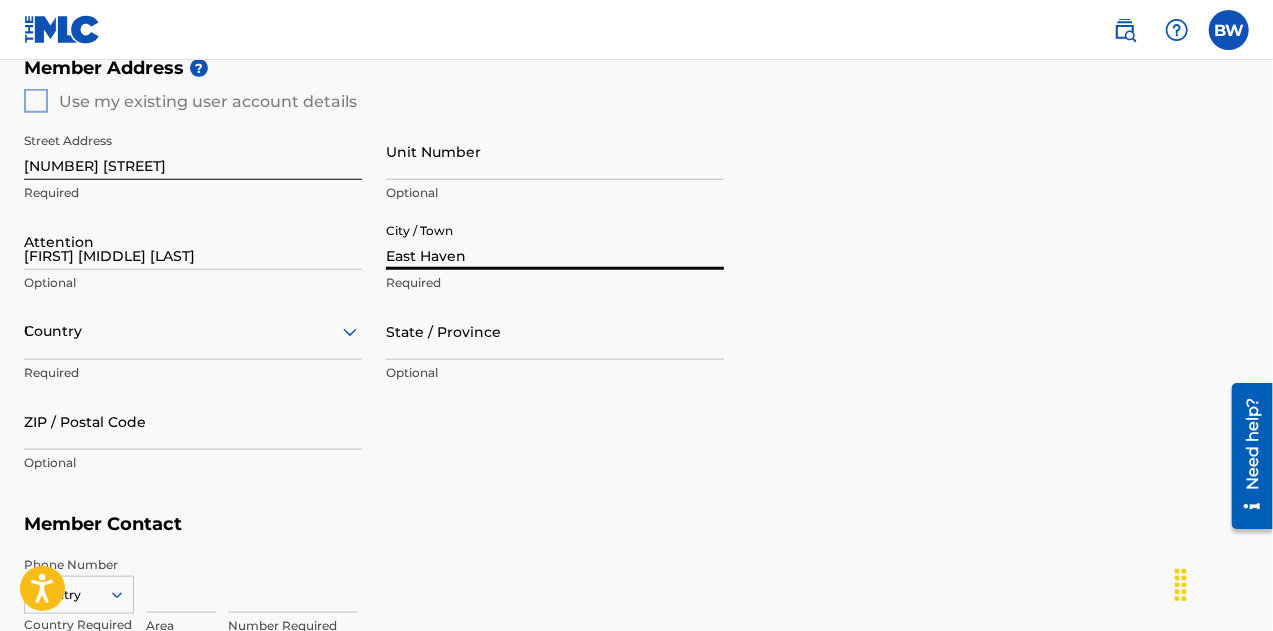 type on "CT" 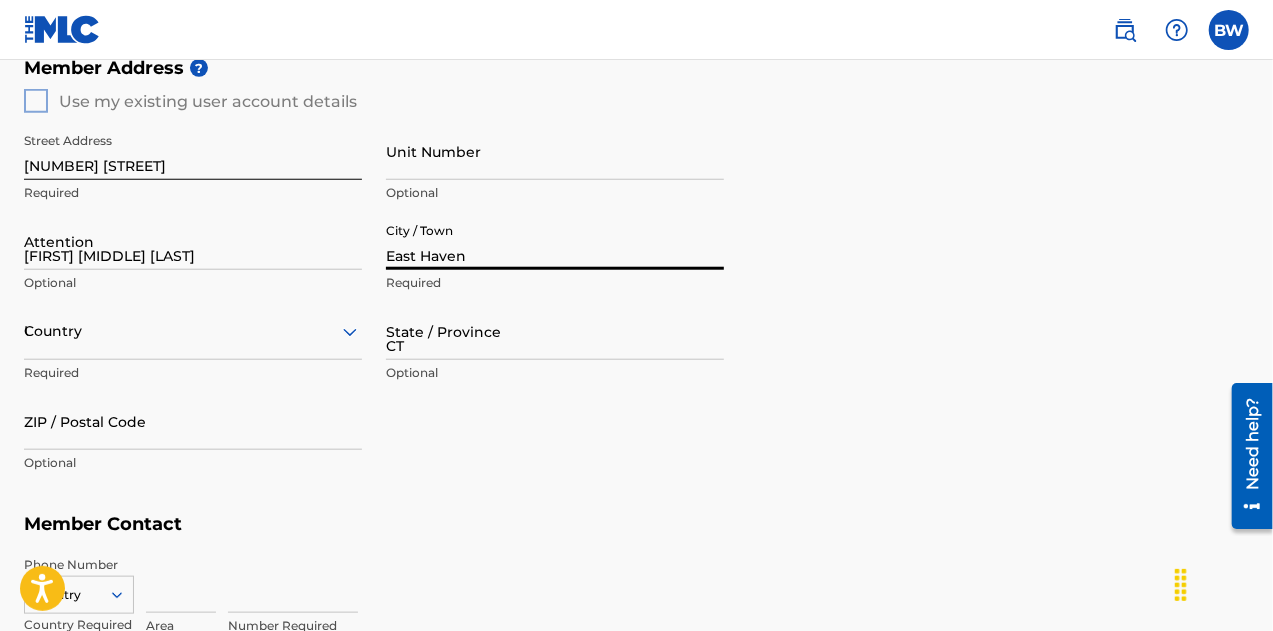 type on "[ZIP / Postal Code]" 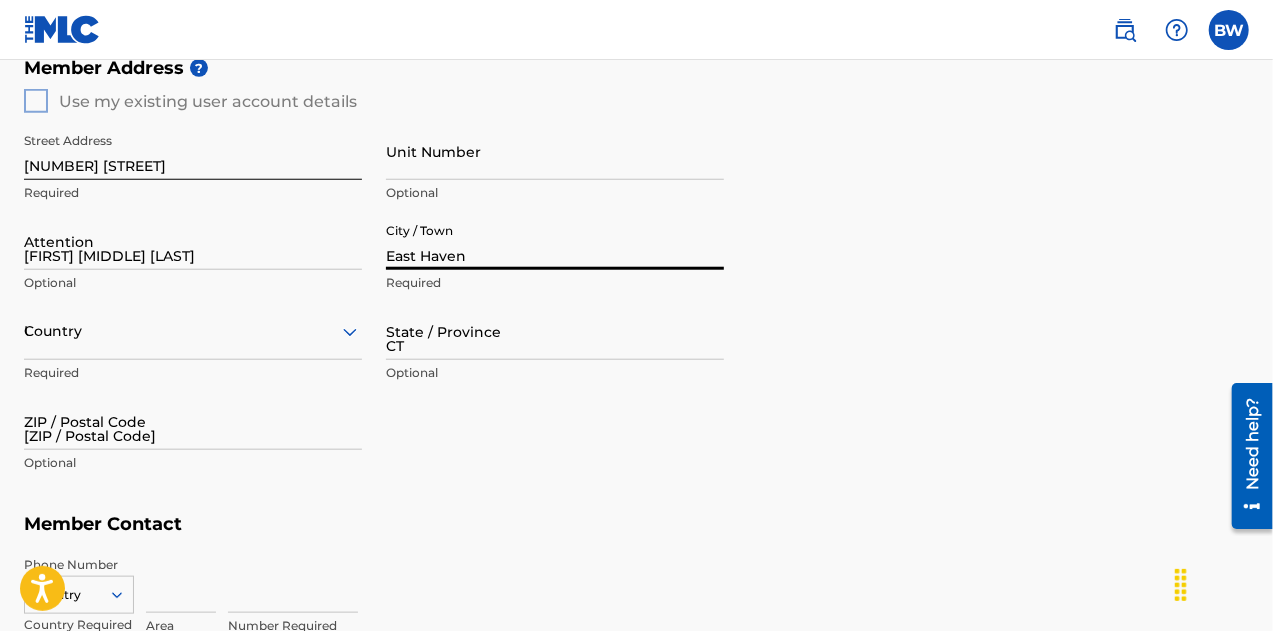 type on "1" 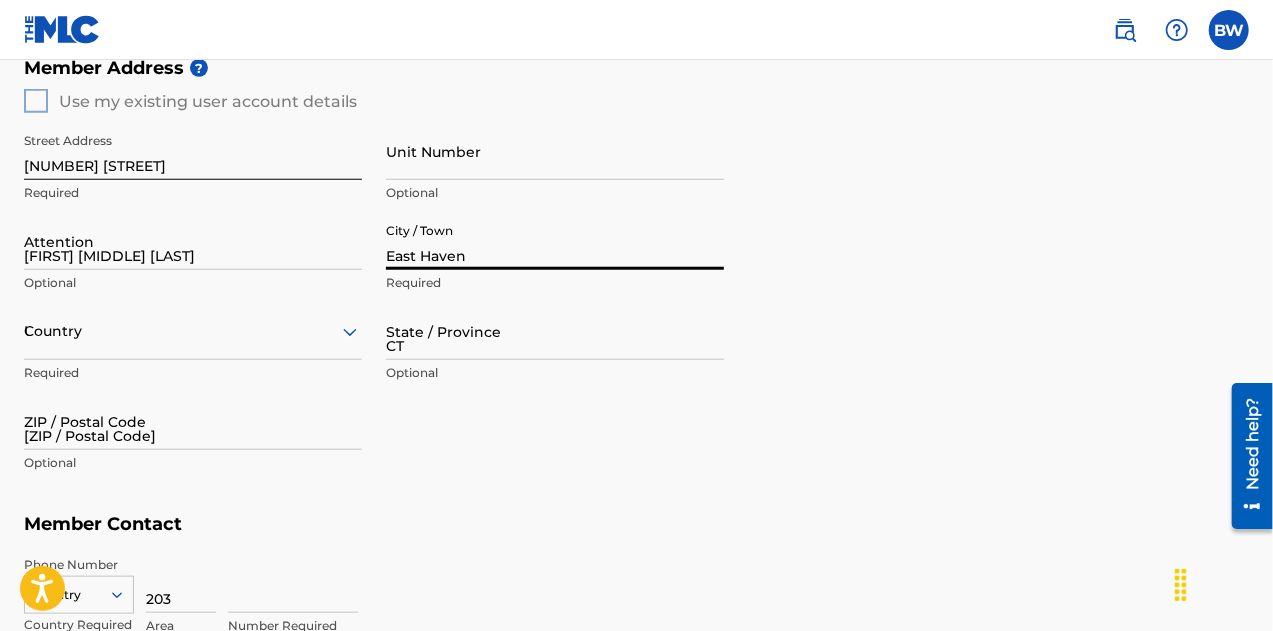 type on "6872880" 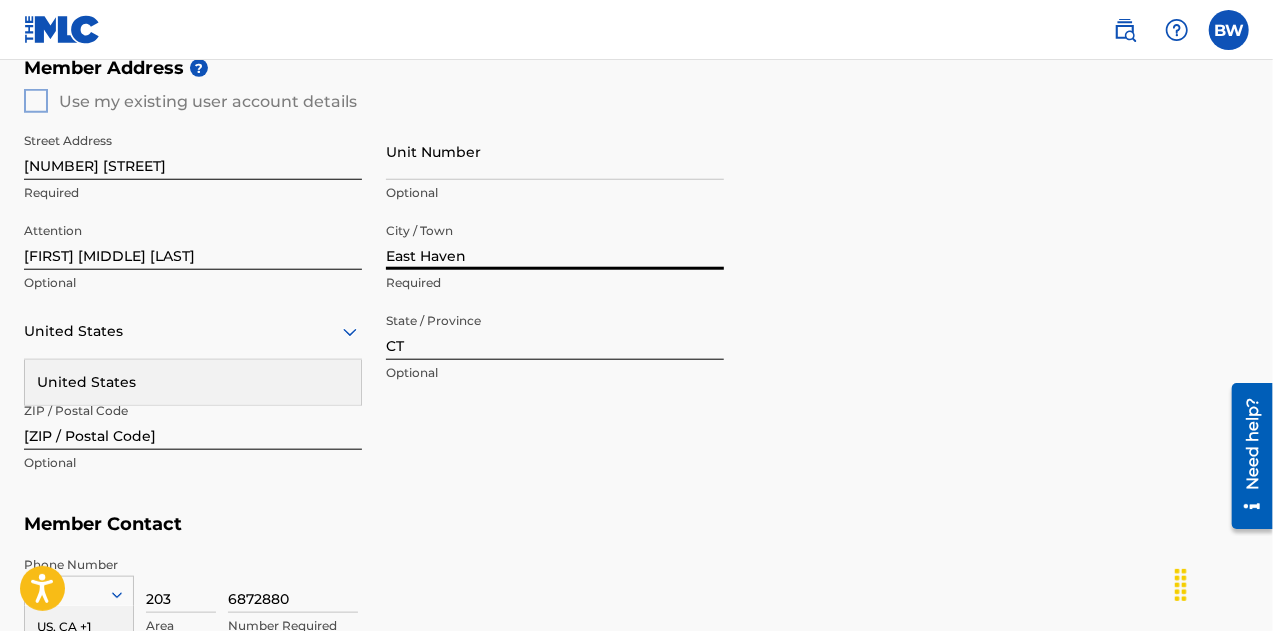 scroll, scrollTop: 1092, scrollLeft: 0, axis: vertical 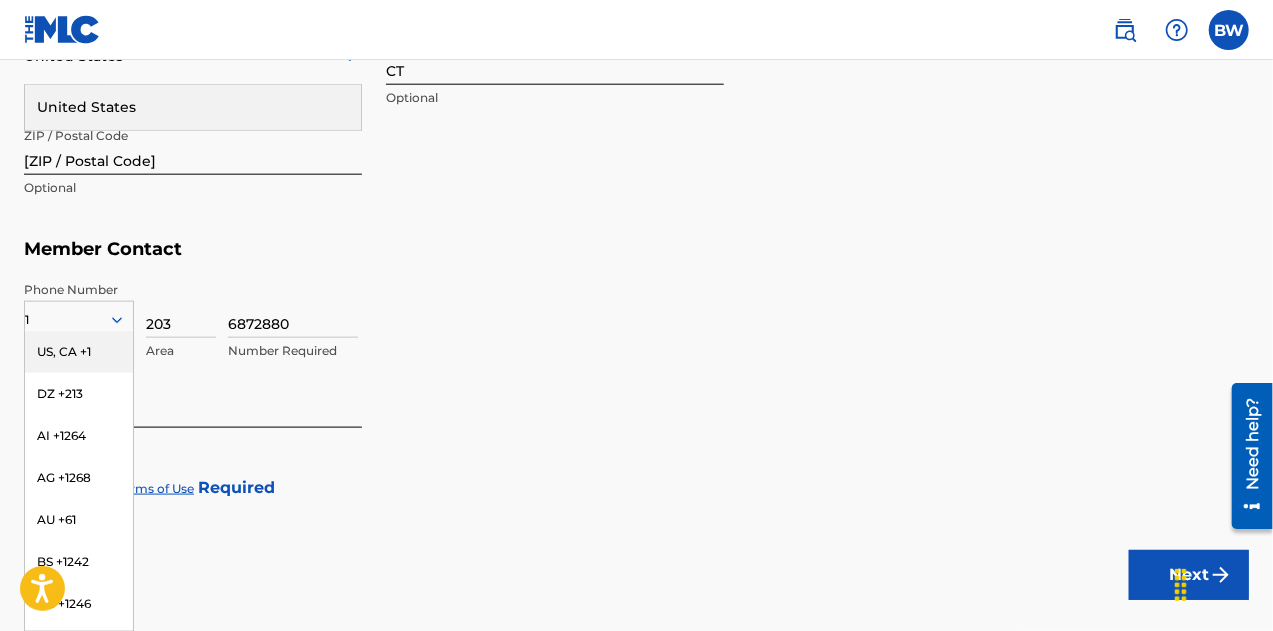 click on "[NUMBER] Number Required" at bounding box center (738, 326) 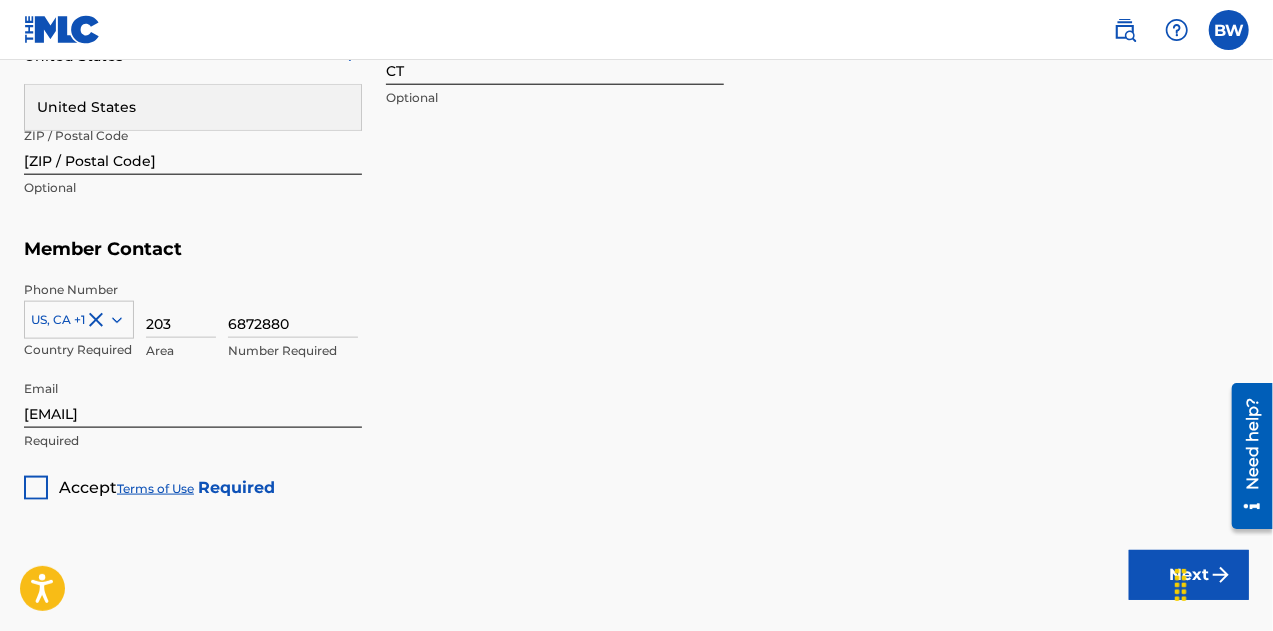 click on "Member Type ? Publisher Required Member Name ? Member name Modern Refuge LLC Required Identifiers ? Publisher Account Number ? Optional IPI Number ? [NUMBER] Optional ISNI Optional Member Address ? Use my existing user account details Street Address [NUMBER] [STREET] Required Unit Number Optional Attention [NAME] Optional City / Town East Haven Required United States United States Required State / Province CT Optional ZIP / Postal Code [ZIP / Postal Code] Optional Member Contact Phone Number US, CA +1 Country Required [AREA] [NUMBER] Number Required Email [EMAIL] Required Accept  Terms of Use   Required Next" at bounding box center (636, -153) 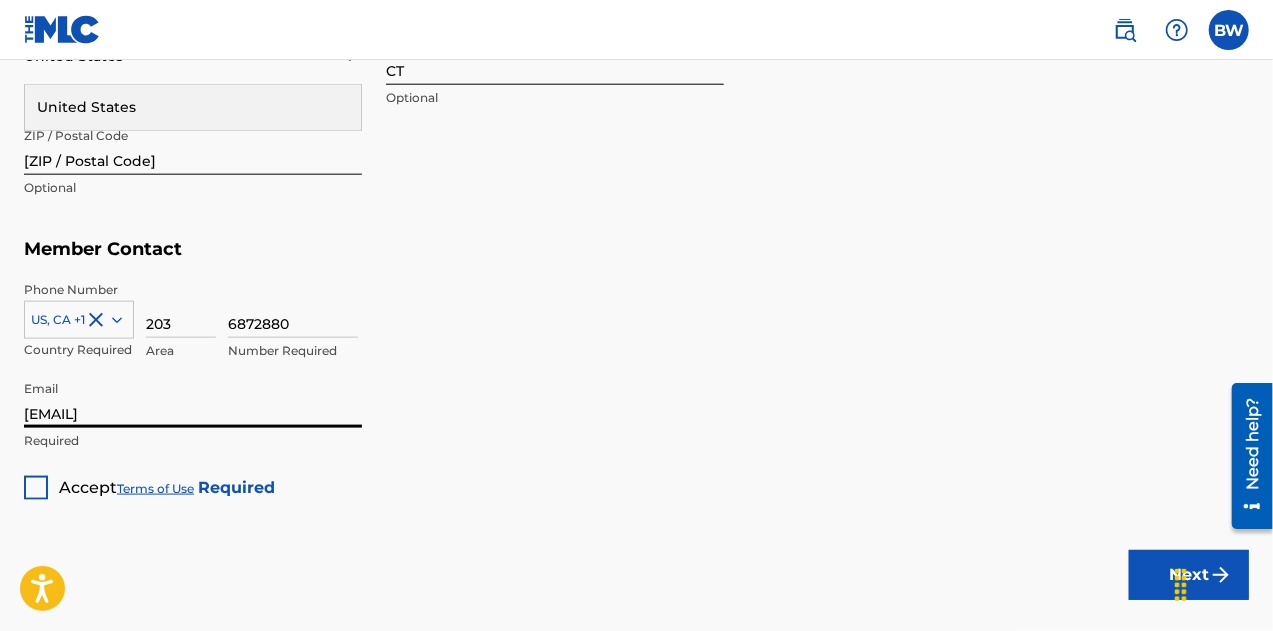 click on "[EMAIL]" at bounding box center (193, 399) 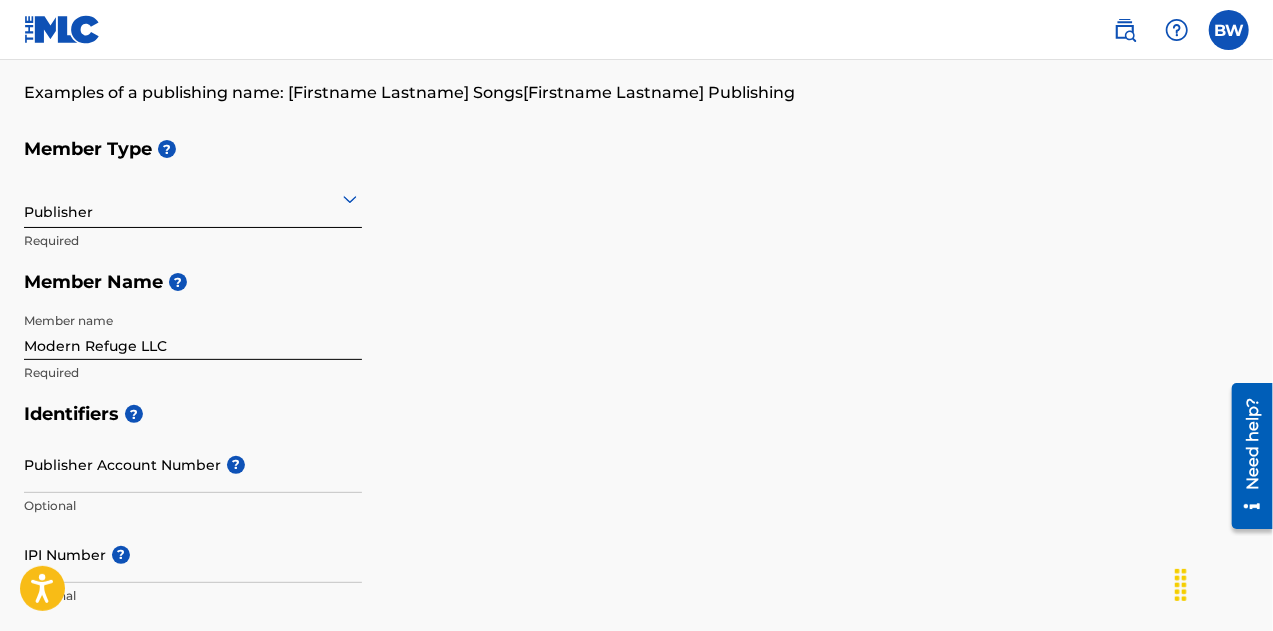 scroll, scrollTop: 158, scrollLeft: 0, axis: vertical 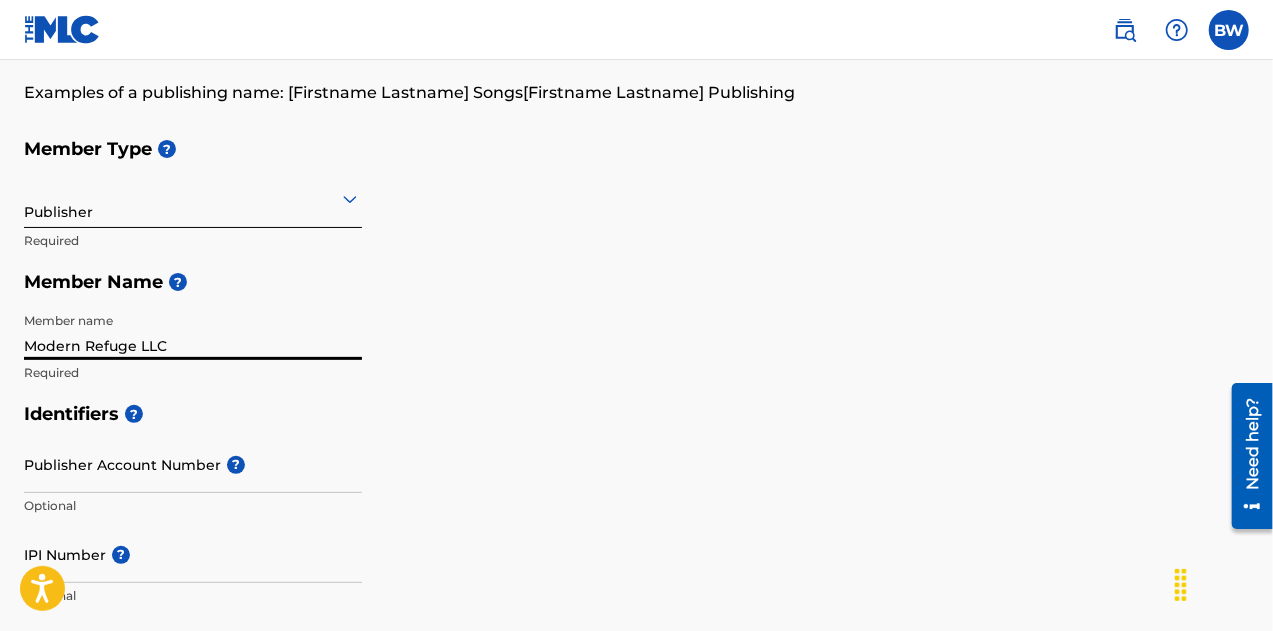drag, startPoint x: 279, startPoint y: 341, endPoint x: 0, endPoint y: 324, distance: 279.51746 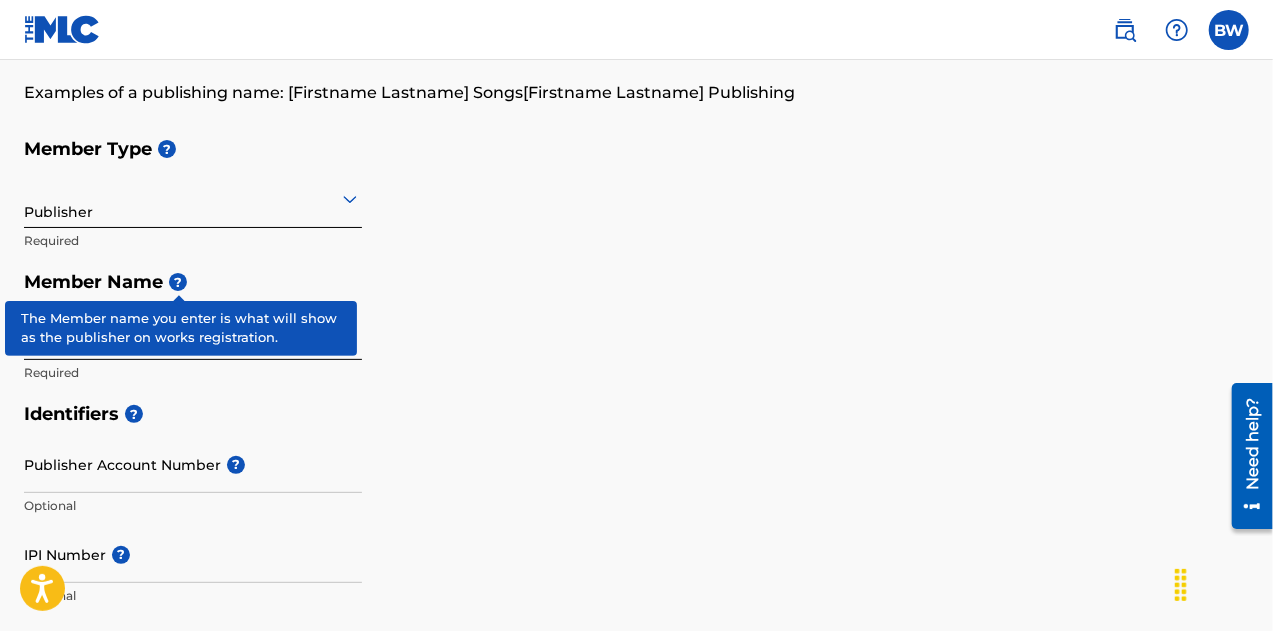 click on "?" at bounding box center (178, 282) 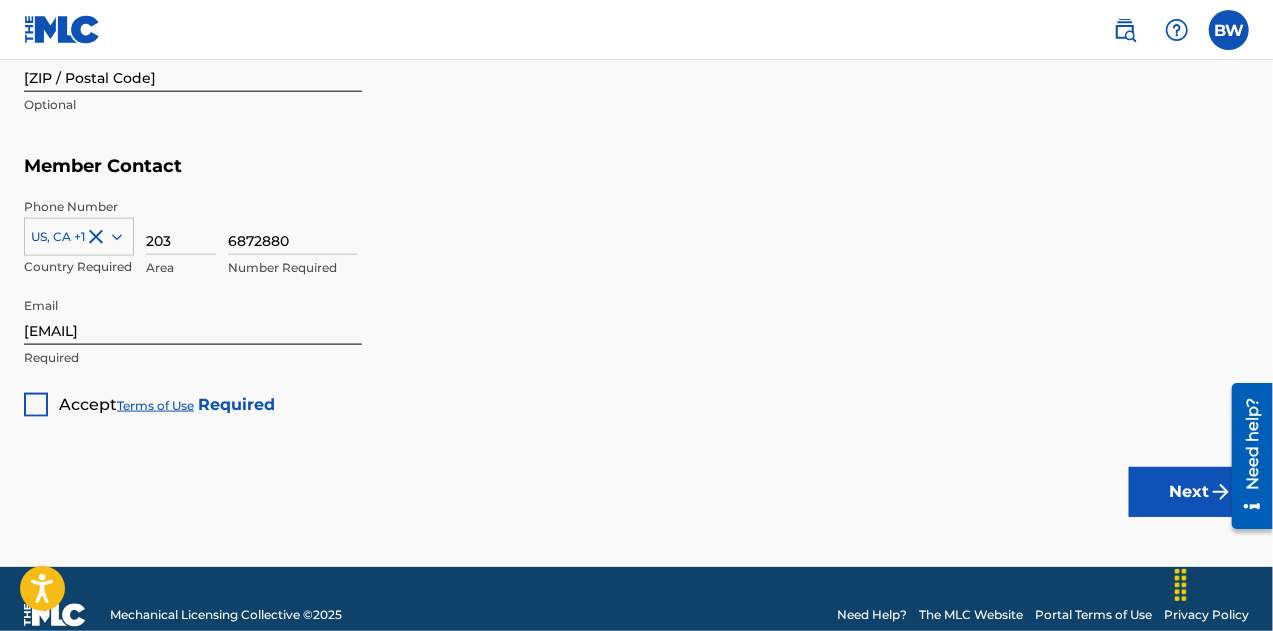scroll, scrollTop: 1173, scrollLeft: 0, axis: vertical 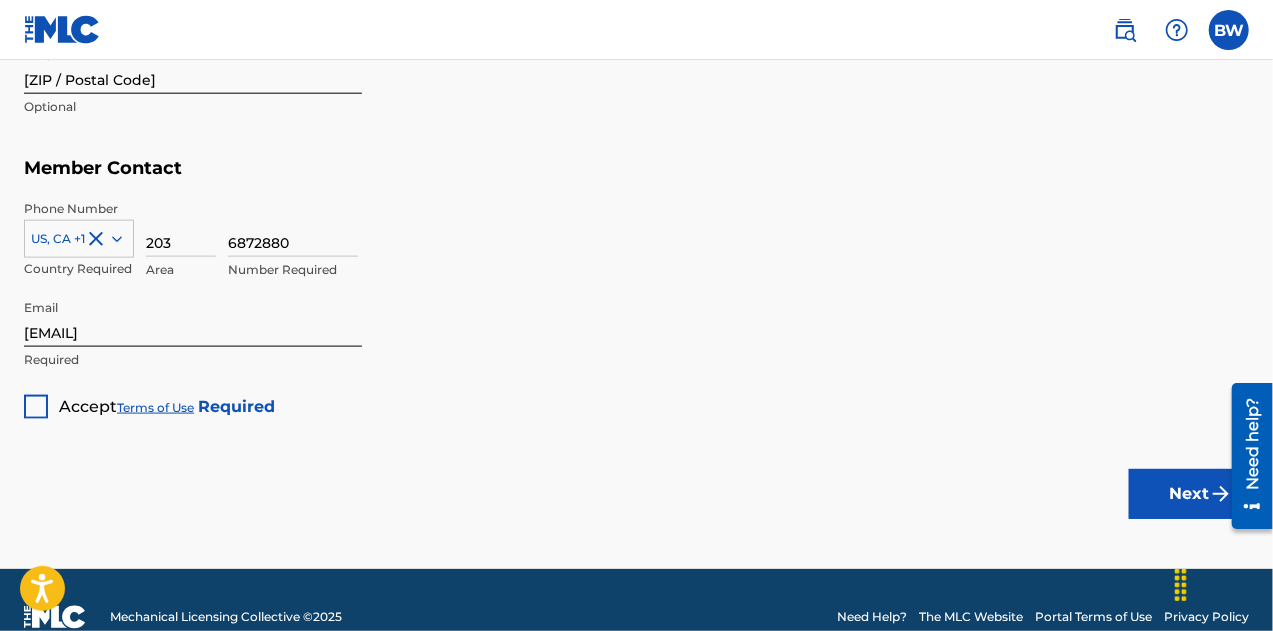click at bounding box center (36, 407) 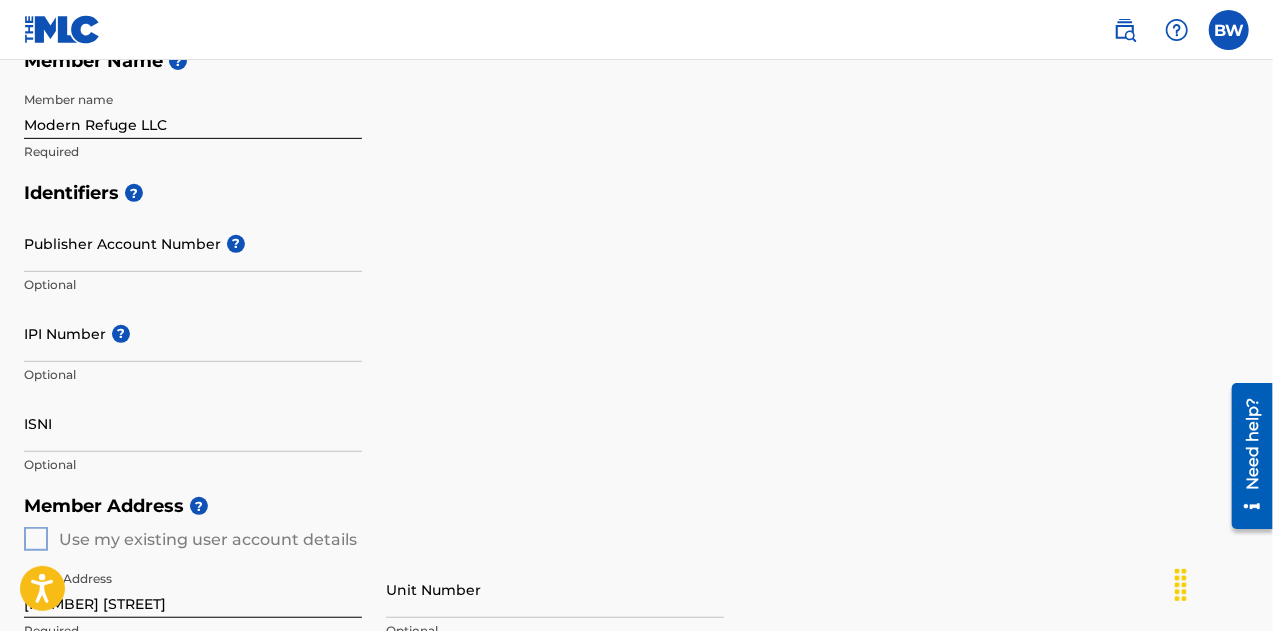 scroll, scrollTop: 370, scrollLeft: 0, axis: vertical 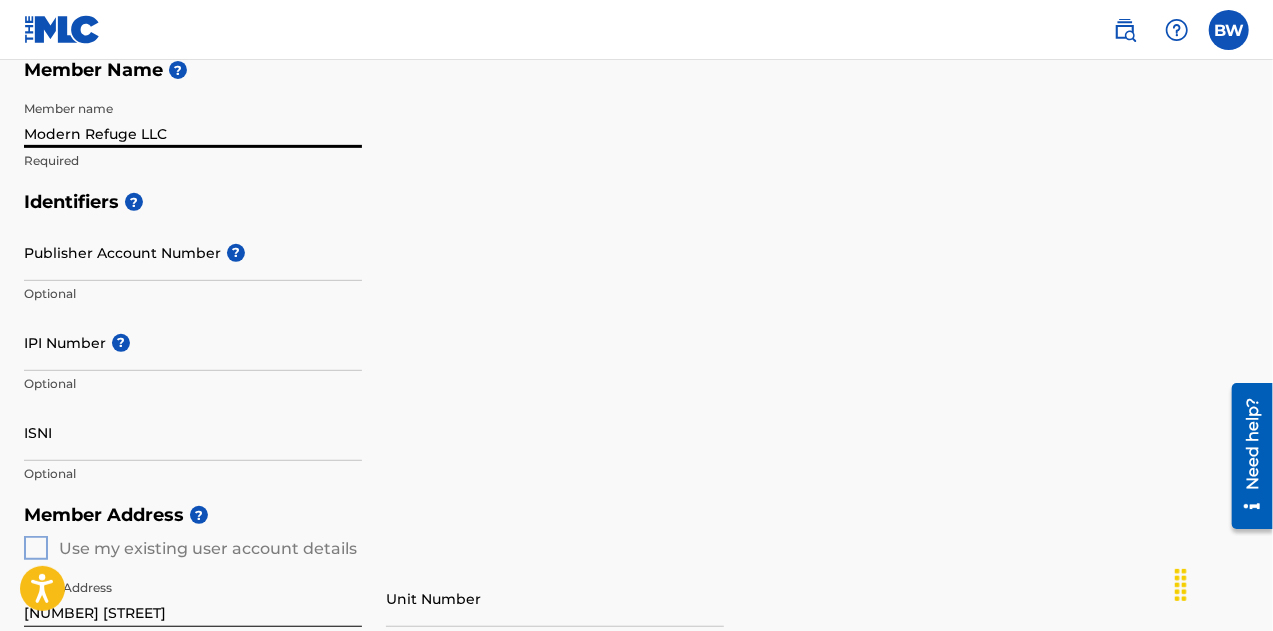 drag, startPoint x: 194, startPoint y: 126, endPoint x: 0, endPoint y: 103, distance: 195.35864 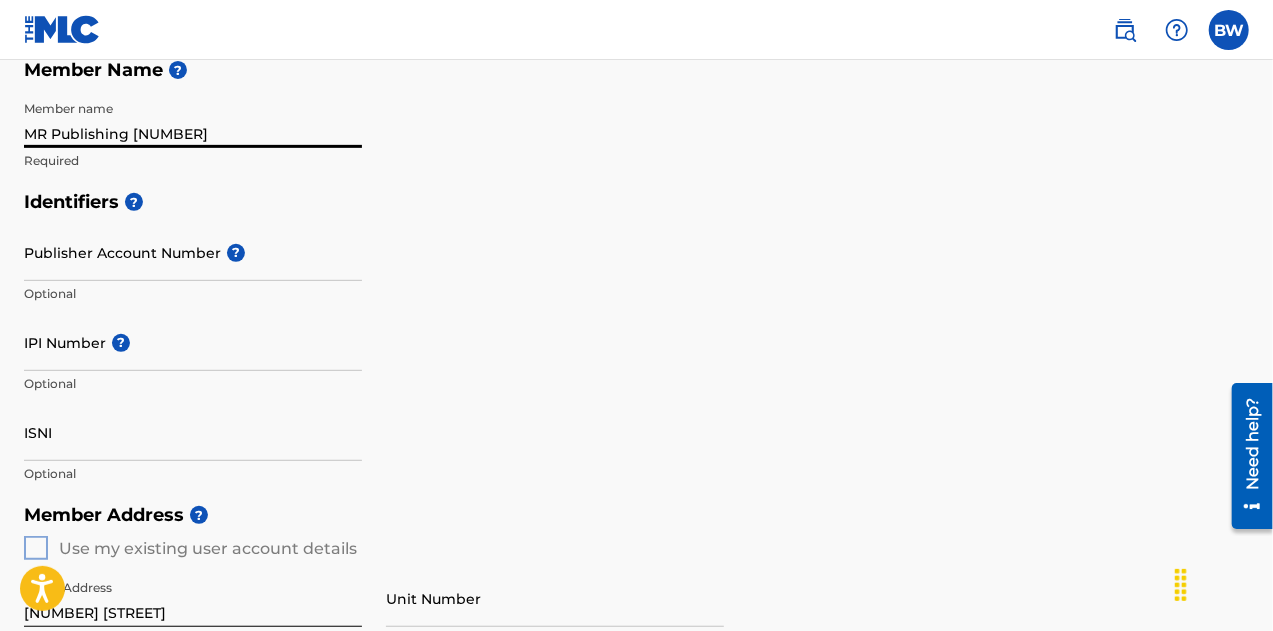 type on "MR Publishing [NUMBER]" 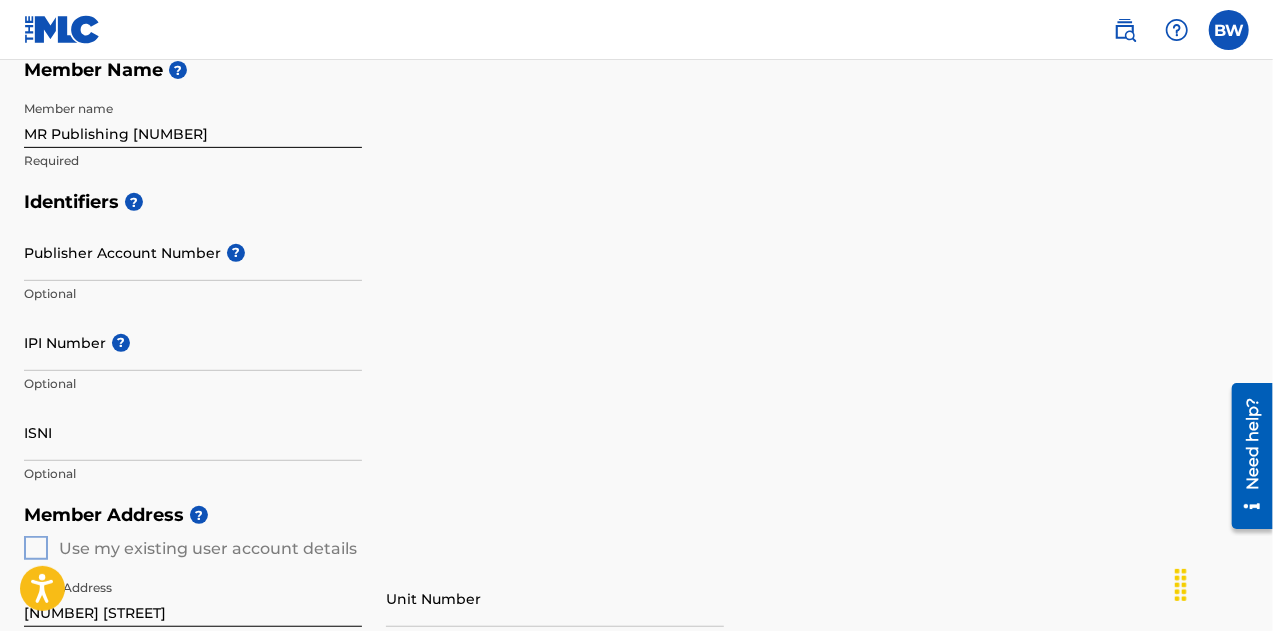 click on "Identifiers ? Publisher Account Number ? Optional IPI Number ? Optional ISNI Optional" at bounding box center [636, 337] 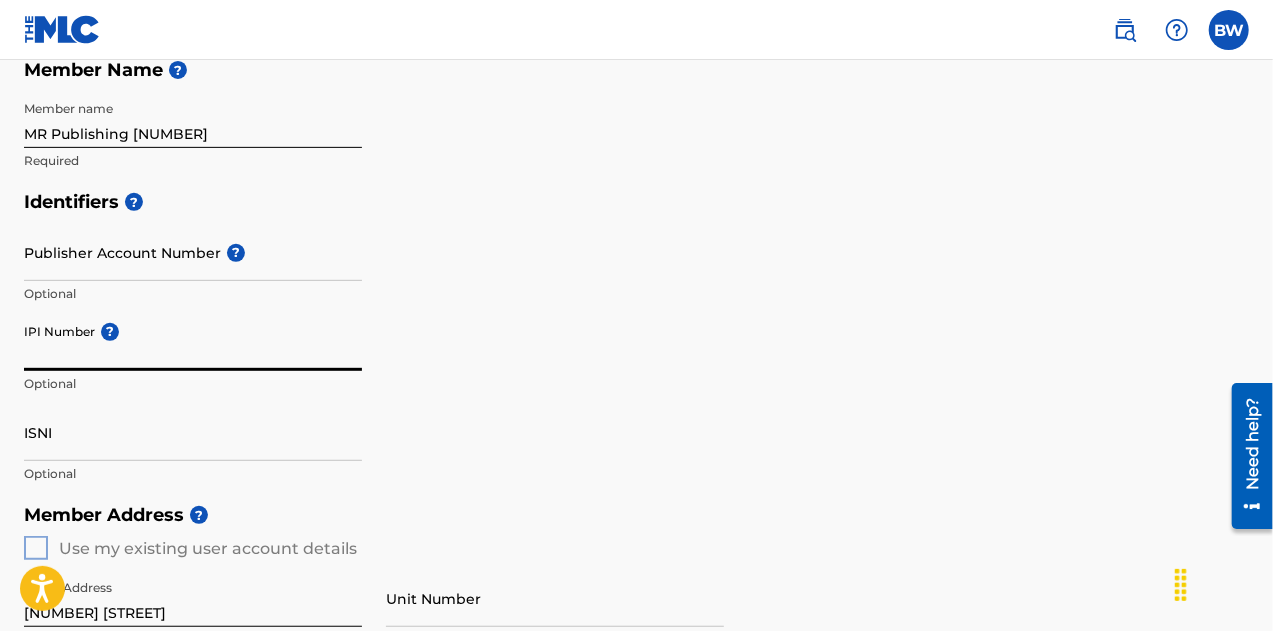 paste on "[NUMBER]" 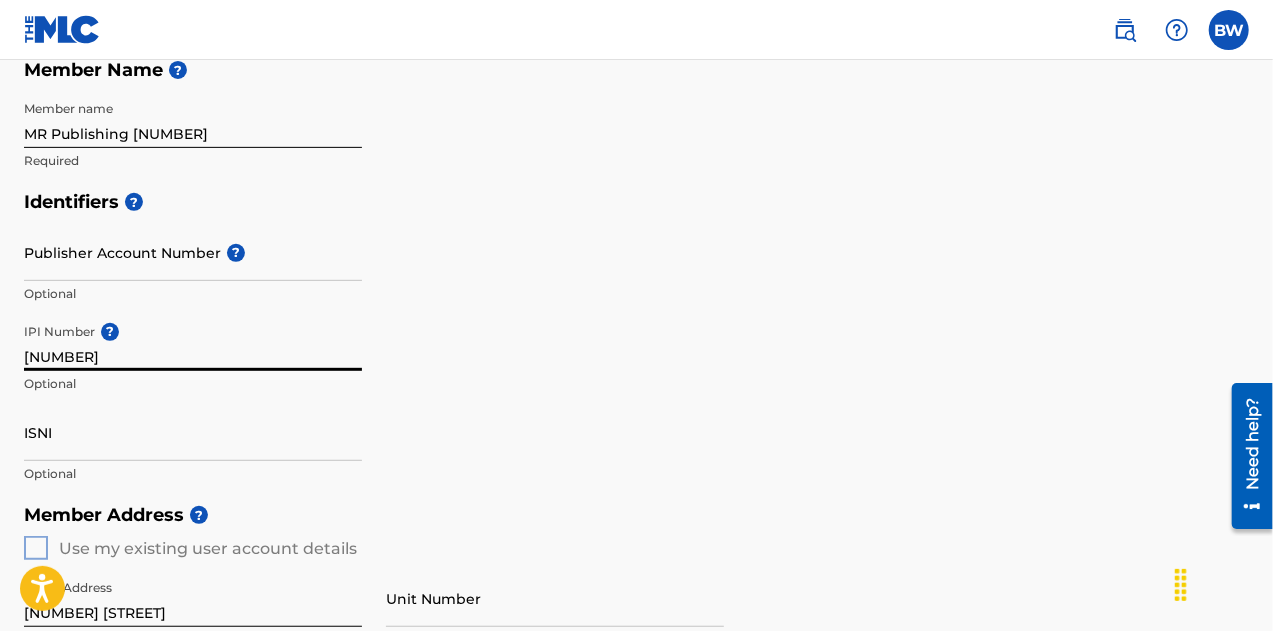 type on "[NUMBER]" 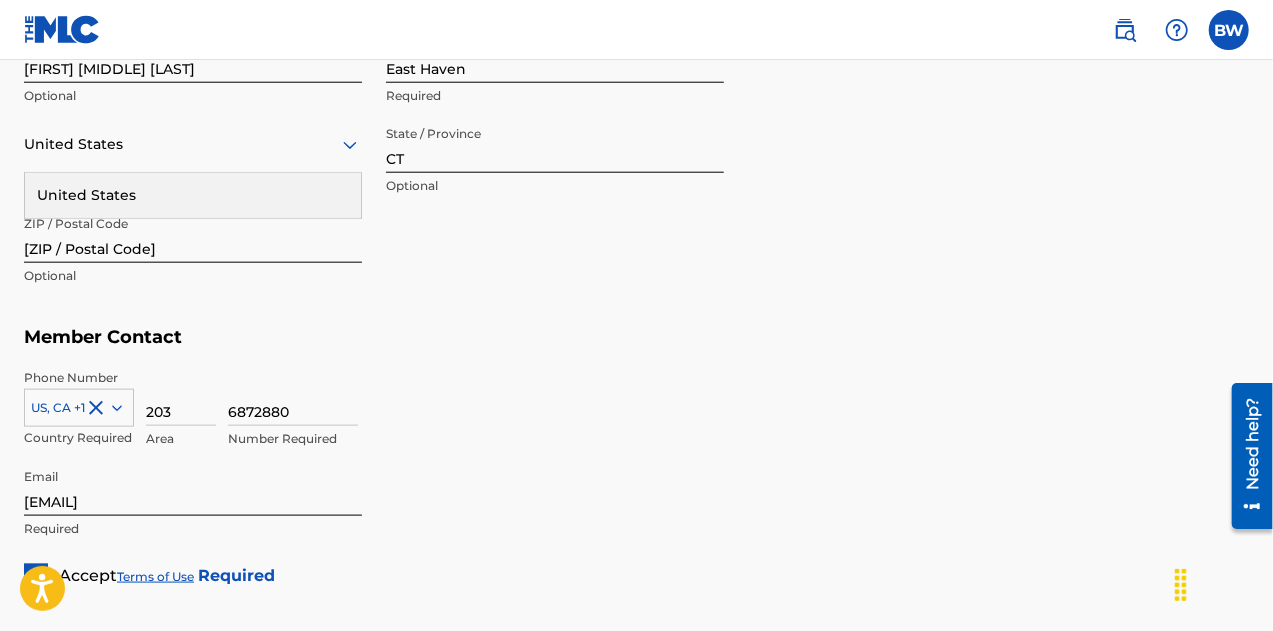 scroll, scrollTop: 1206, scrollLeft: 0, axis: vertical 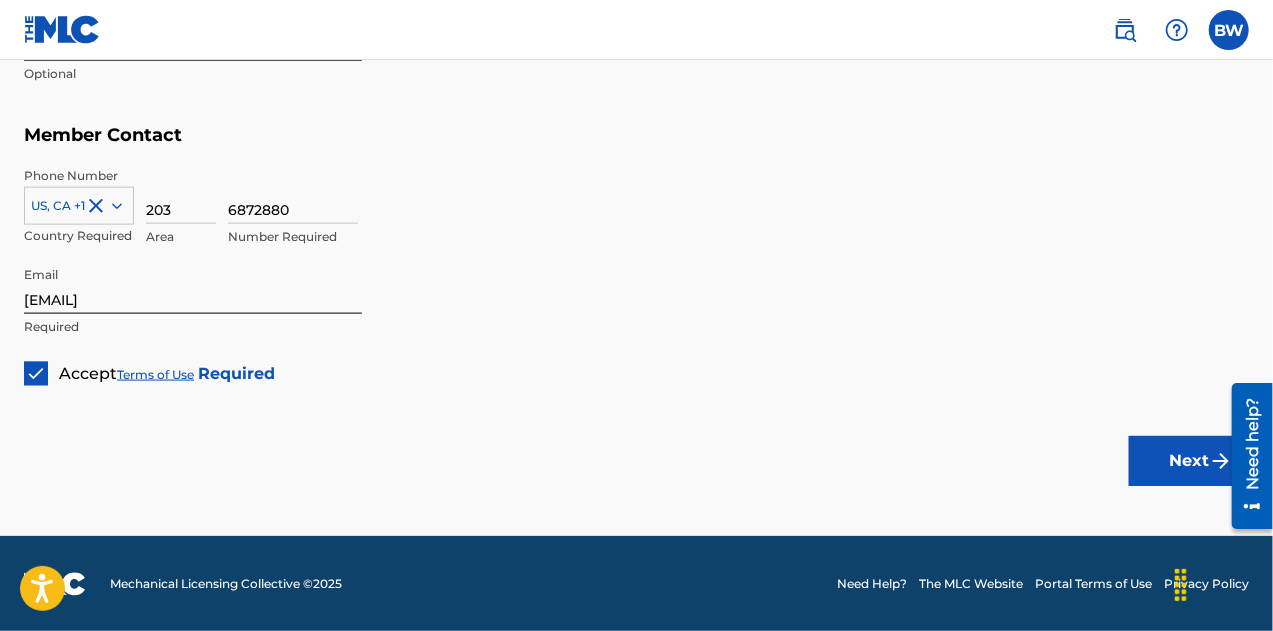 click on "Next" at bounding box center (1189, 461) 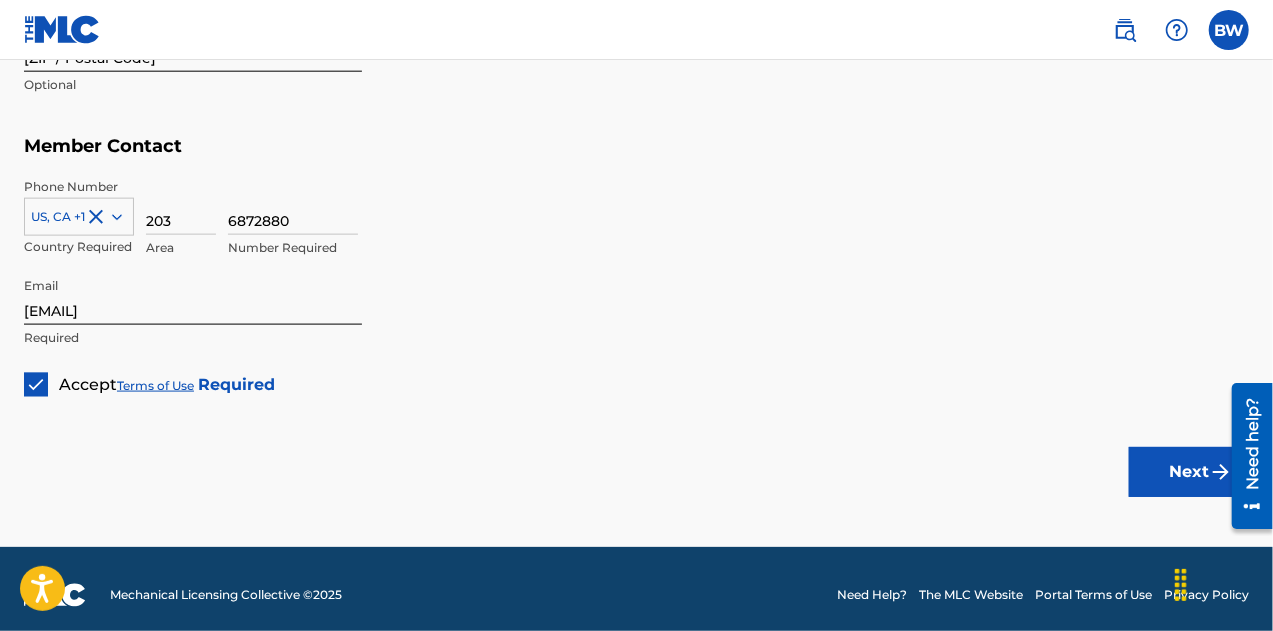 scroll, scrollTop: 1202, scrollLeft: 0, axis: vertical 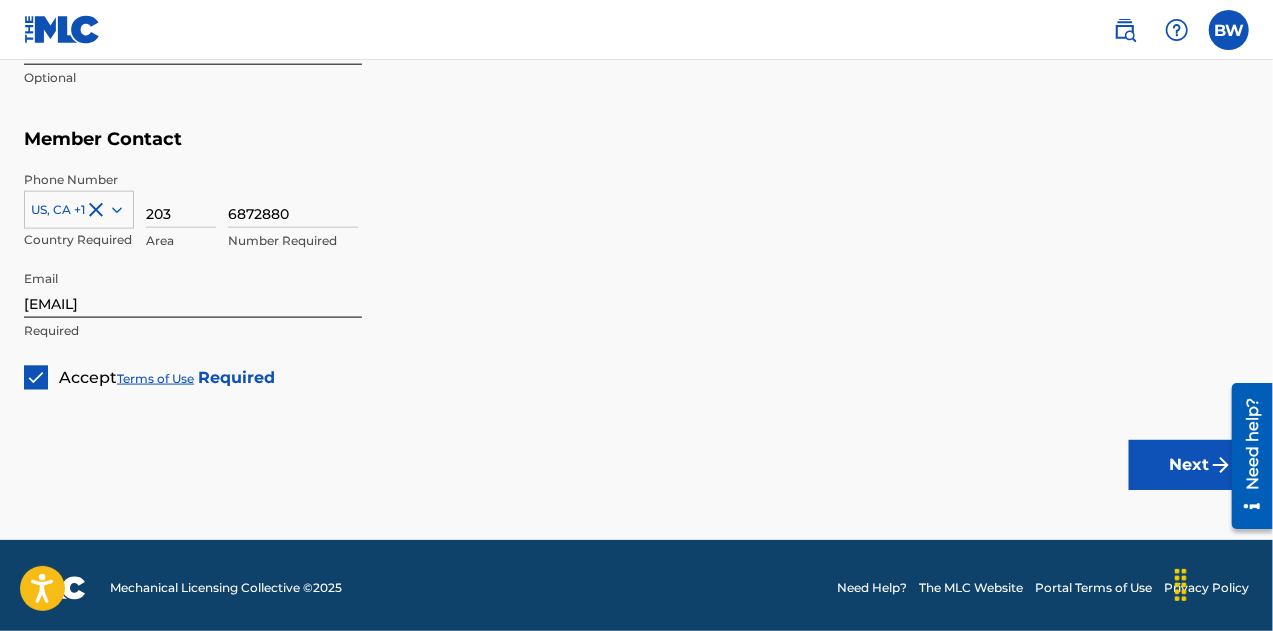 type 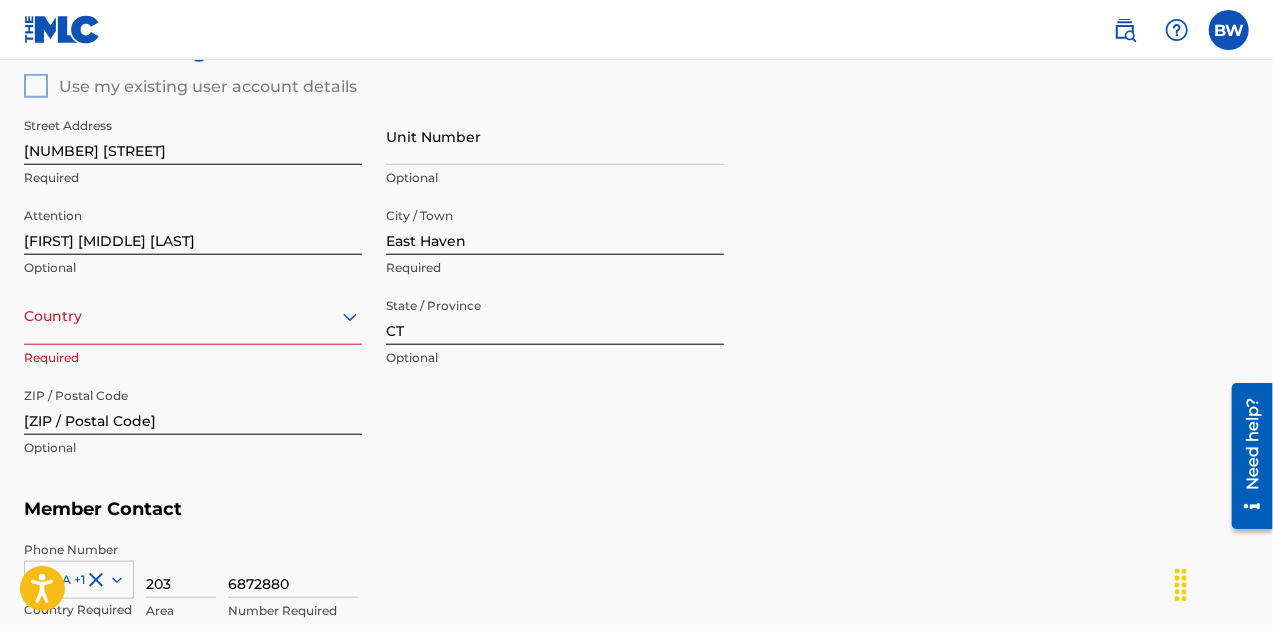 scroll, scrollTop: 846, scrollLeft: 0, axis: vertical 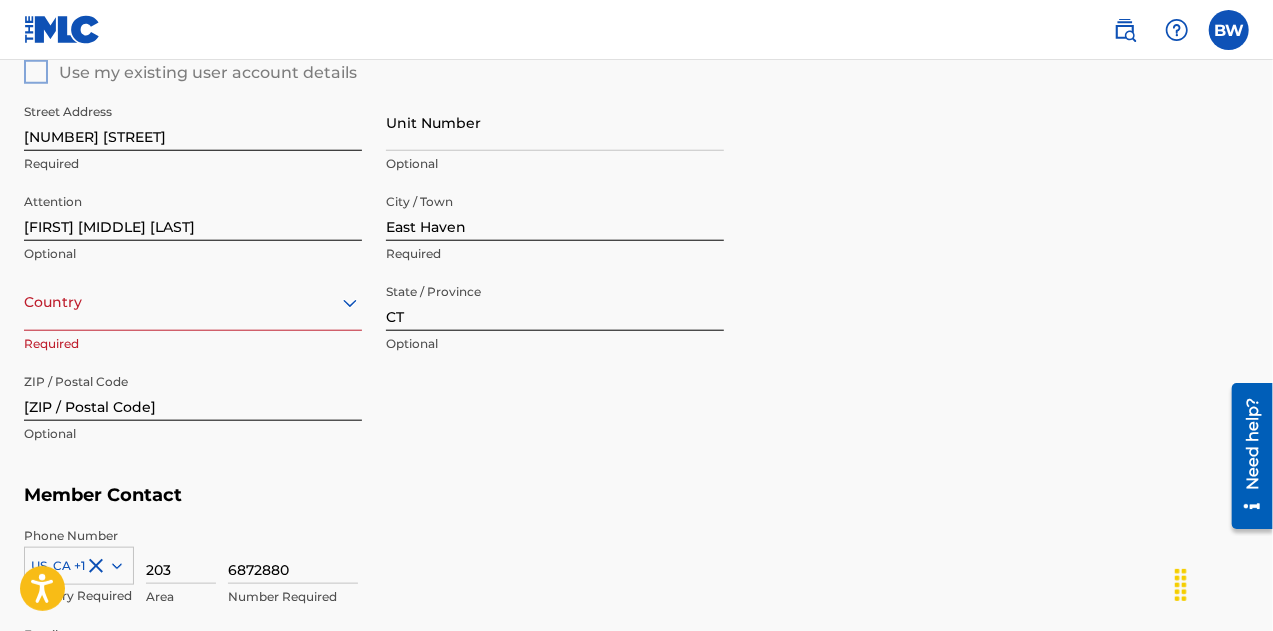 click on "Country" at bounding box center [193, 302] 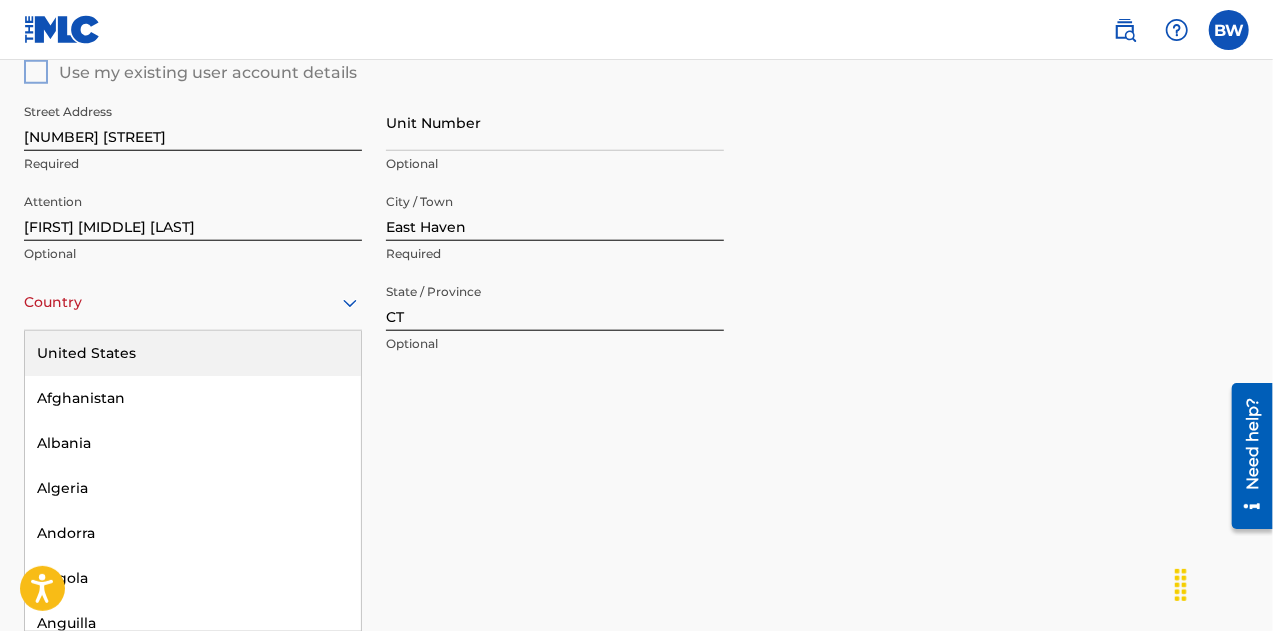 click on "United States" at bounding box center (193, 353) 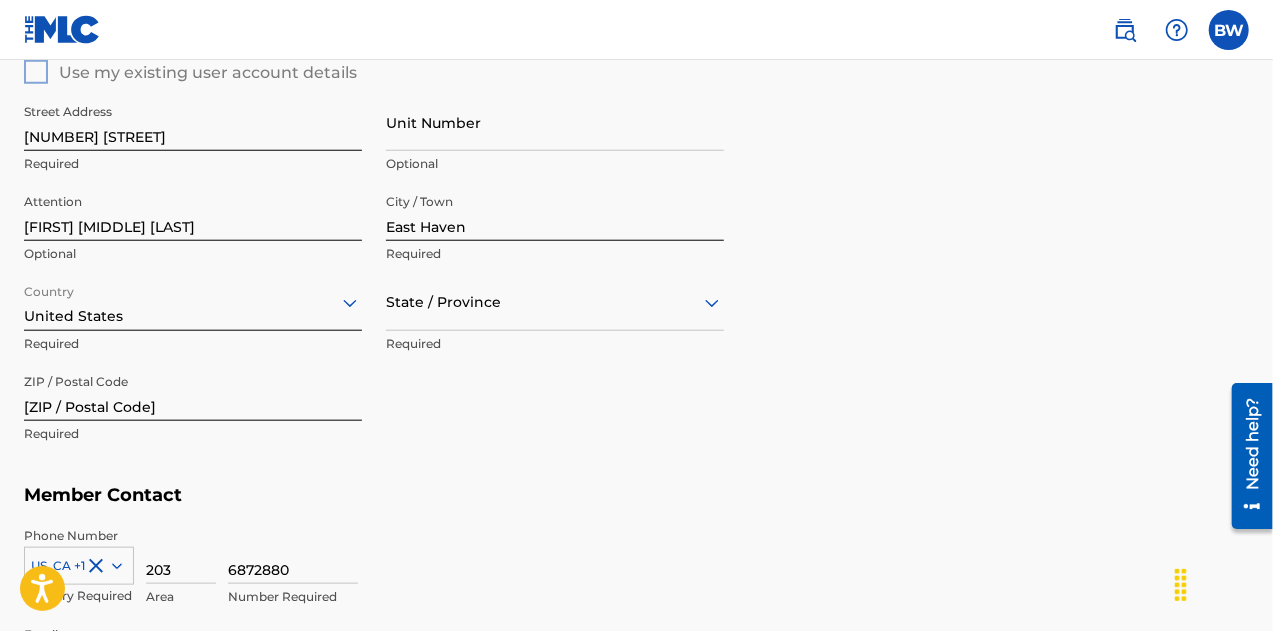 click on "Member Address ? Use my existing user account details Street Address [NUMBER] [STREET] Required Unit Number Optional Attention [NAME] Optional City / Town East Haven Required Country United States Required State / Province Required ZIP / Postal Code [ZIP / Postal Code] Required" at bounding box center [636, 246] 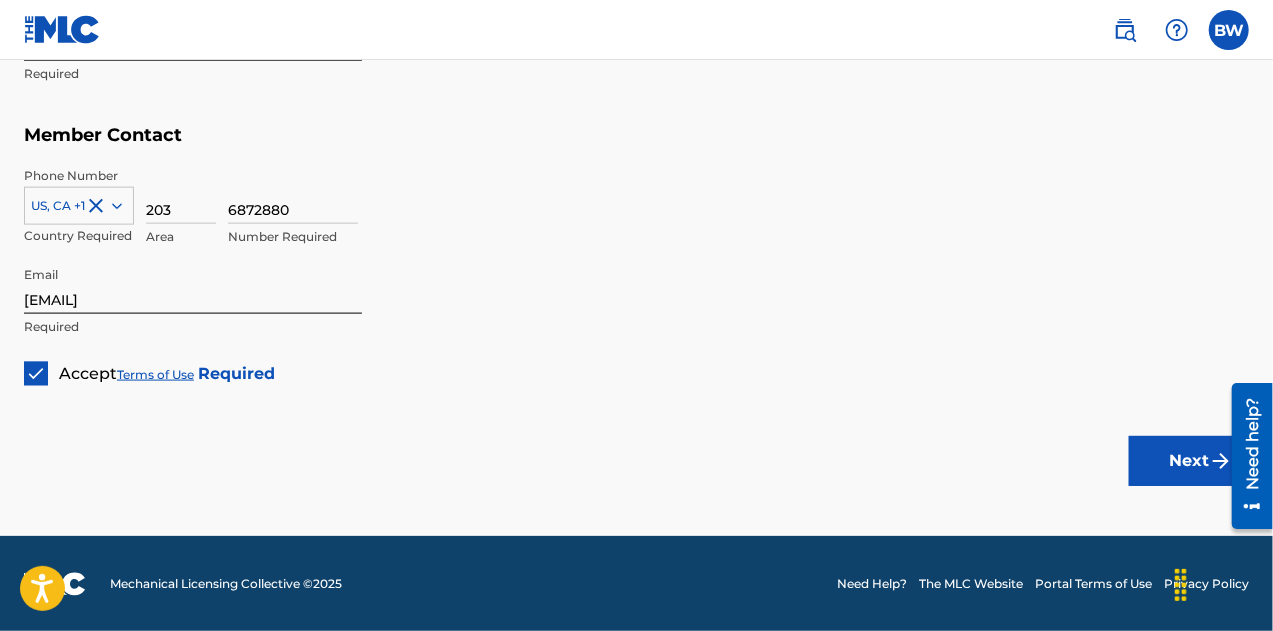 click on "Next" at bounding box center (1189, 461) 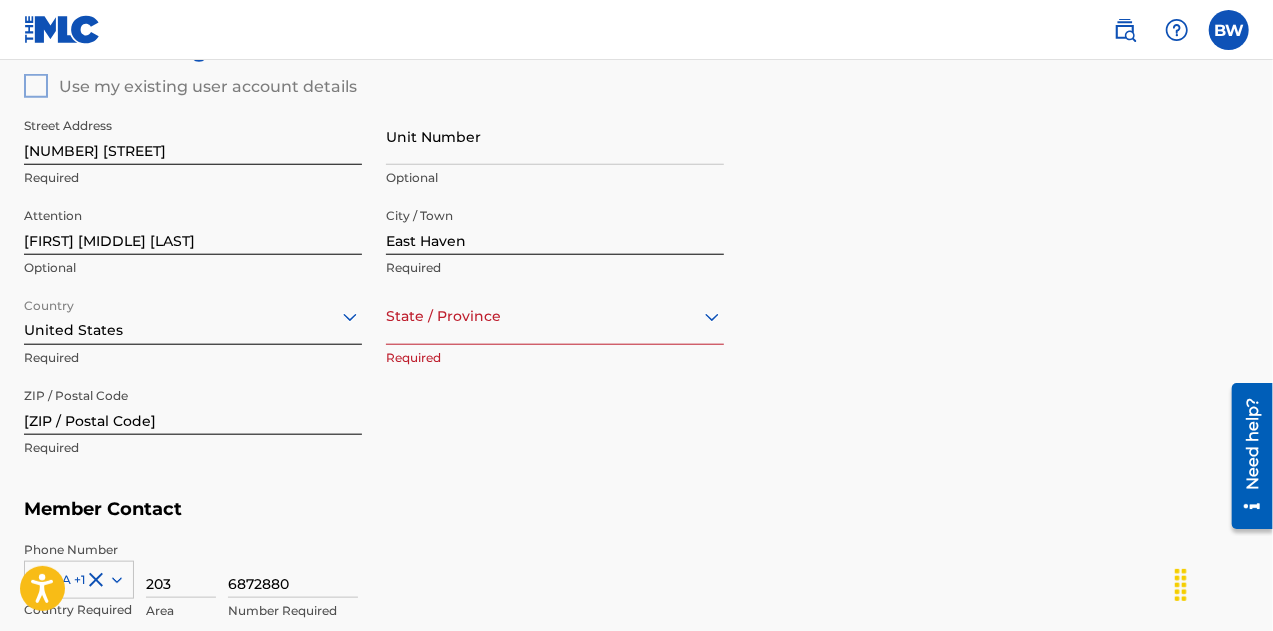 click on "option , selected. Select is focused ,type to refine list, press Down to open the menu,  State / Province" at bounding box center [555, 316] 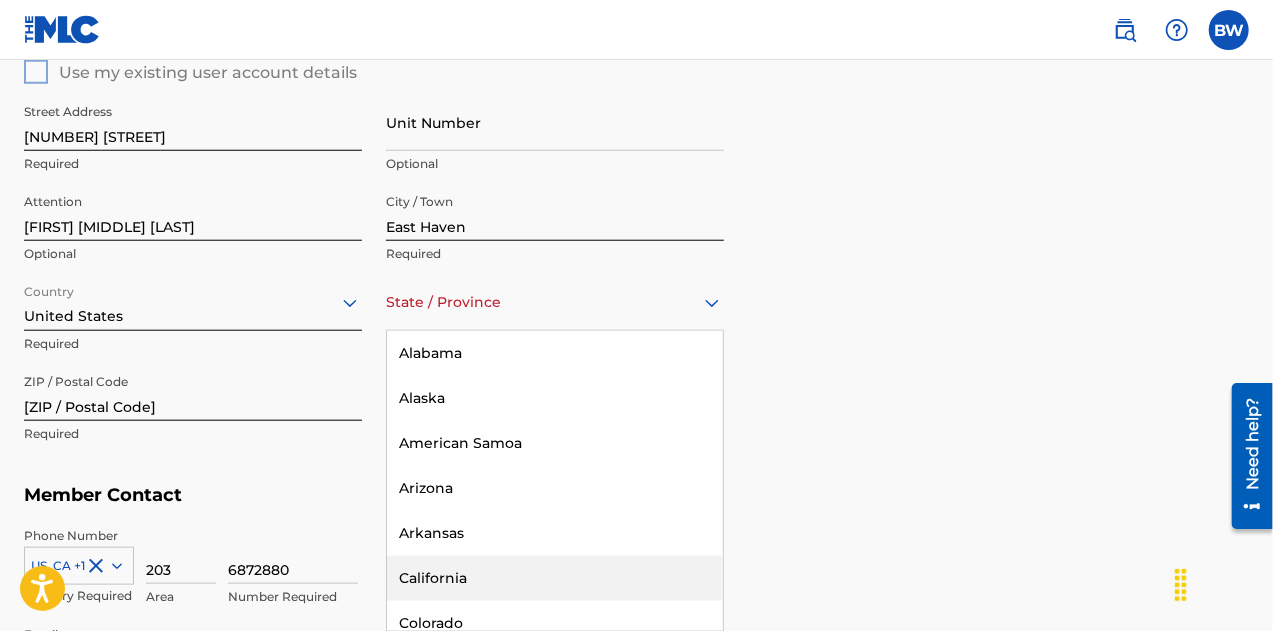 scroll, scrollTop: 90, scrollLeft: 0, axis: vertical 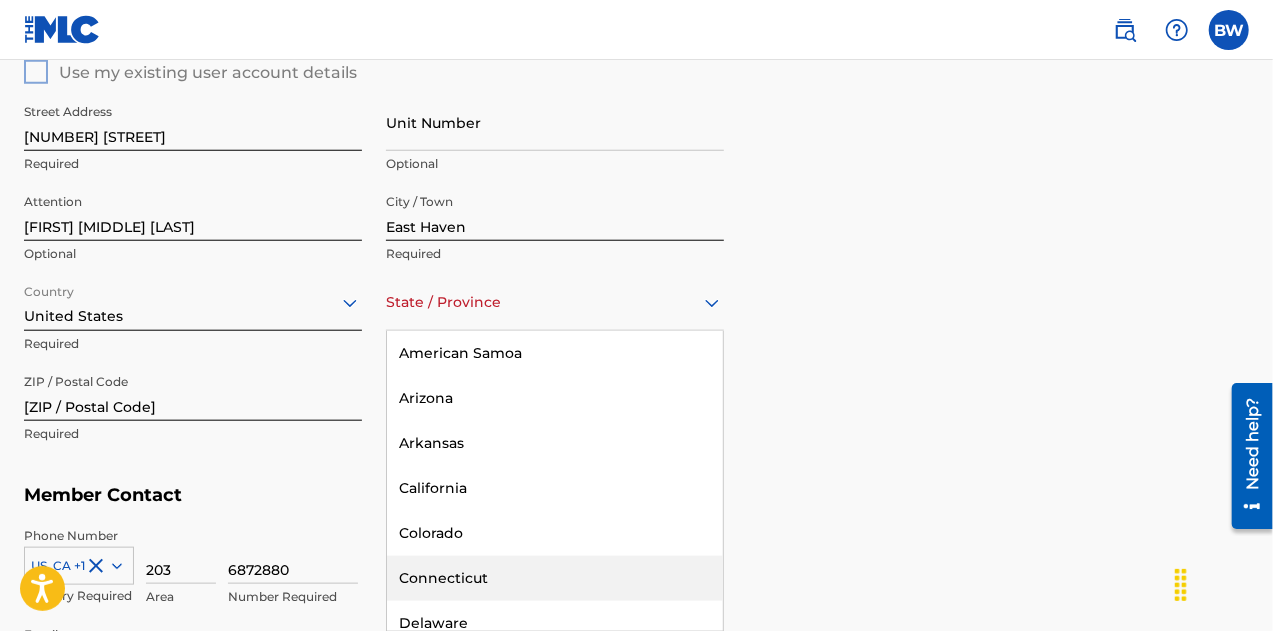 click on "Connecticut" at bounding box center [555, 578] 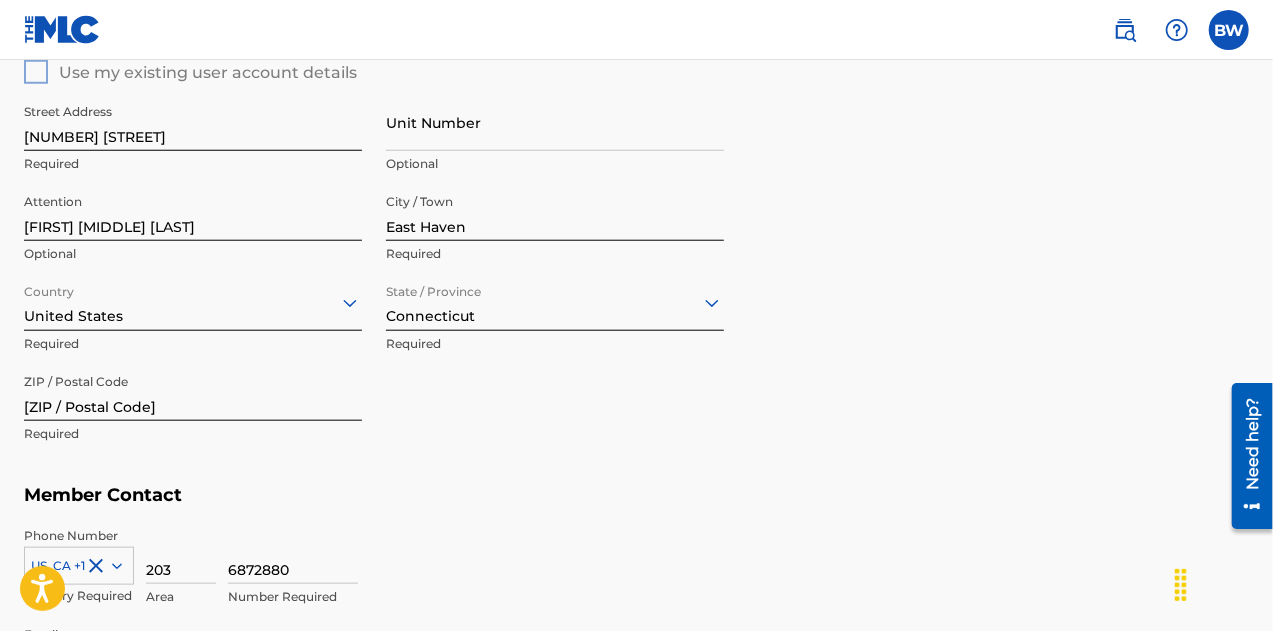 click on "Member Address ? Use my existing user account details Street Address [NUMBER] [STREET] Required Unit Number Optional Attention [NAME] Optional City / Town East Haven Required Country United States Required State / Province Connecticut Required ZIP / Postal Code [ZIP / Postal Code] Required" at bounding box center (636, 246) 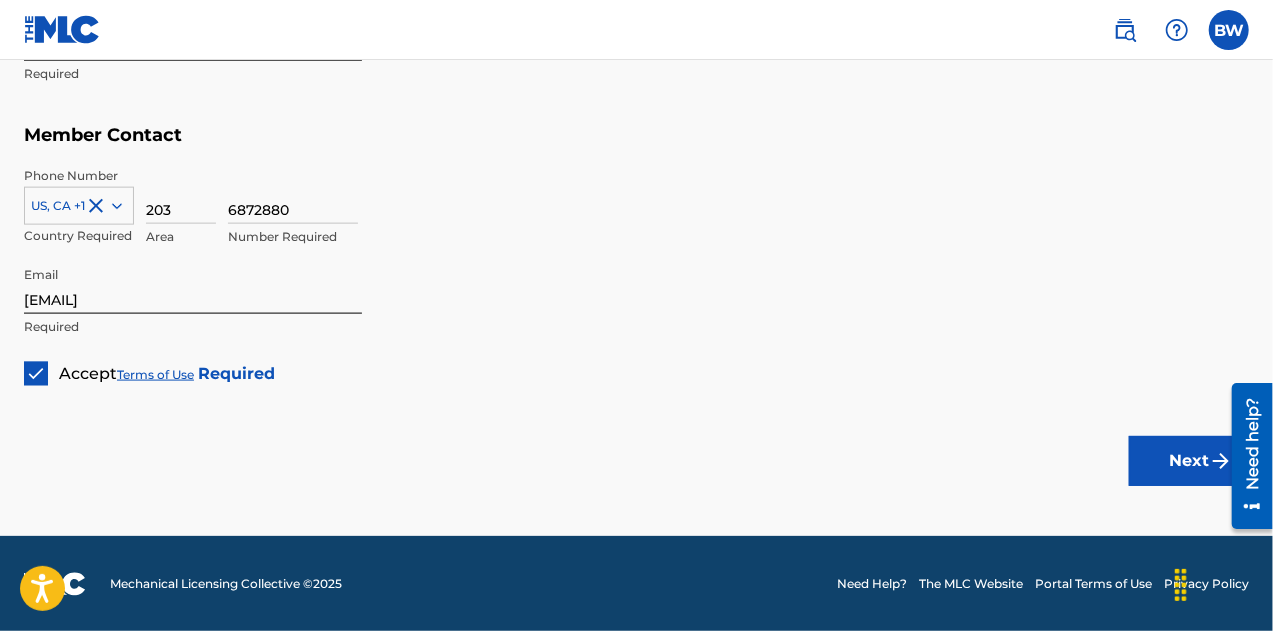 click on "Next" at bounding box center (1189, 461) 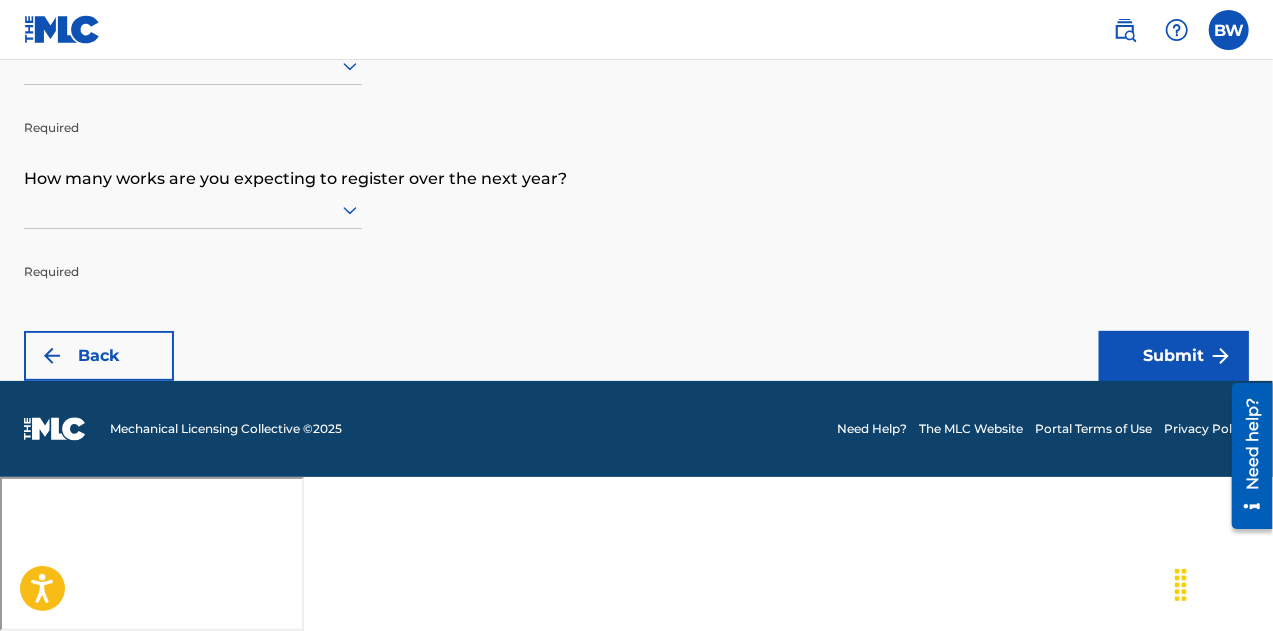 scroll, scrollTop: 0, scrollLeft: 0, axis: both 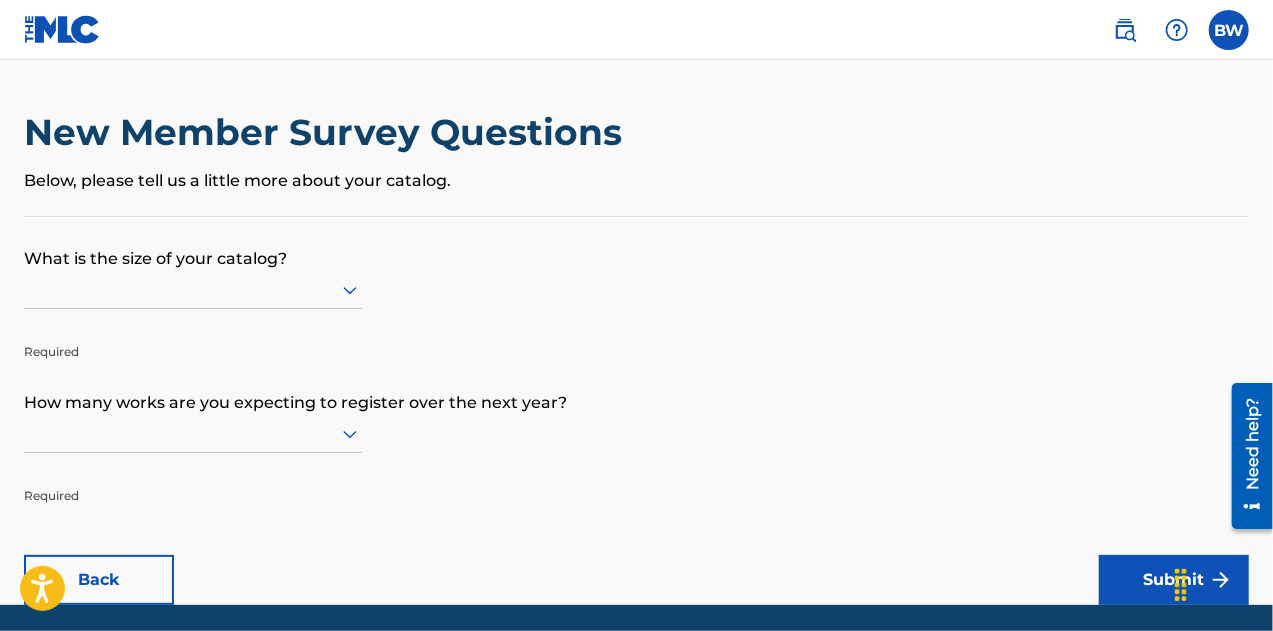 click on "Below, please tell us a little more about your catalog." at bounding box center (636, 181) 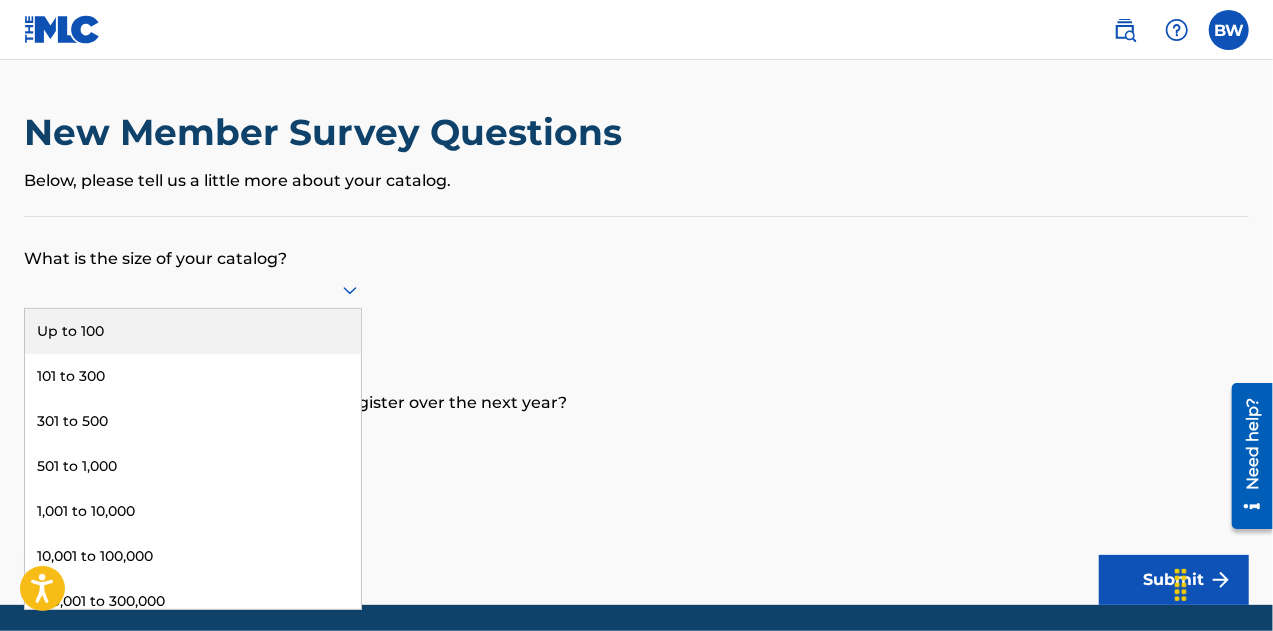click on "Up to 100" at bounding box center (193, 331) 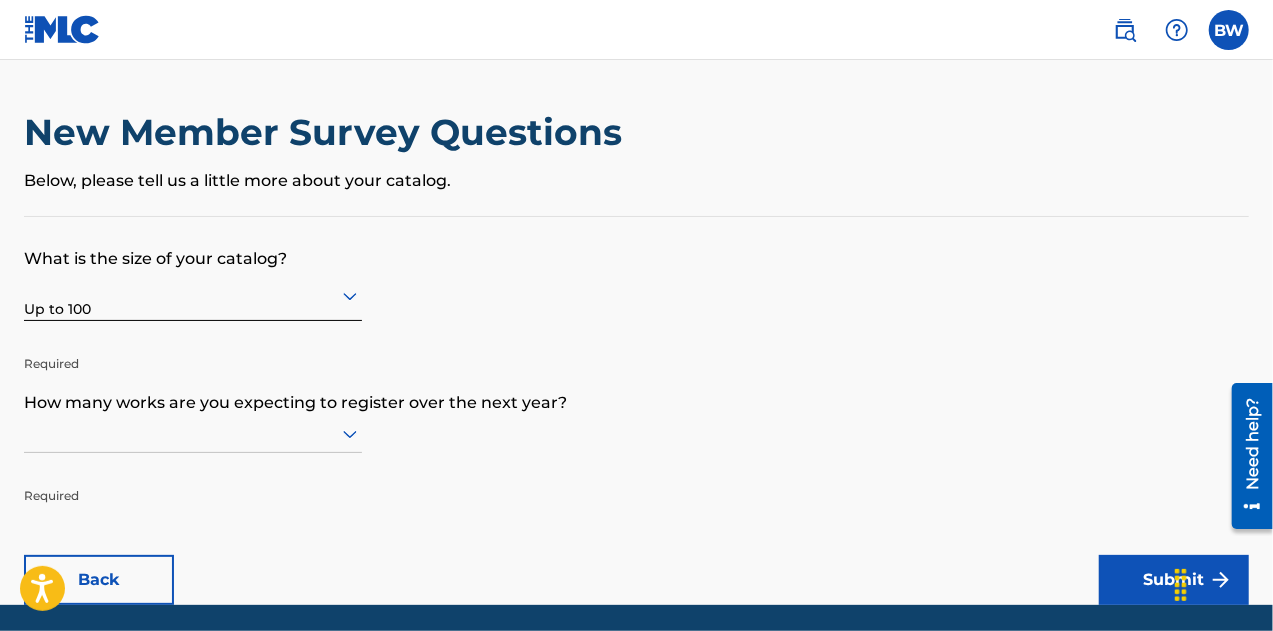 click on "What is the size of your catalog? Up to 100 Required How many works are you expecting to register over the next year? Required Back Submit" at bounding box center [636, 411] 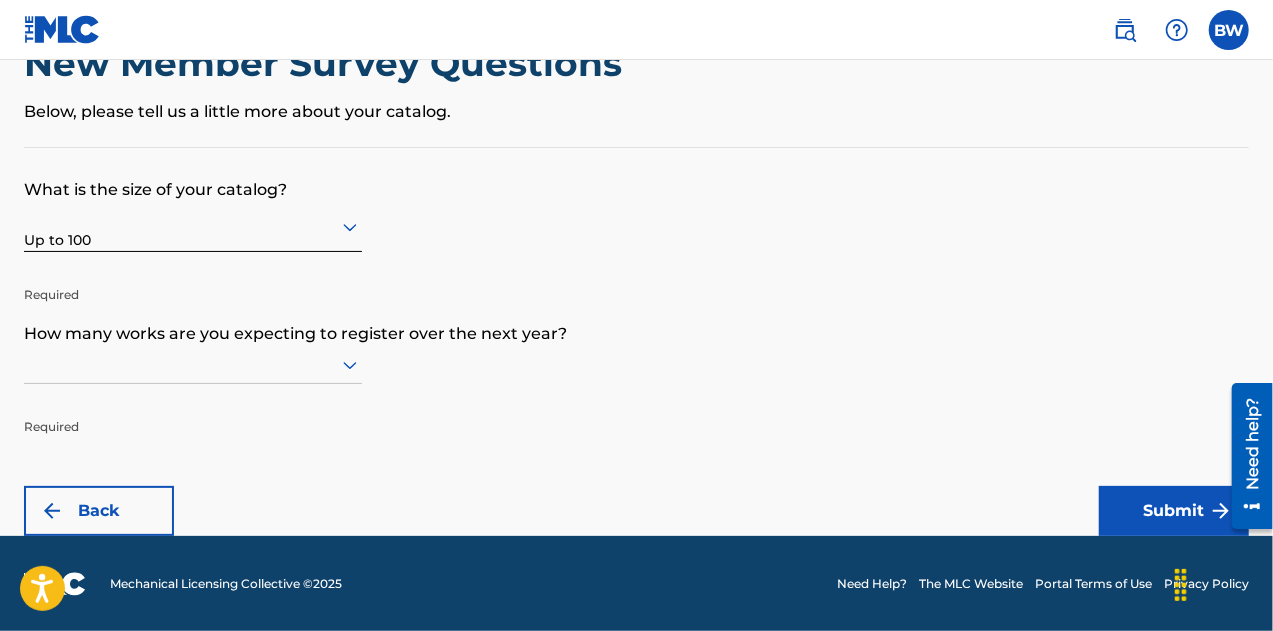 click 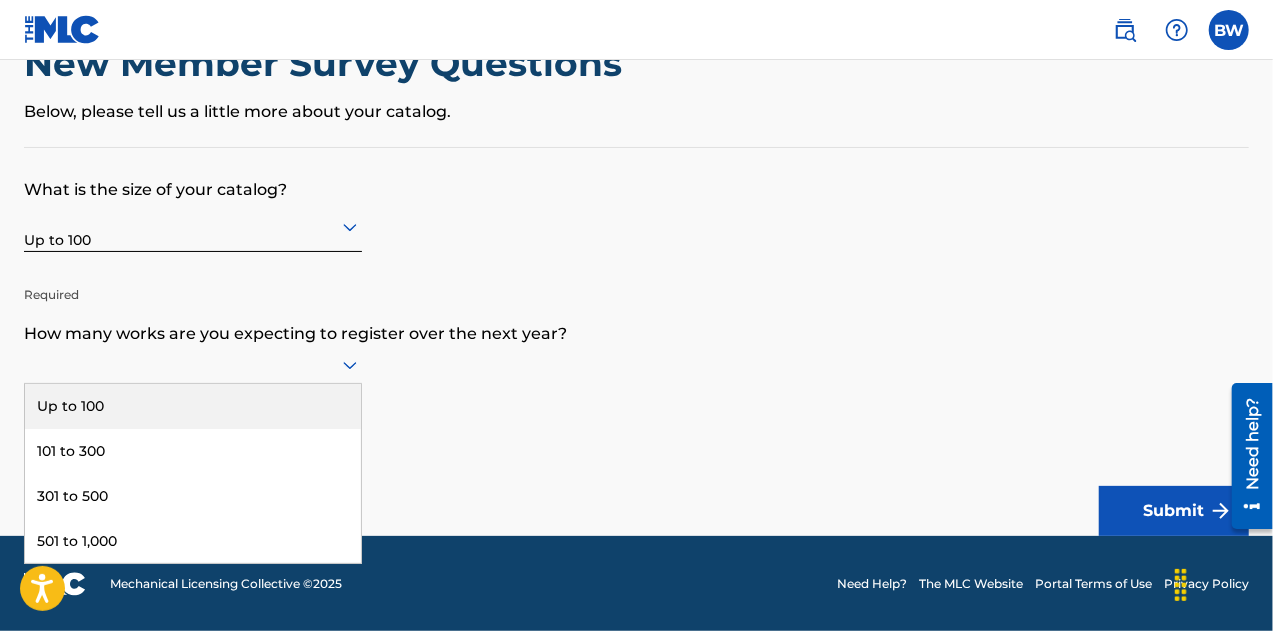 click on "Up to 100" at bounding box center [193, 406] 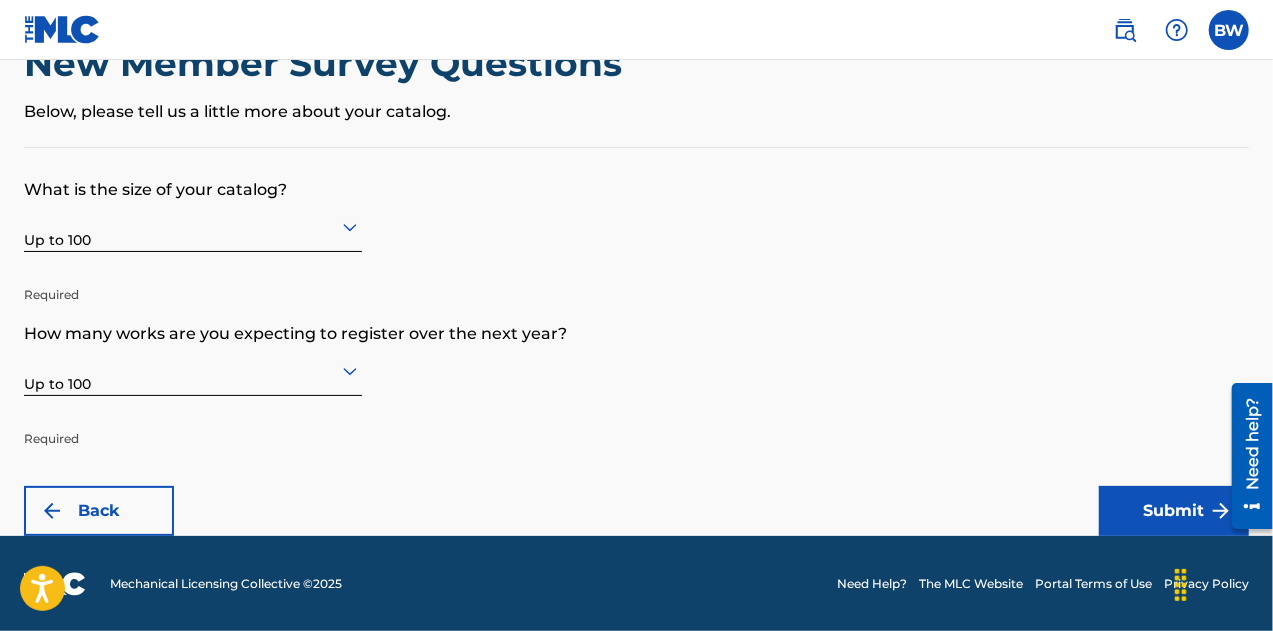 click on "Required" at bounding box center (193, 424) 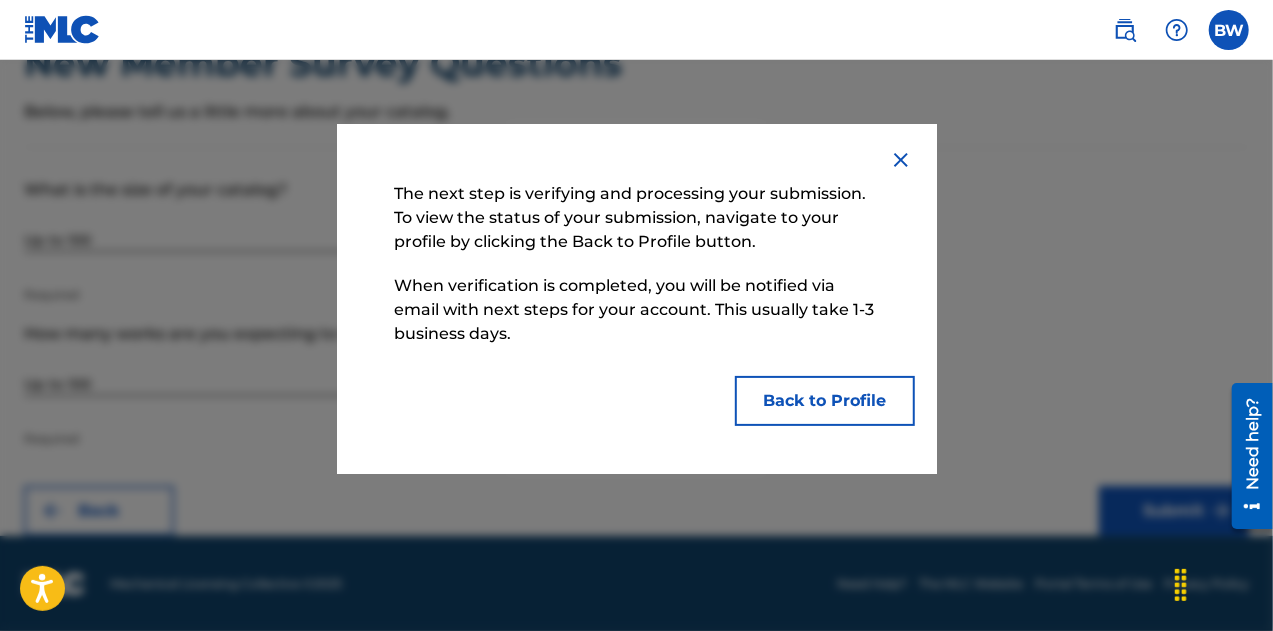click on "Back to Profile" at bounding box center (825, 401) 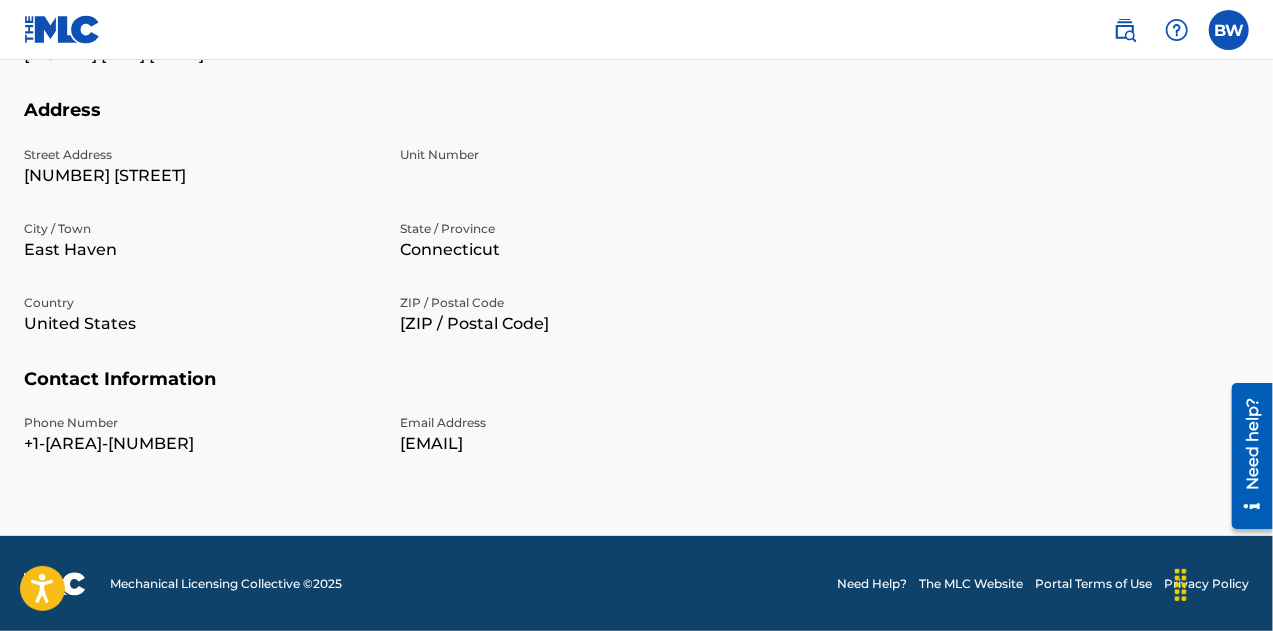 scroll, scrollTop: 0, scrollLeft: 0, axis: both 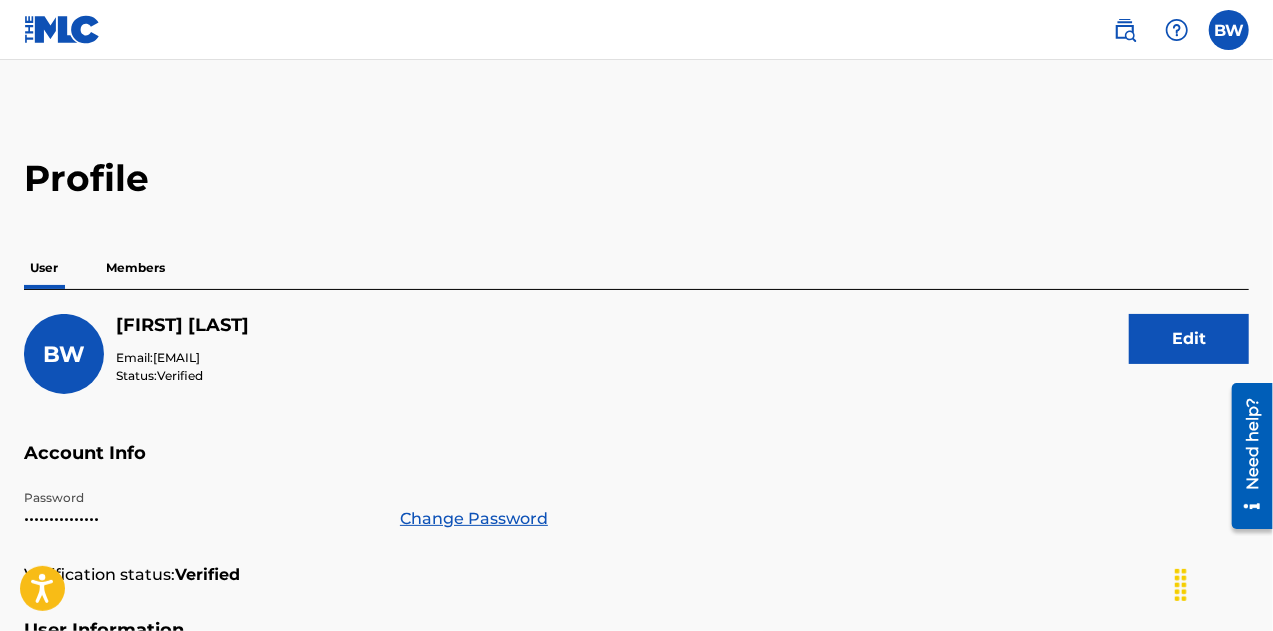 click on "Members" at bounding box center (135, 268) 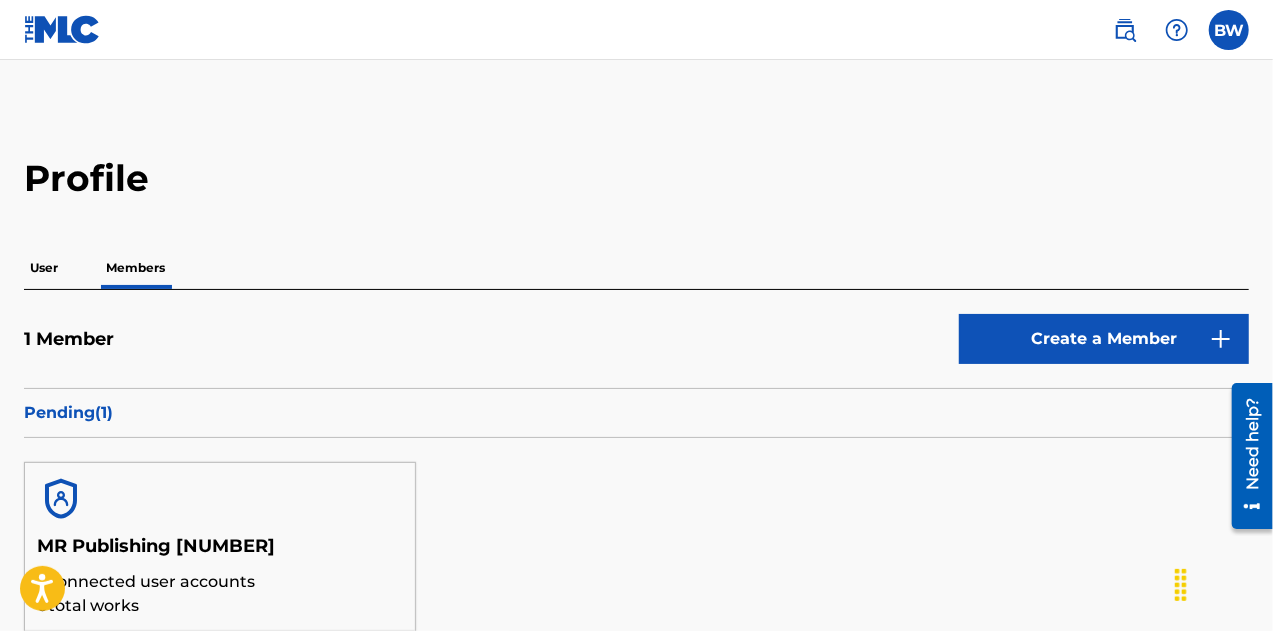 scroll, scrollTop: 323, scrollLeft: 0, axis: vertical 